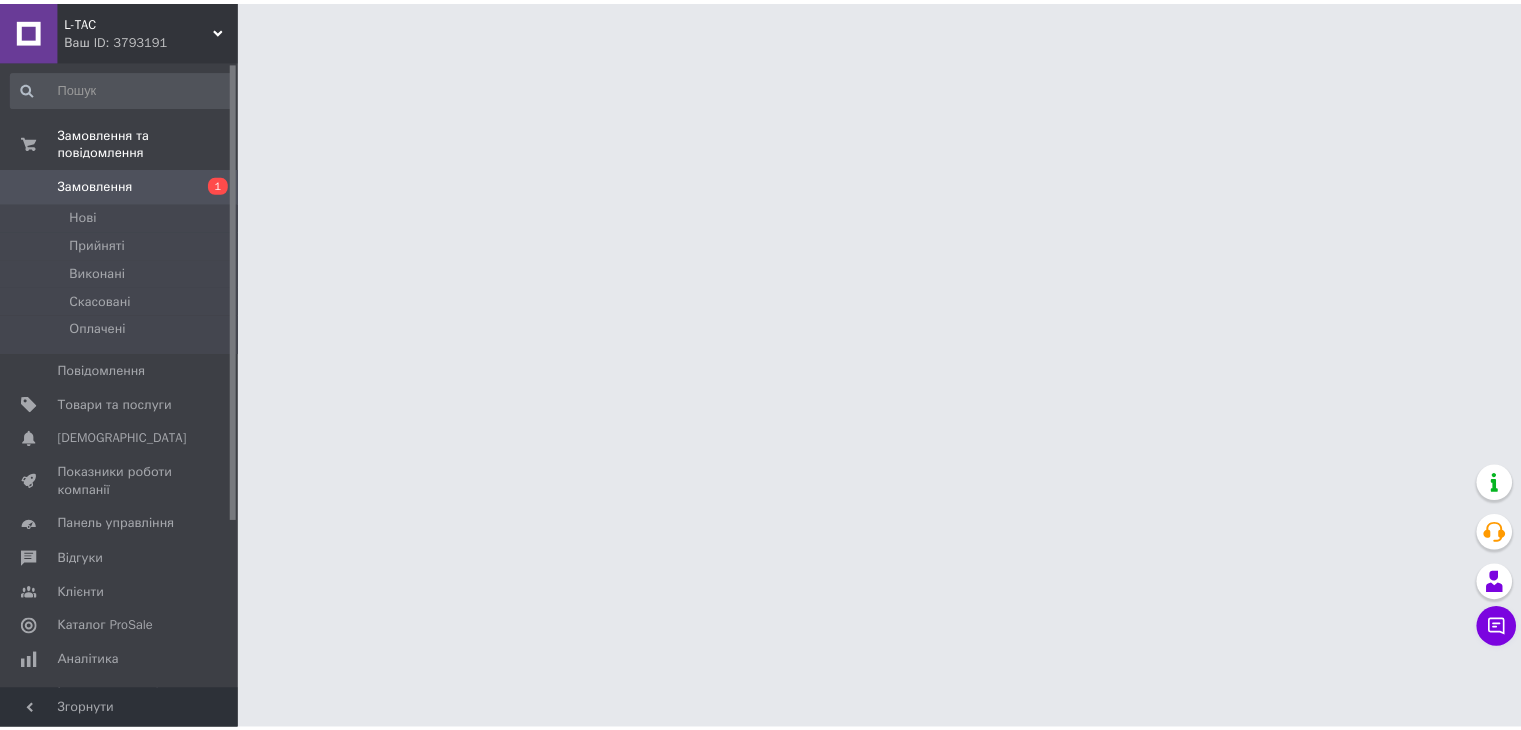 scroll, scrollTop: 0, scrollLeft: 0, axis: both 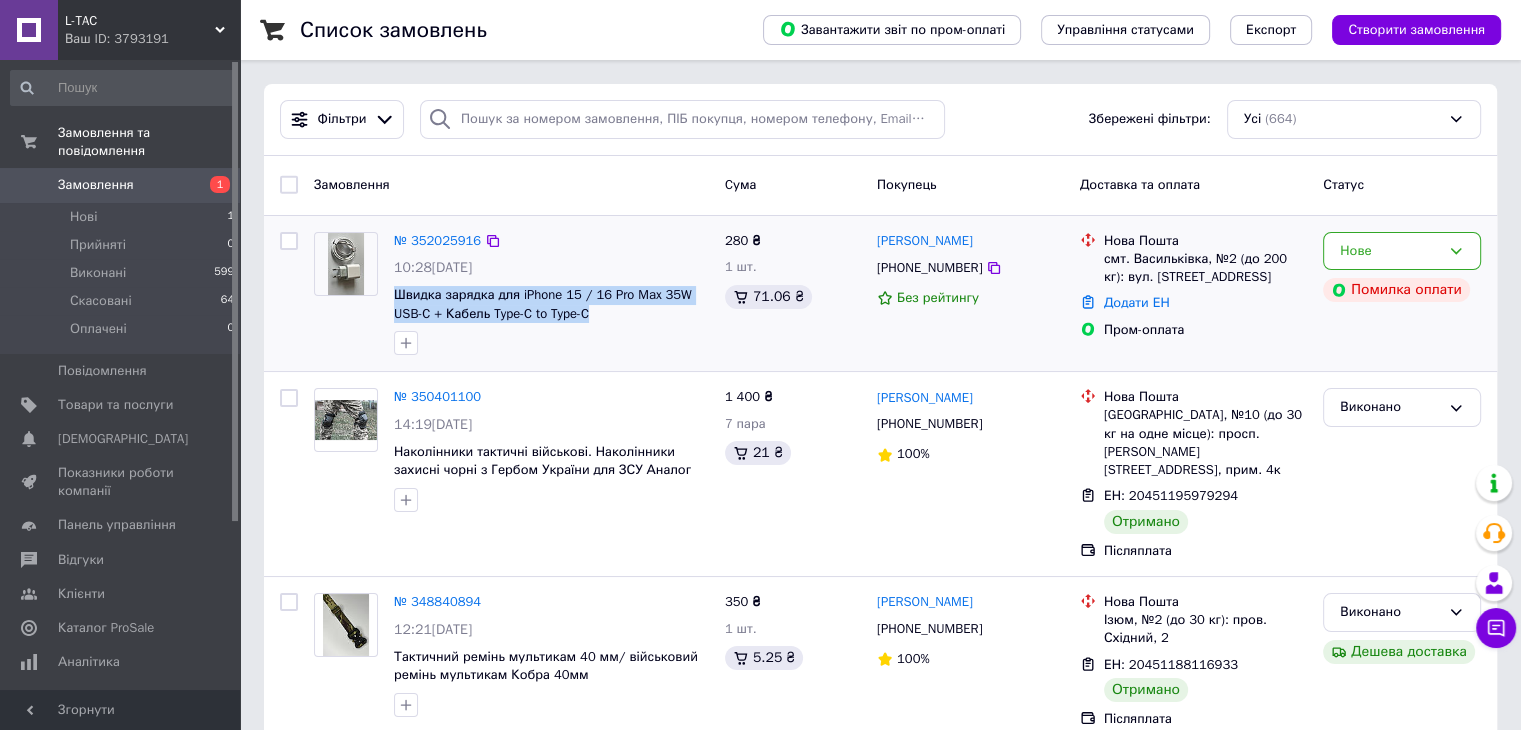 drag, startPoint x: 604, startPoint y: 322, endPoint x: 390, endPoint y: 296, distance: 215.57365 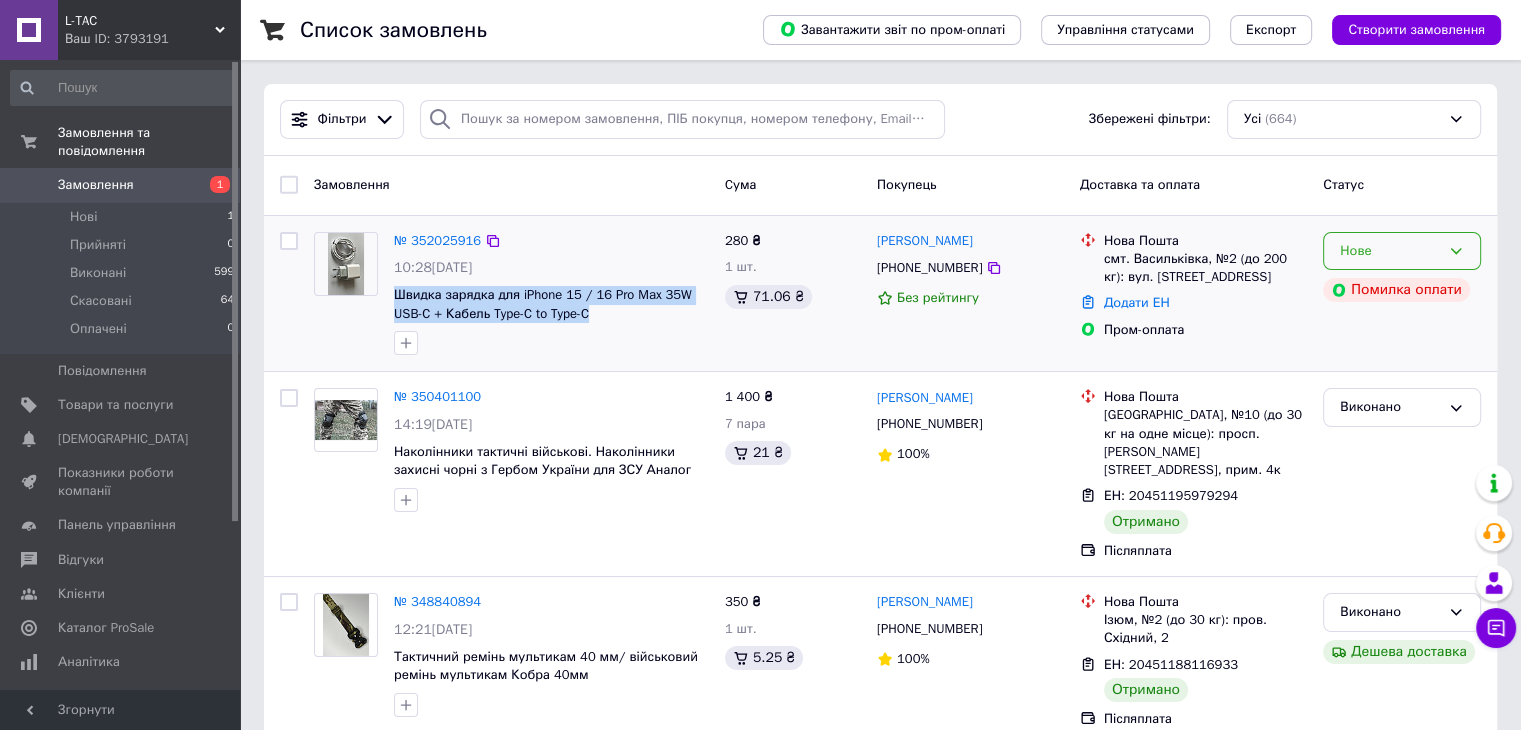 click 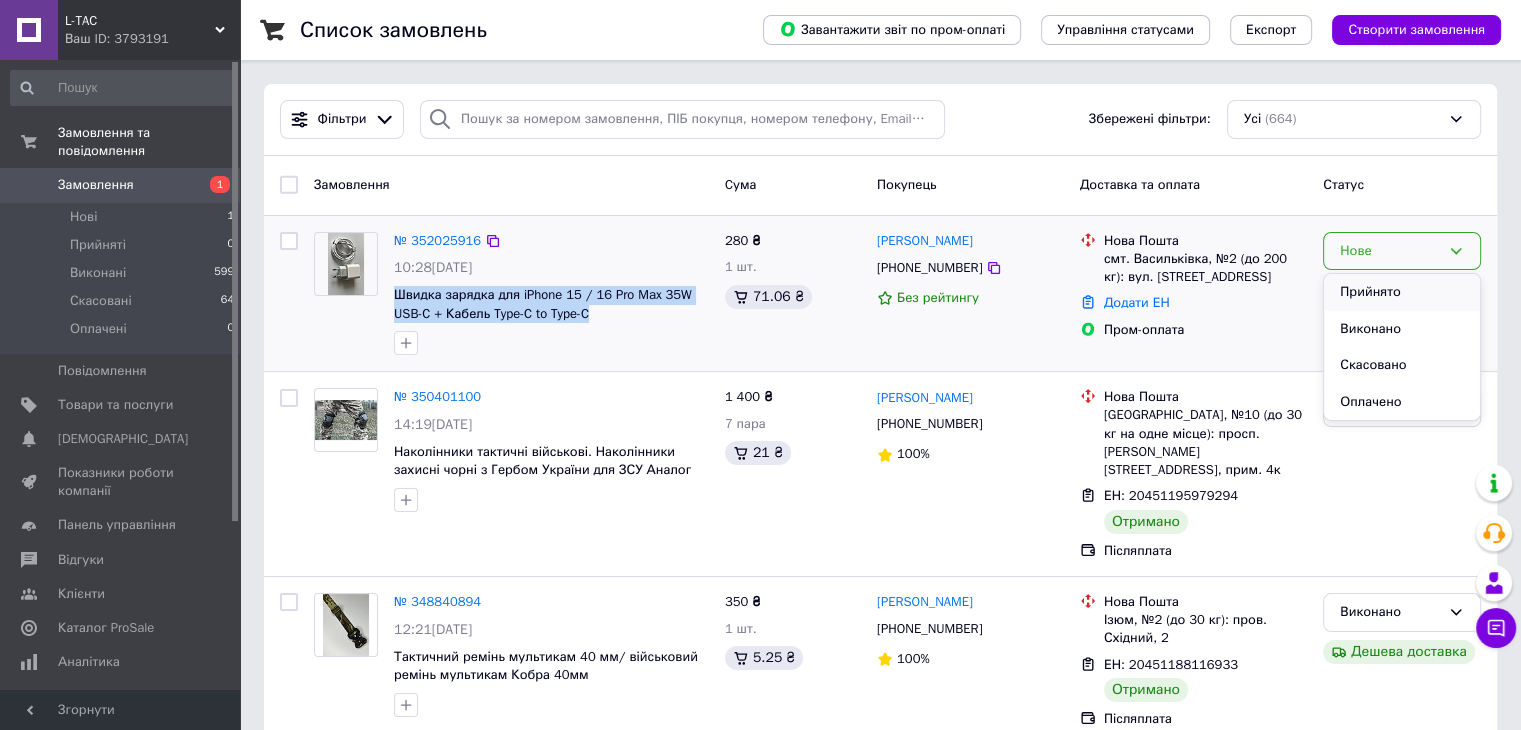 click on "Прийнято" at bounding box center (1402, 292) 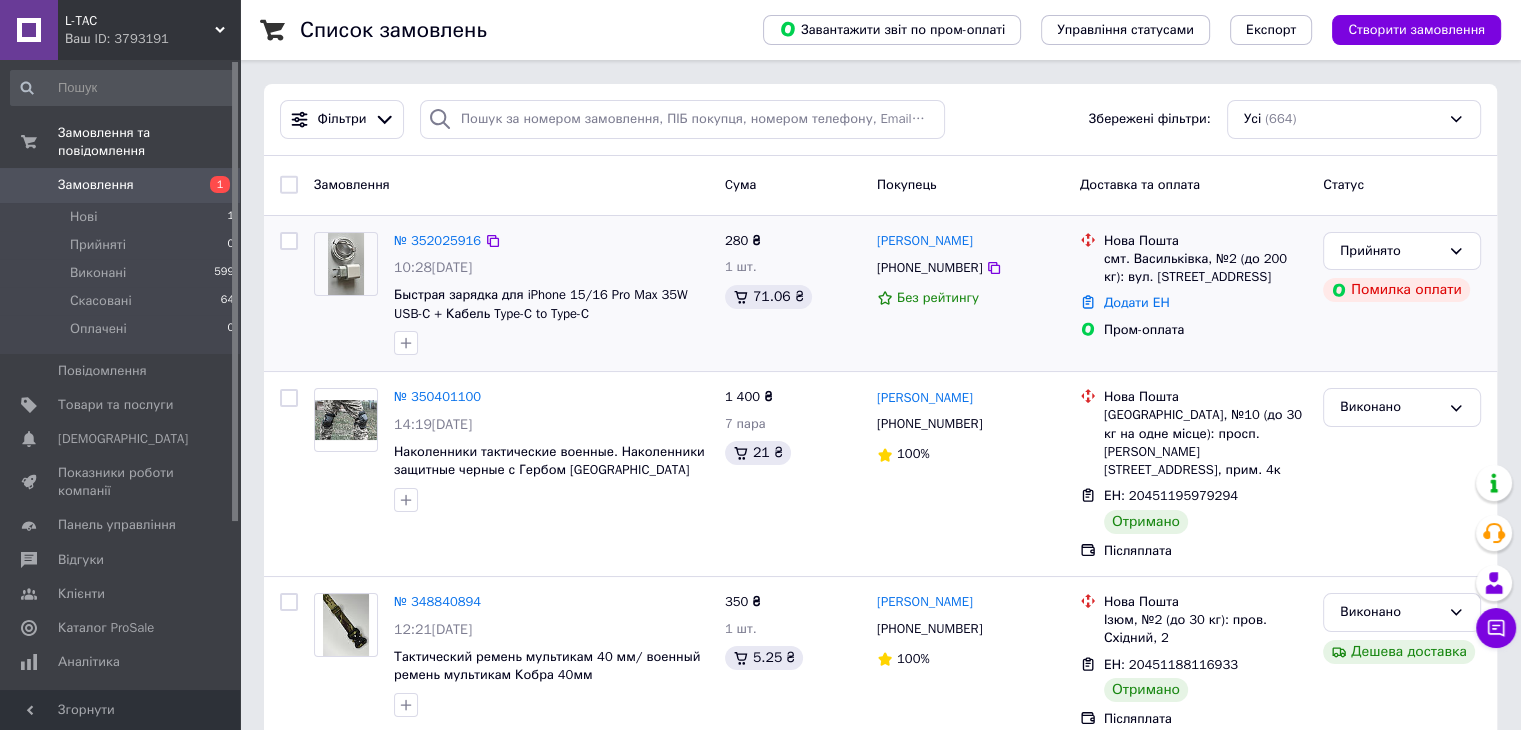 click on "Замовлення" at bounding box center [121, 185] 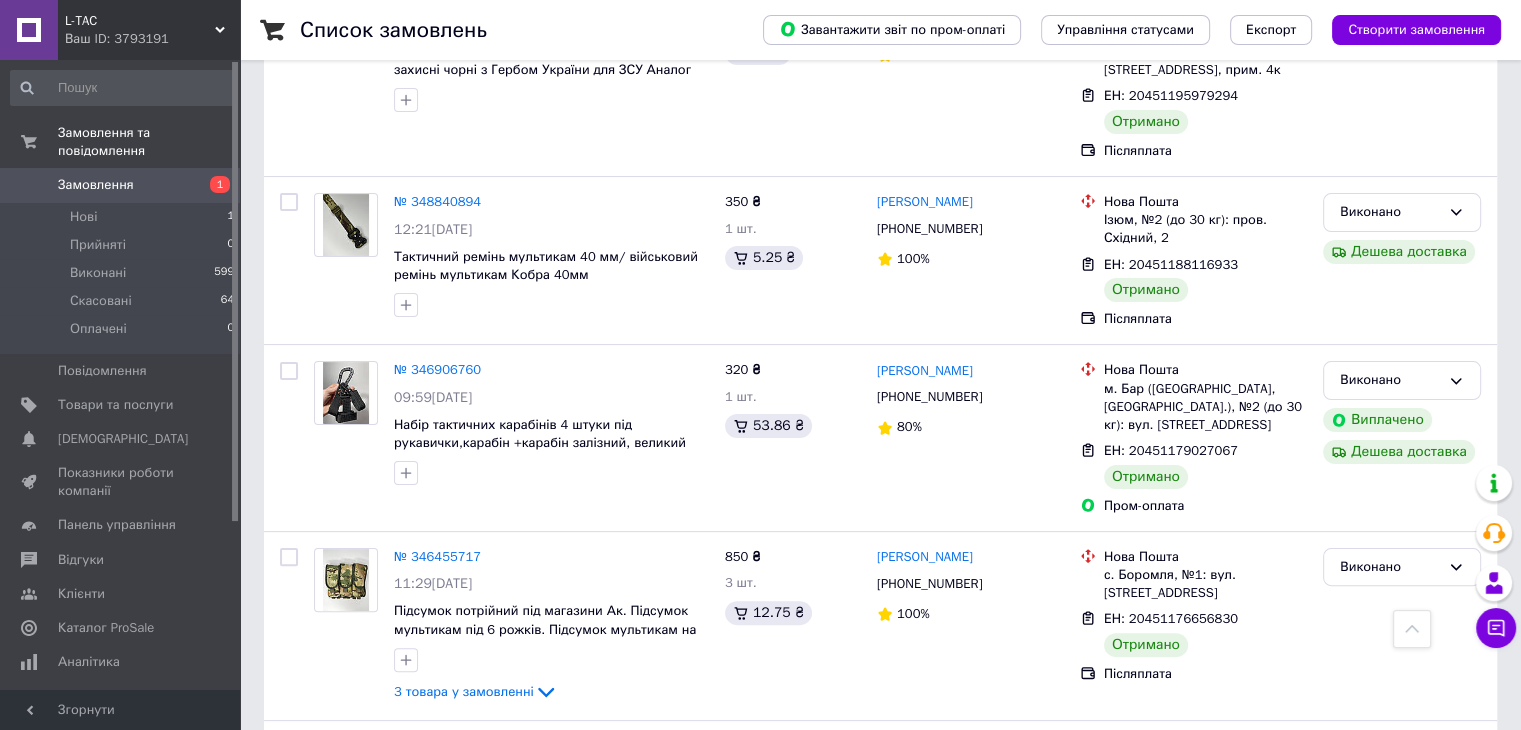 scroll, scrollTop: 0, scrollLeft: 0, axis: both 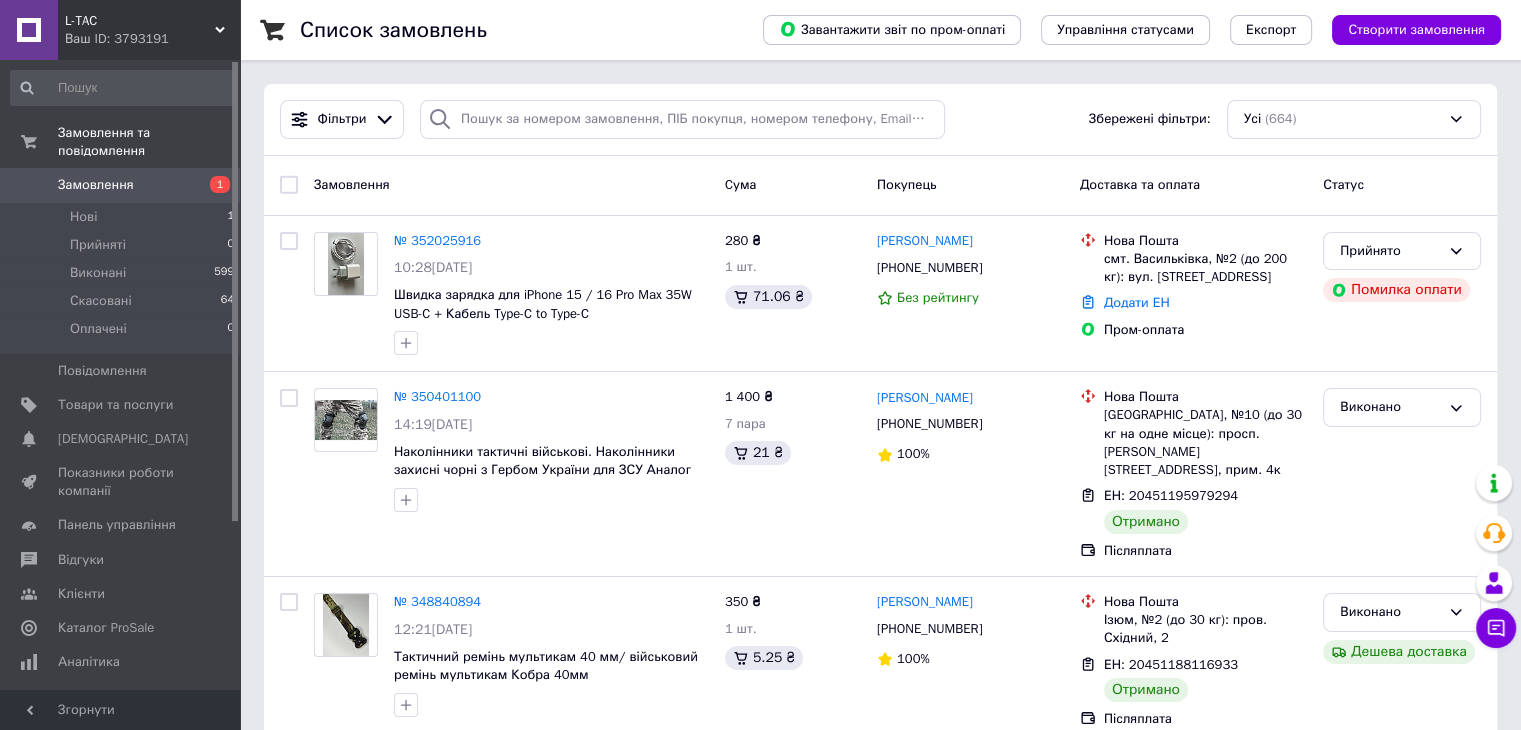click on "Ваш ID: 3793191" at bounding box center (152, 39) 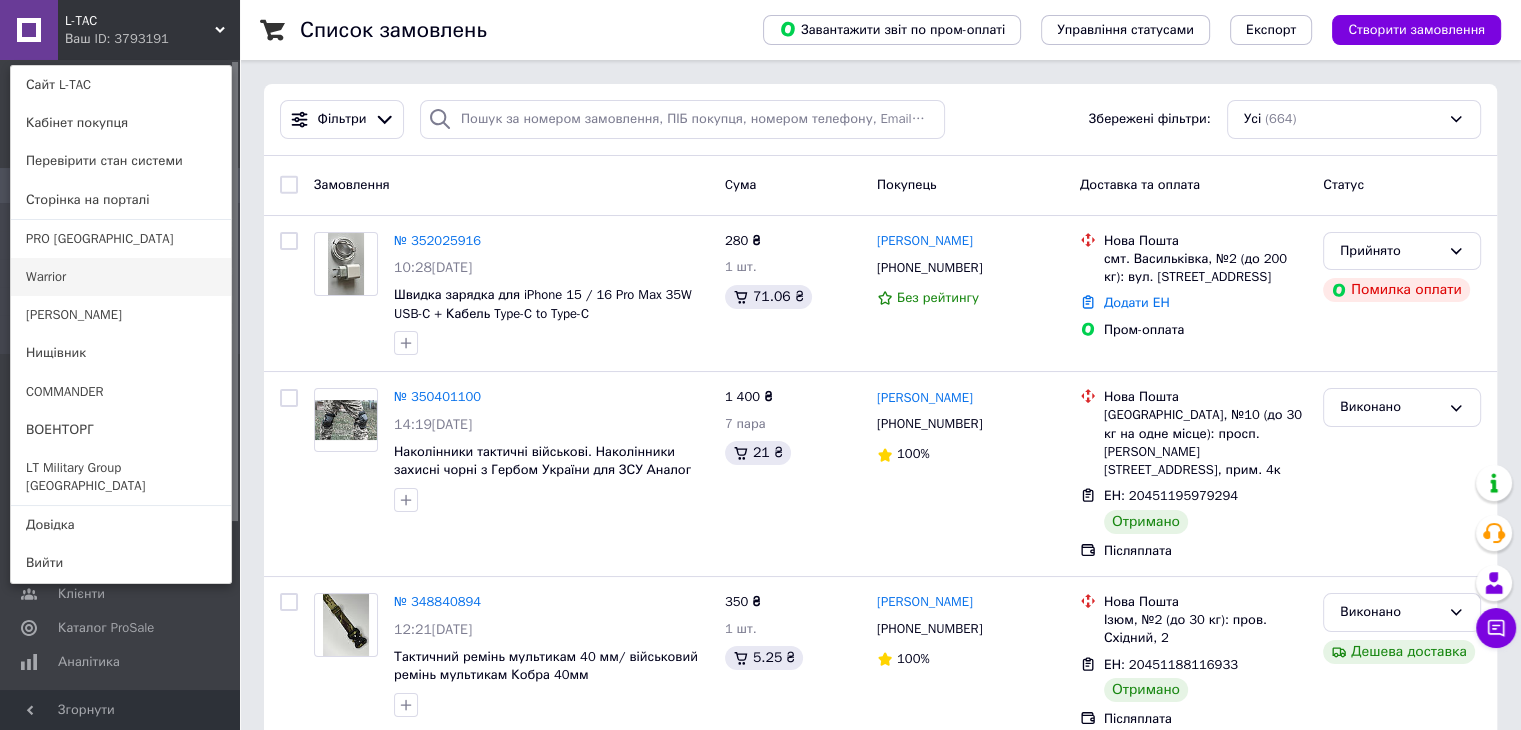 click on "Warrior" at bounding box center [121, 277] 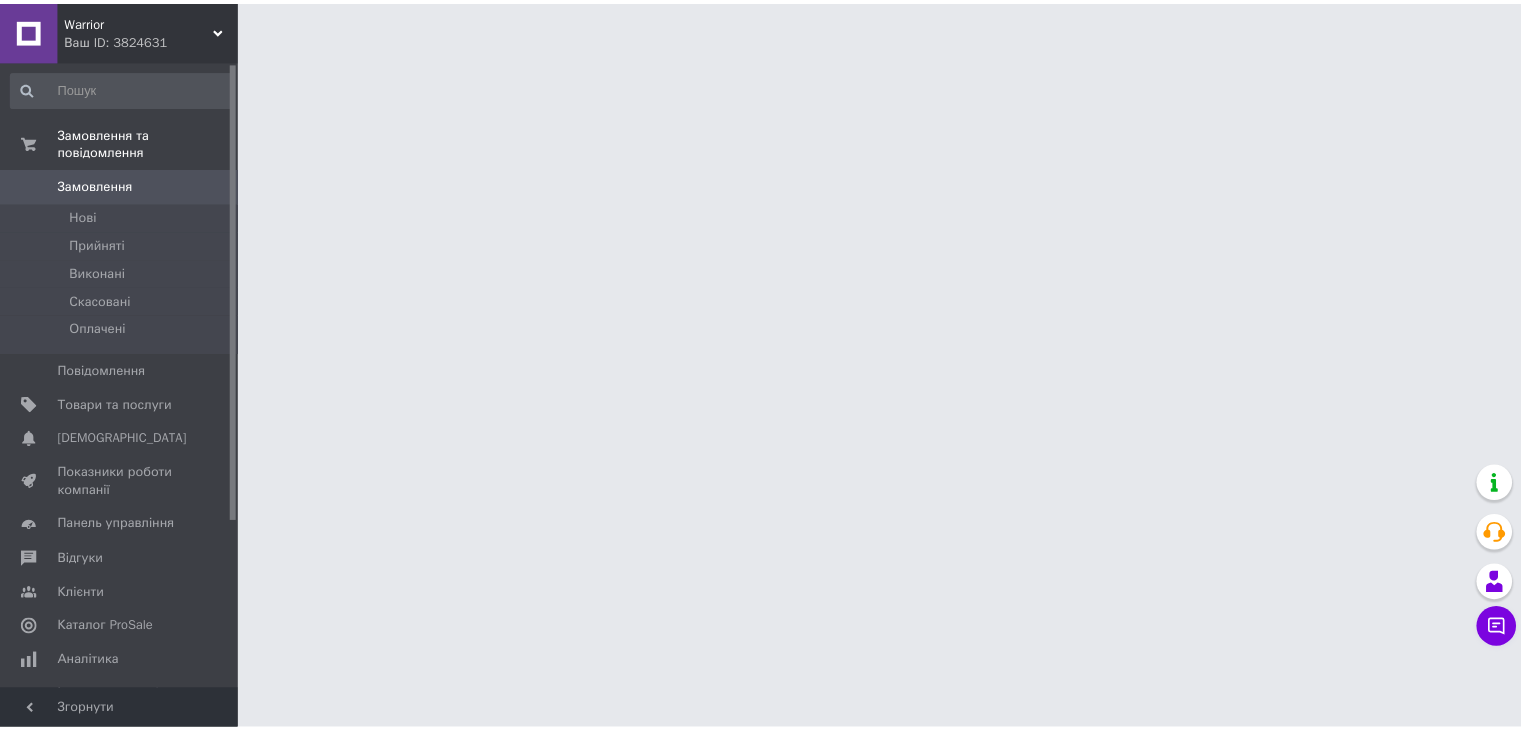 scroll, scrollTop: 0, scrollLeft: 0, axis: both 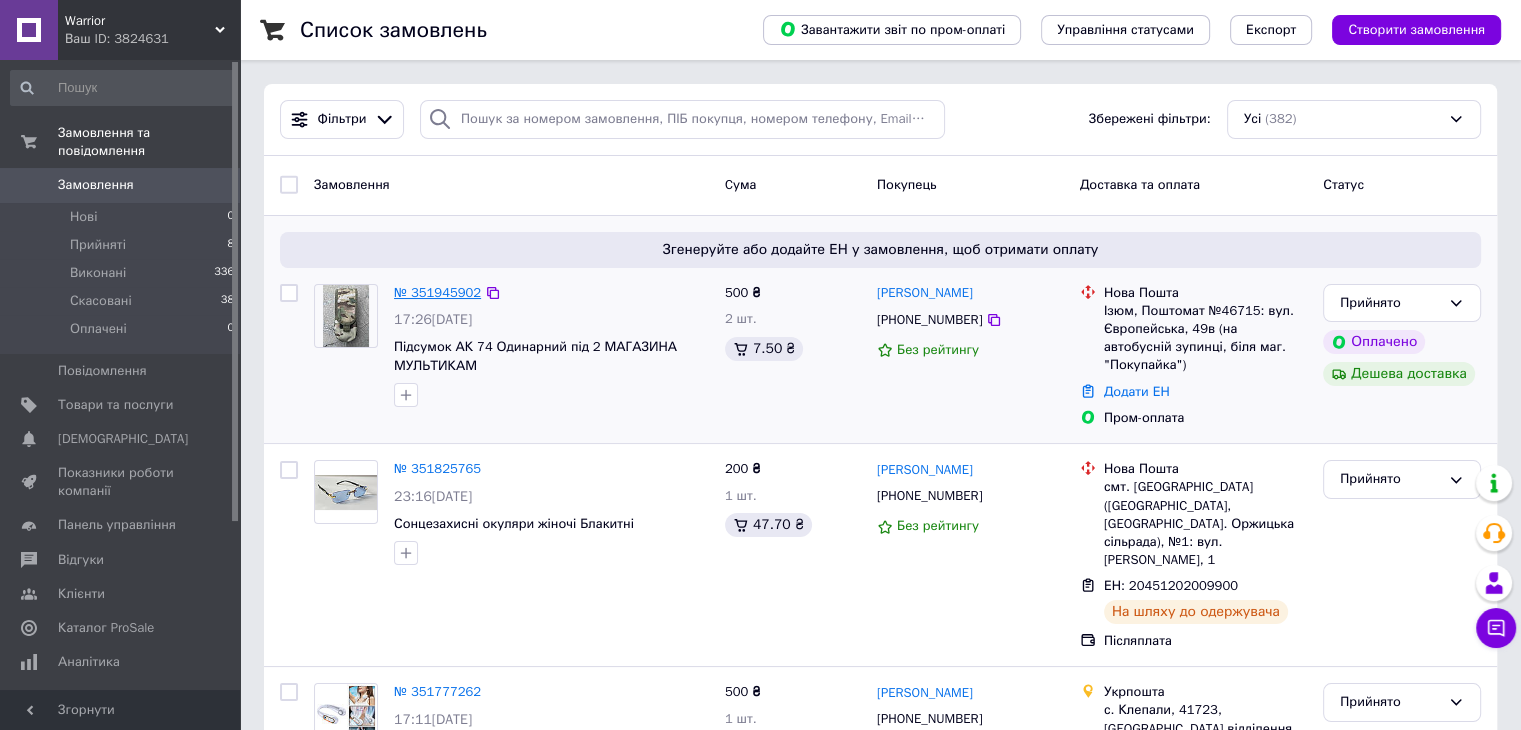 click on "№ 351945902" at bounding box center [437, 292] 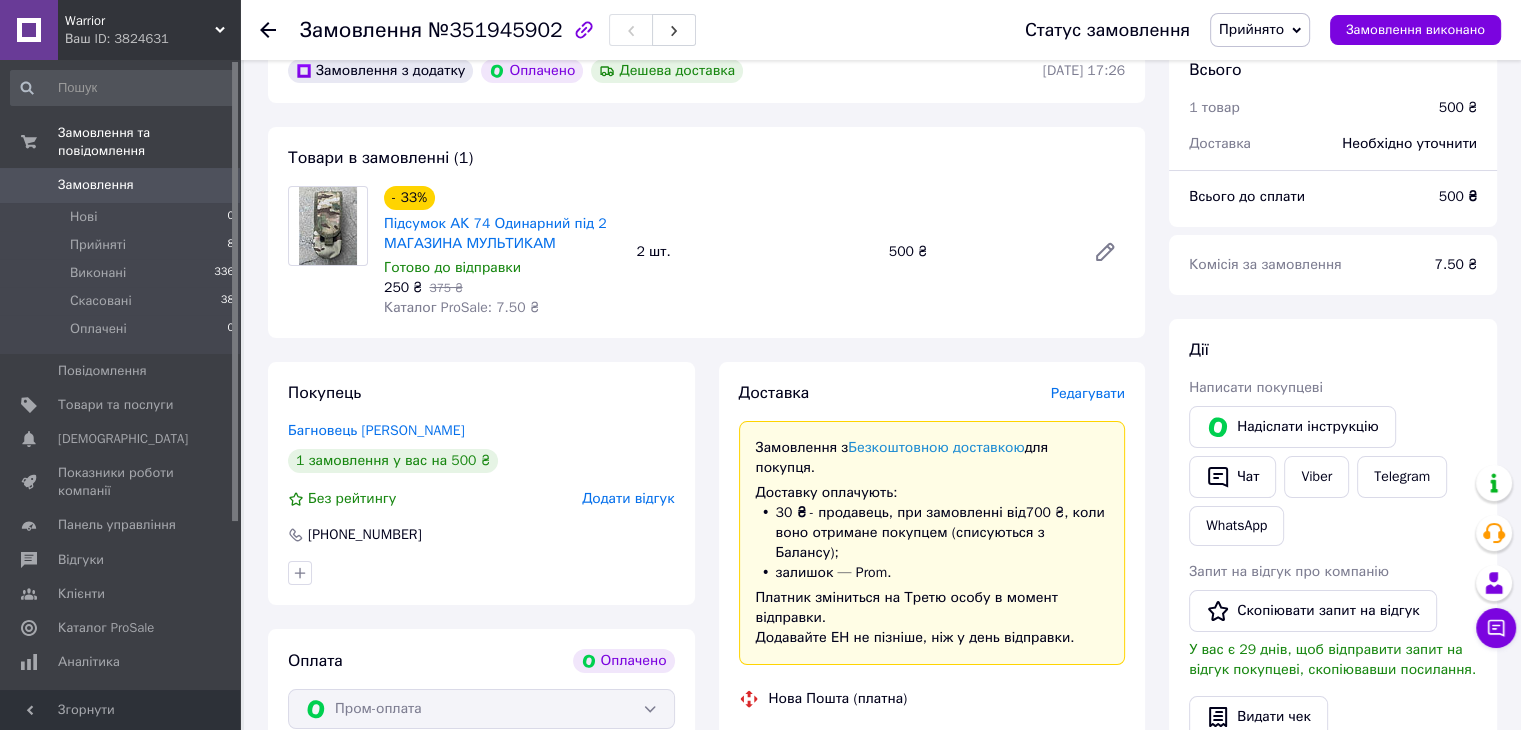 scroll, scrollTop: 300, scrollLeft: 0, axis: vertical 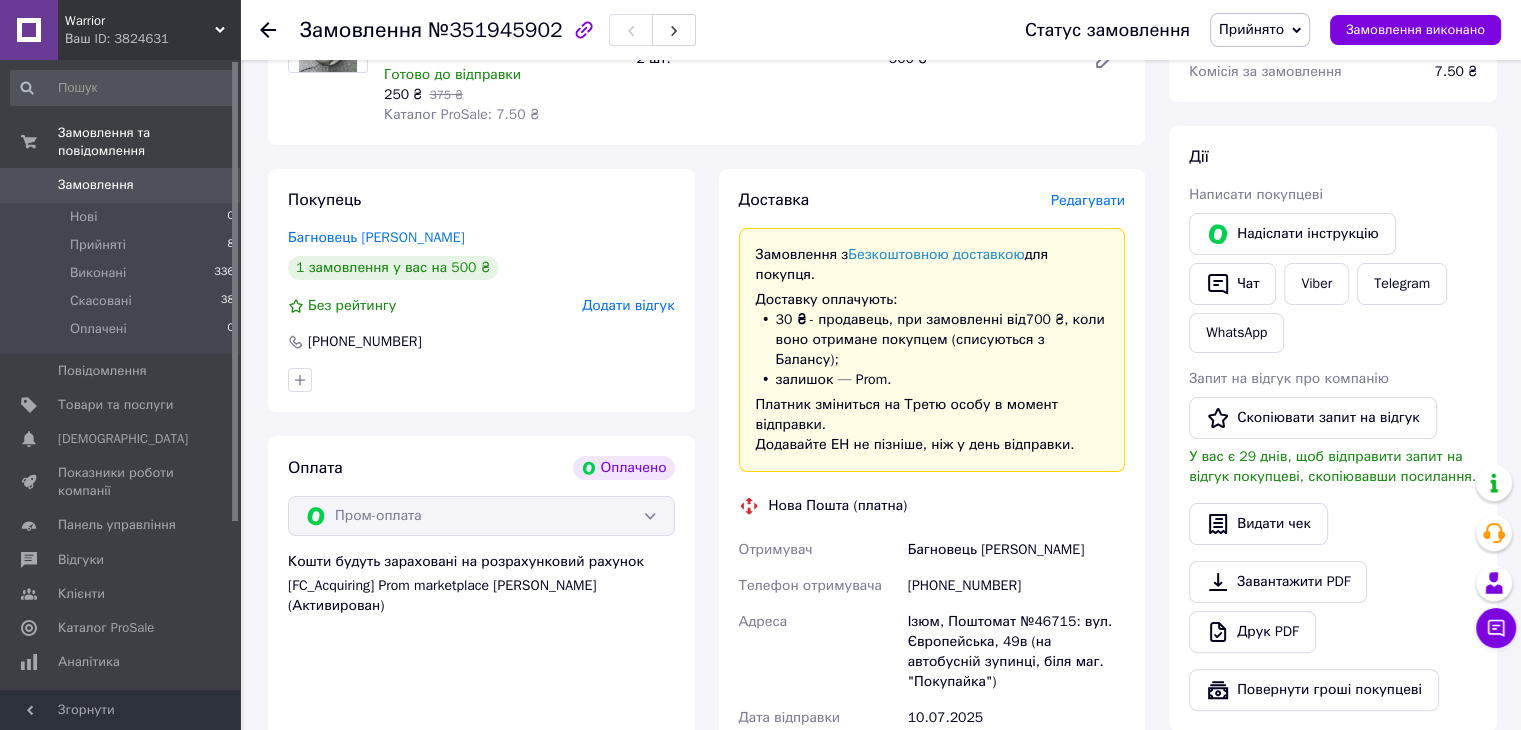 click on "+380950982355" at bounding box center (1016, 586) 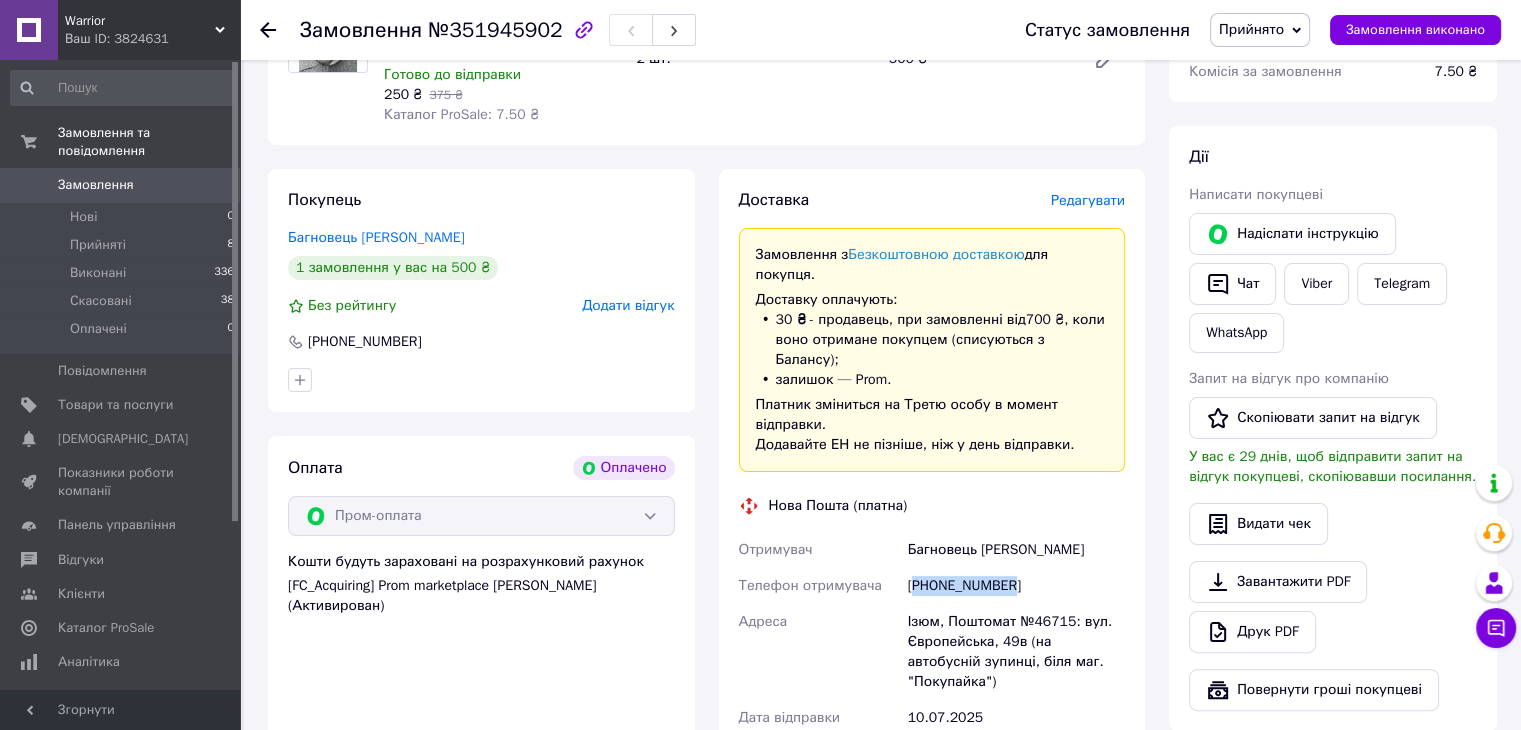 click on "+380950982355" at bounding box center (1016, 586) 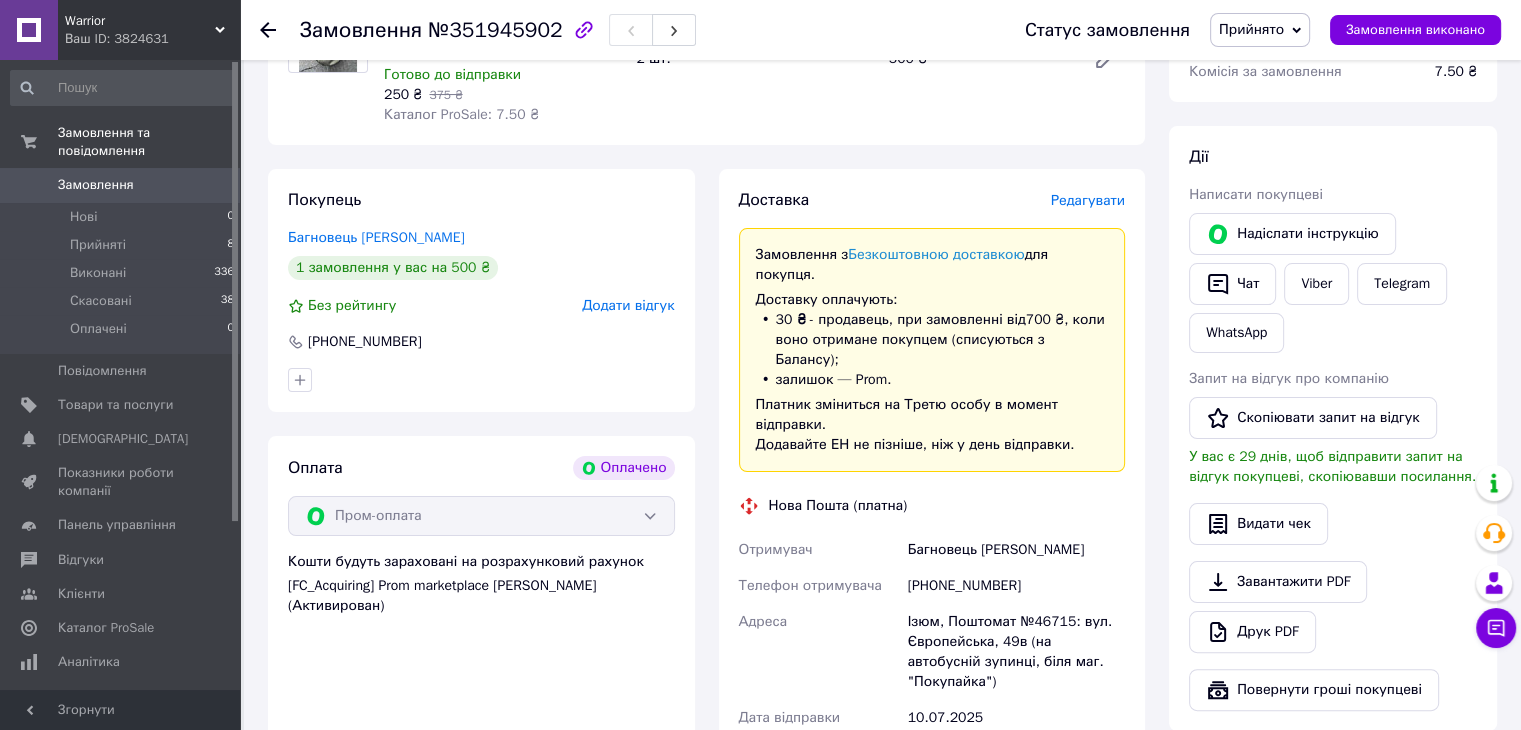 click on "Всього 1 товар 500 ₴ Доставка Необхідно уточнити Всього до сплати 500 ₴ Комісія за замовлення 7.50 ₴ Дії Написати покупцеві   Надіслати інструкцію   Чат Viber Telegram WhatsApp Запит на відгук про компанію   Скопіювати запит на відгук У вас є 29 днів, щоб відправити запит на відгук покупцеві, скопіювавши посилання.   Видати чек   Завантажити PDF   Друк PDF   Повернути гроші покупцеві Мітки Особисті нотатки, які бачите лише ви. З їх допомогою можна фільтрувати замовлення Примітки Залишилося 300 символів Очистити Зберегти" at bounding box center (1333, 601) 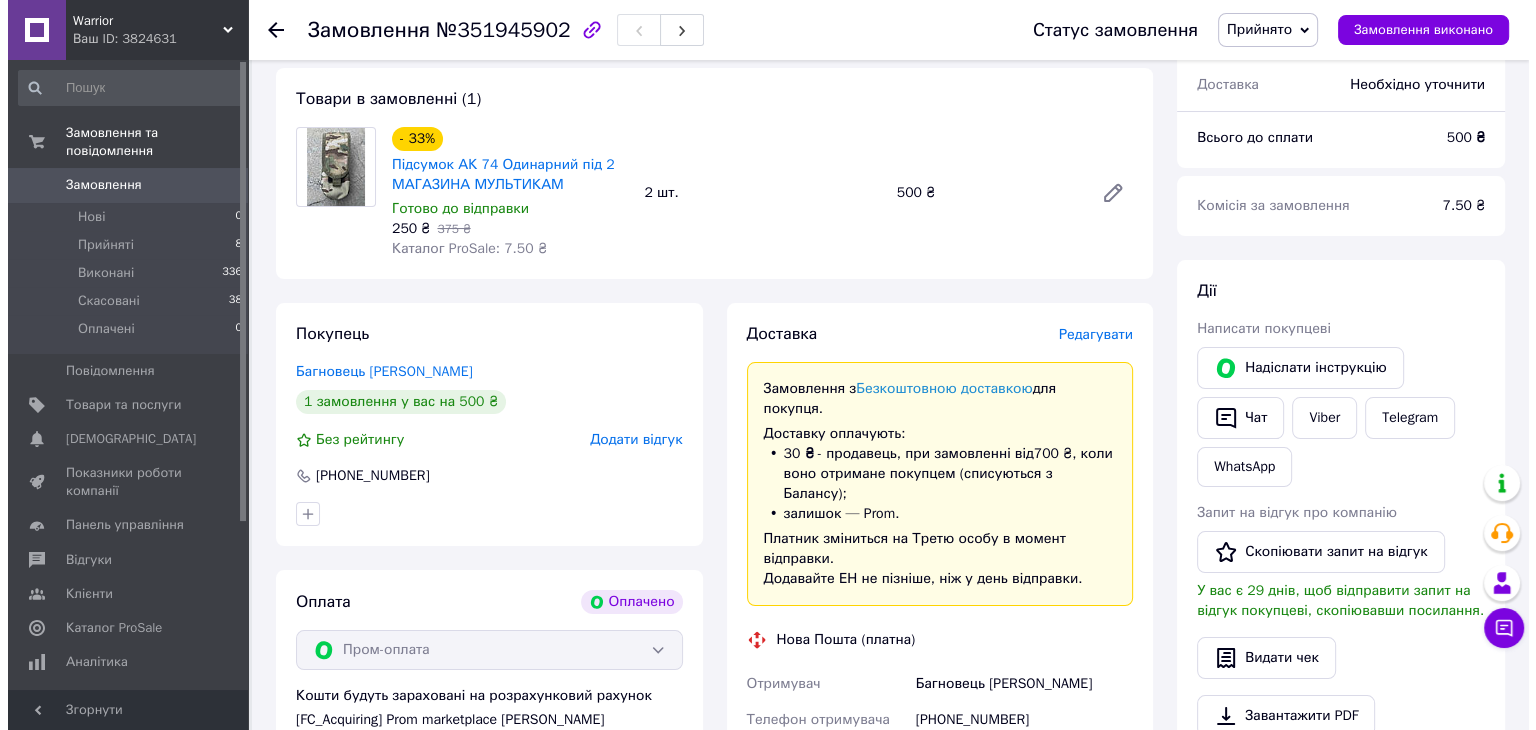 scroll, scrollTop: 200, scrollLeft: 0, axis: vertical 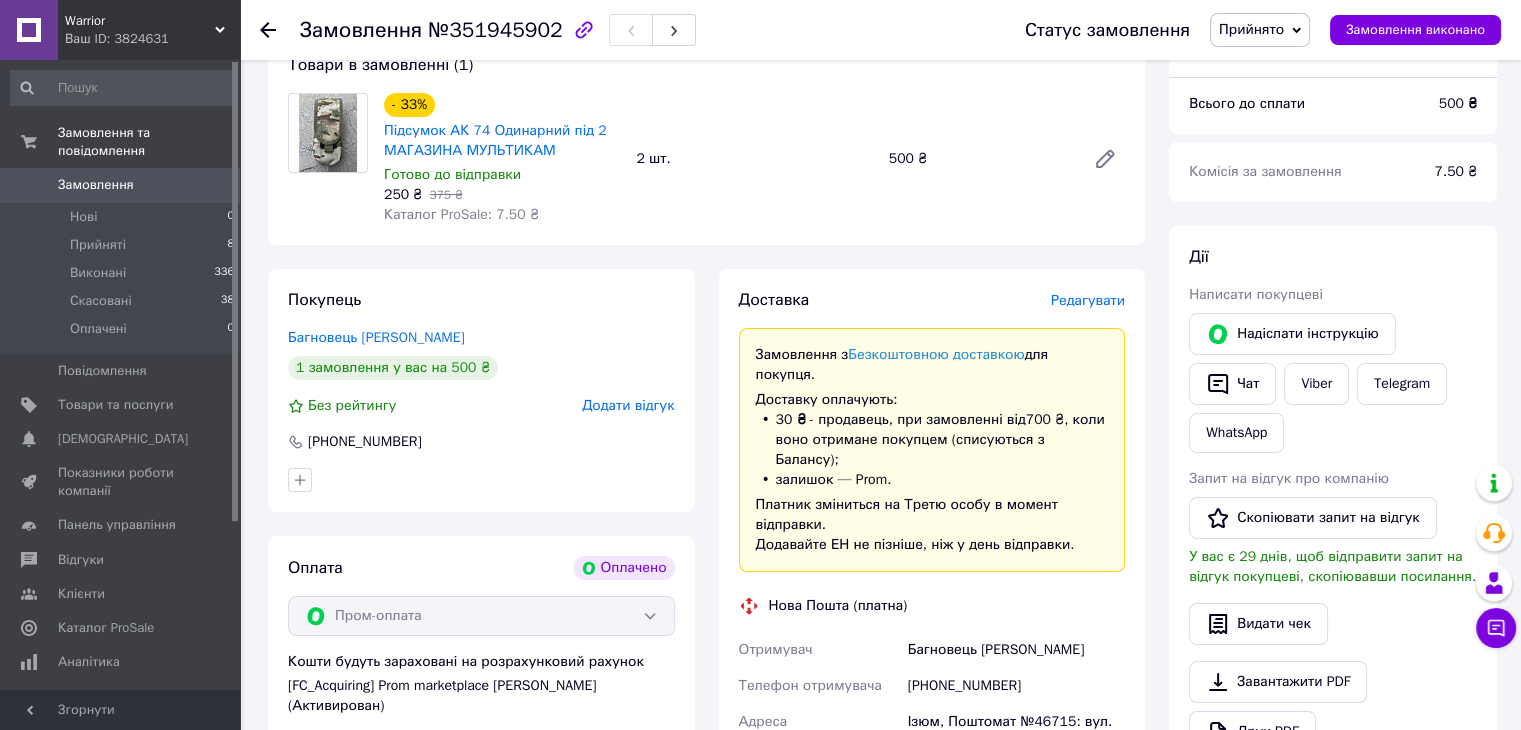 drag, startPoint x: 1116, startPoint y: 574, endPoint x: 1108, endPoint y: 469, distance: 105.30432 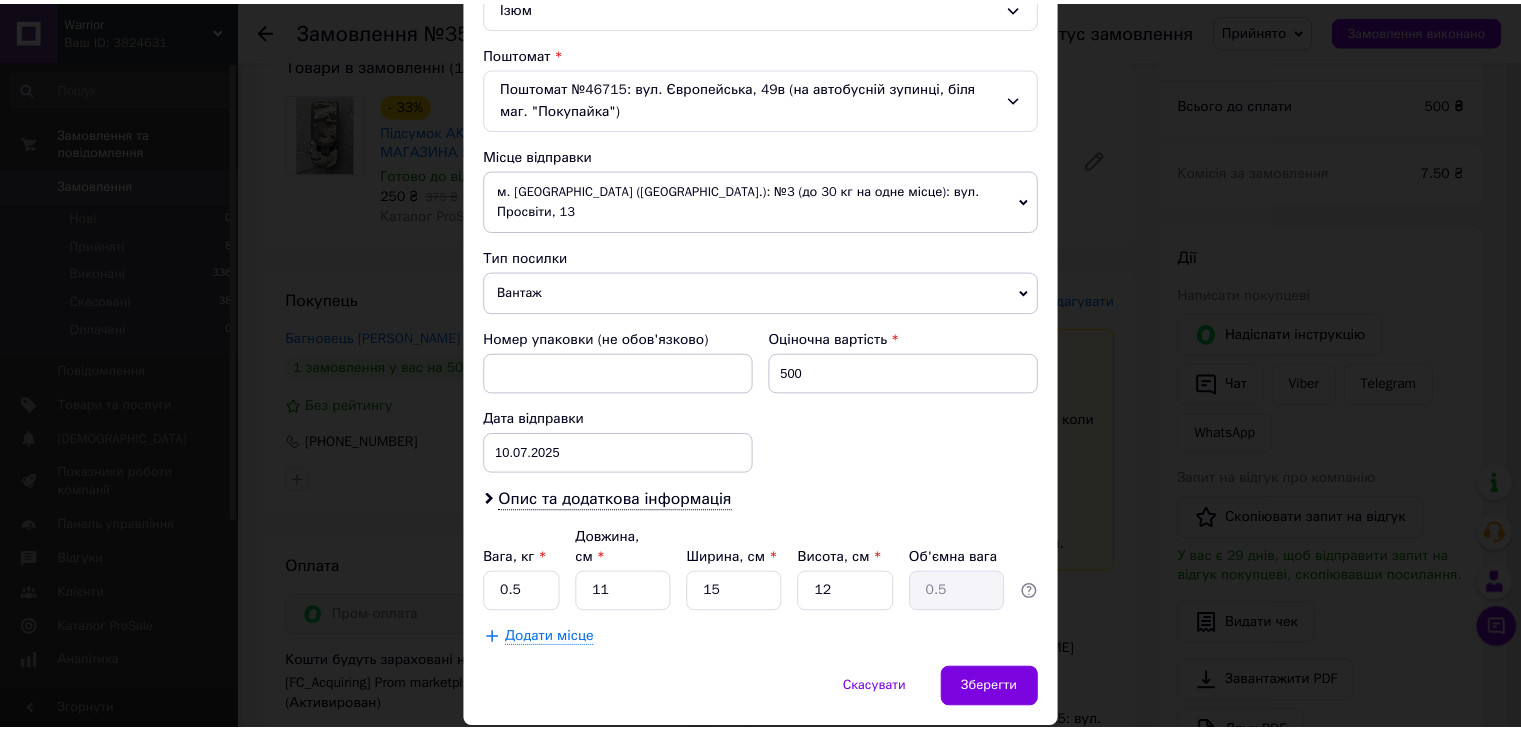 scroll, scrollTop: 615, scrollLeft: 0, axis: vertical 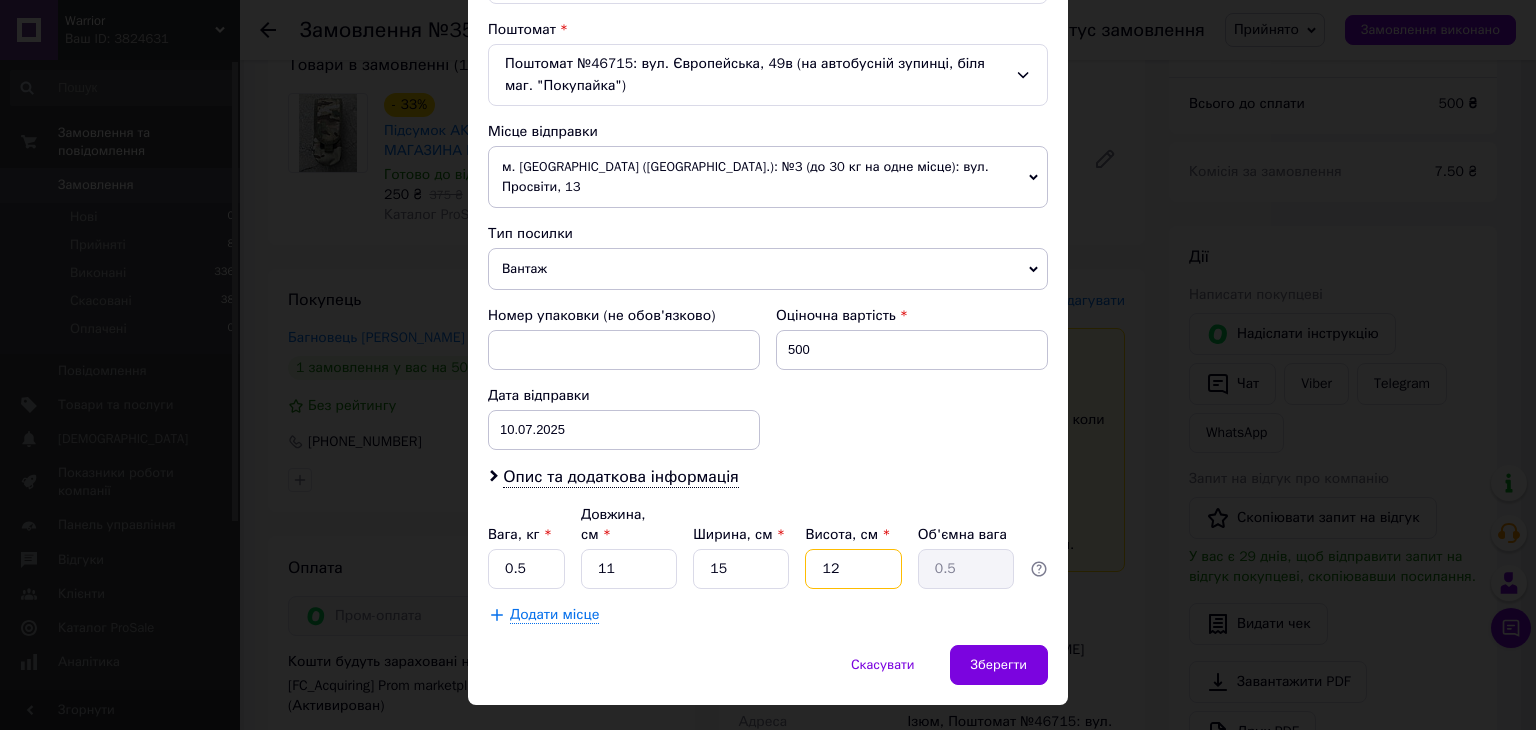 click on "12" at bounding box center (853, 569) 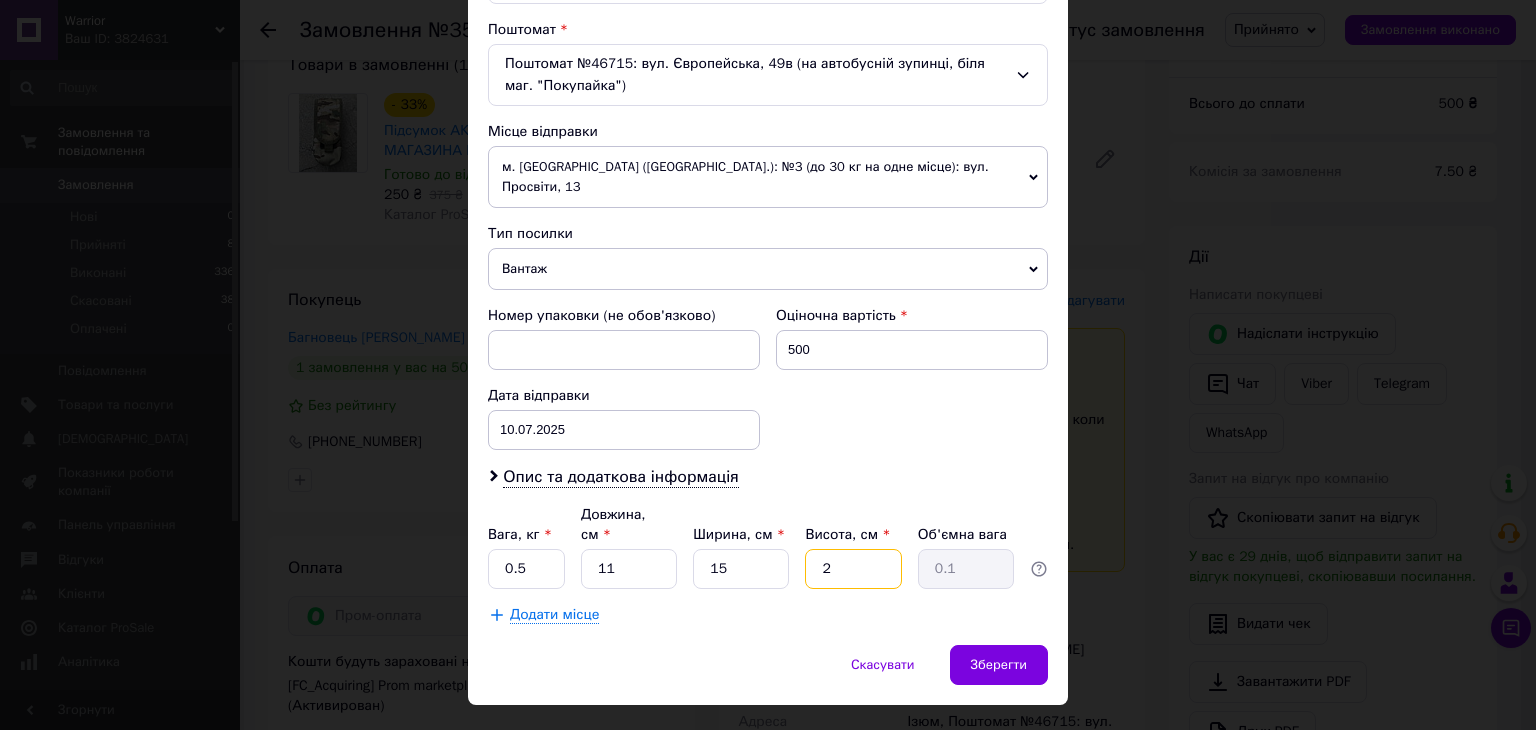 type on "20" 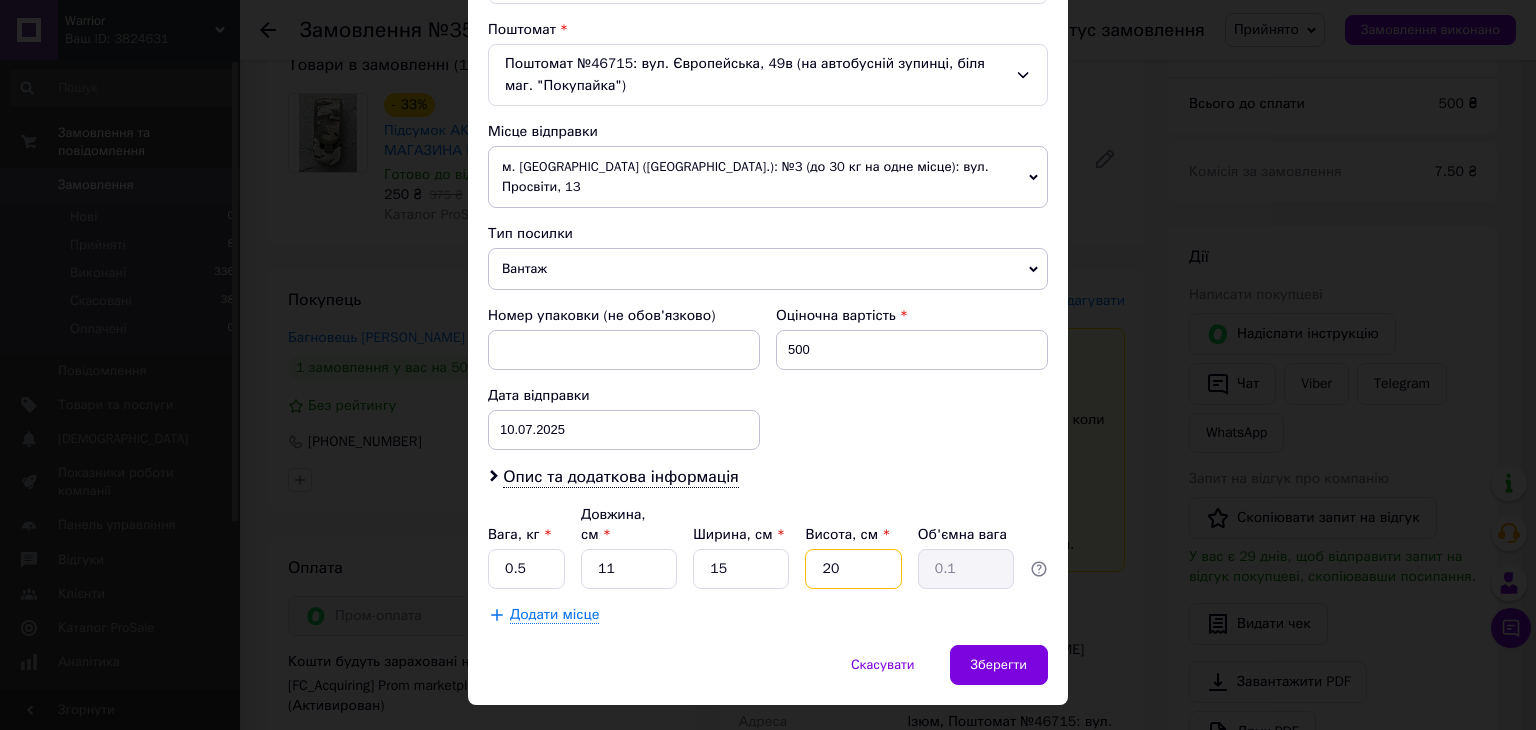 type on "0.83" 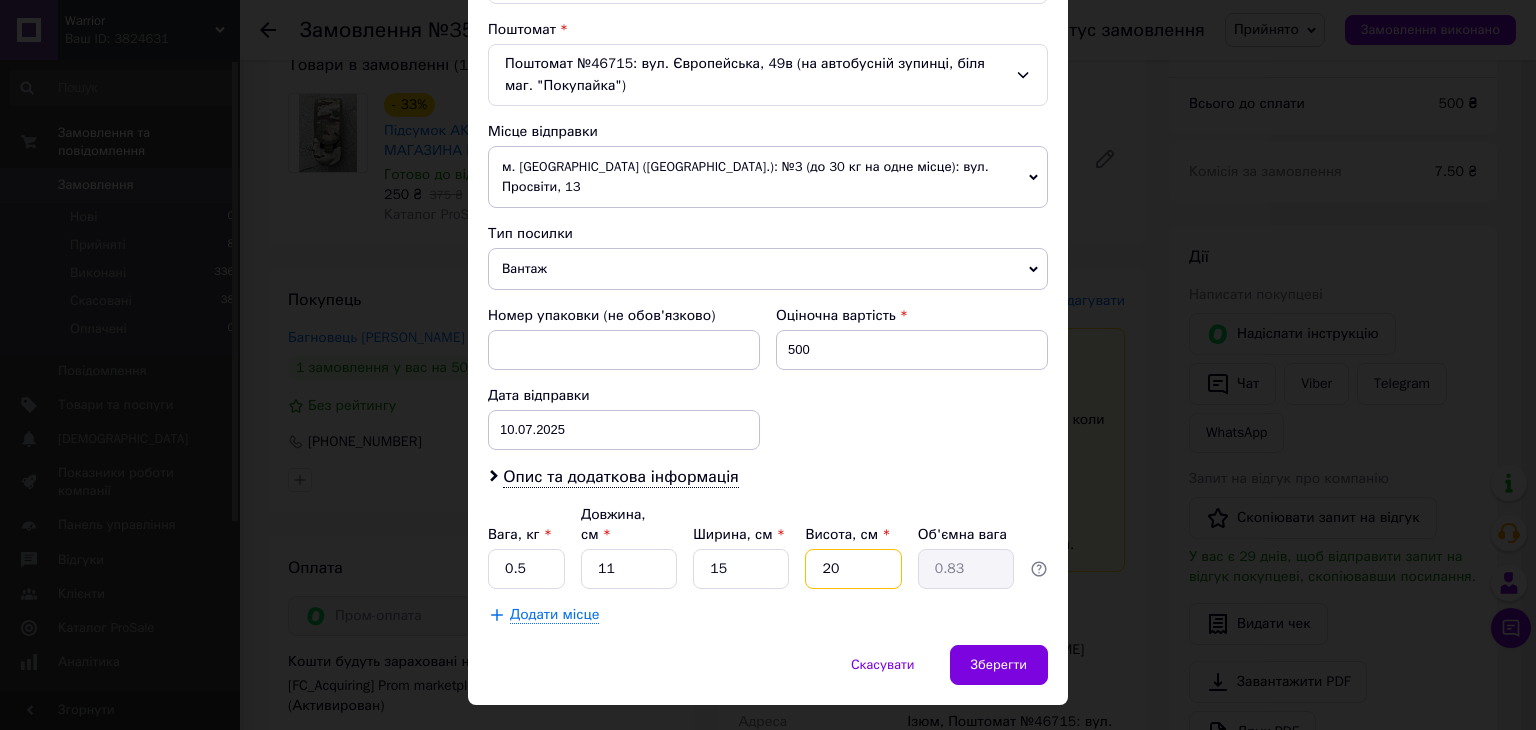 type on "20" 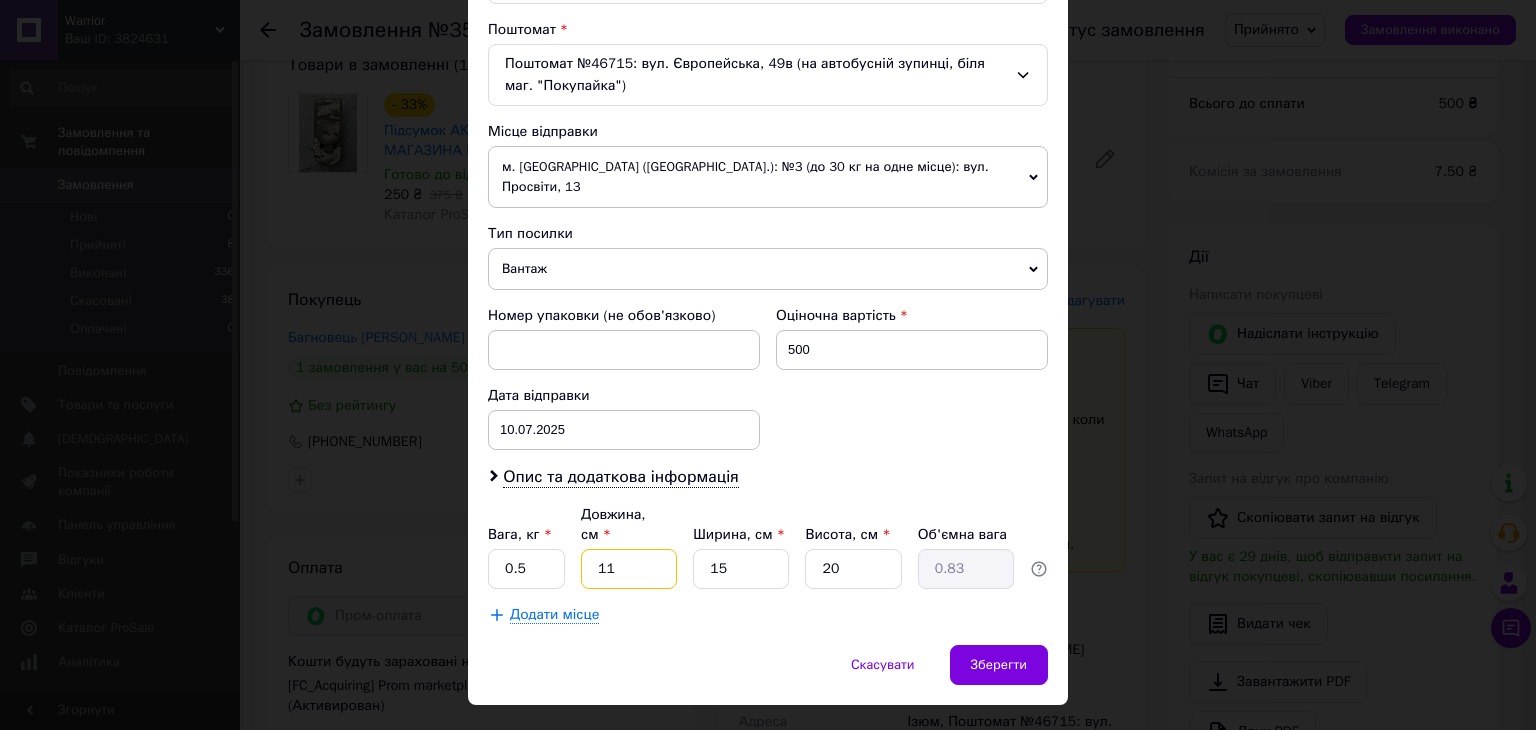 click on "11" at bounding box center (629, 569) 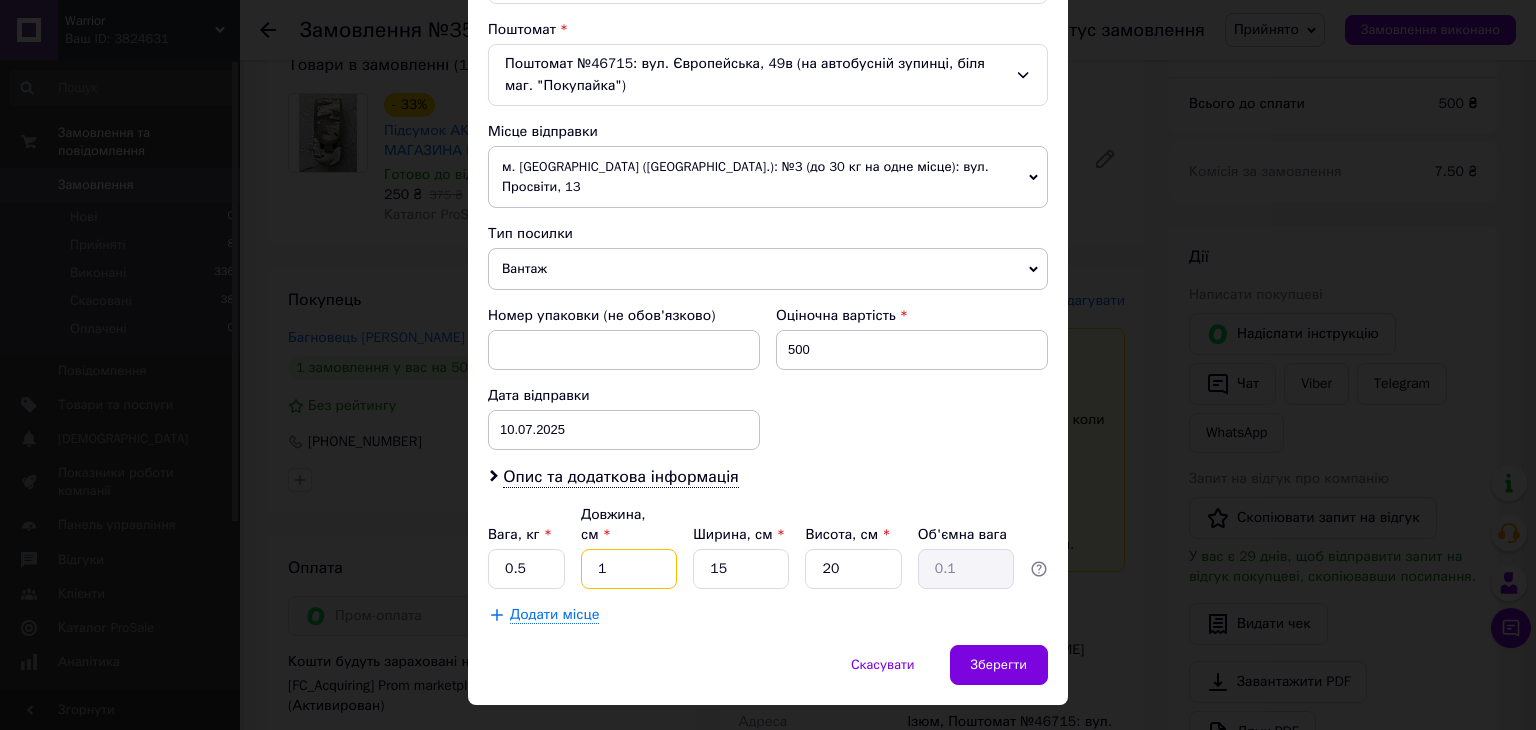 type on "15" 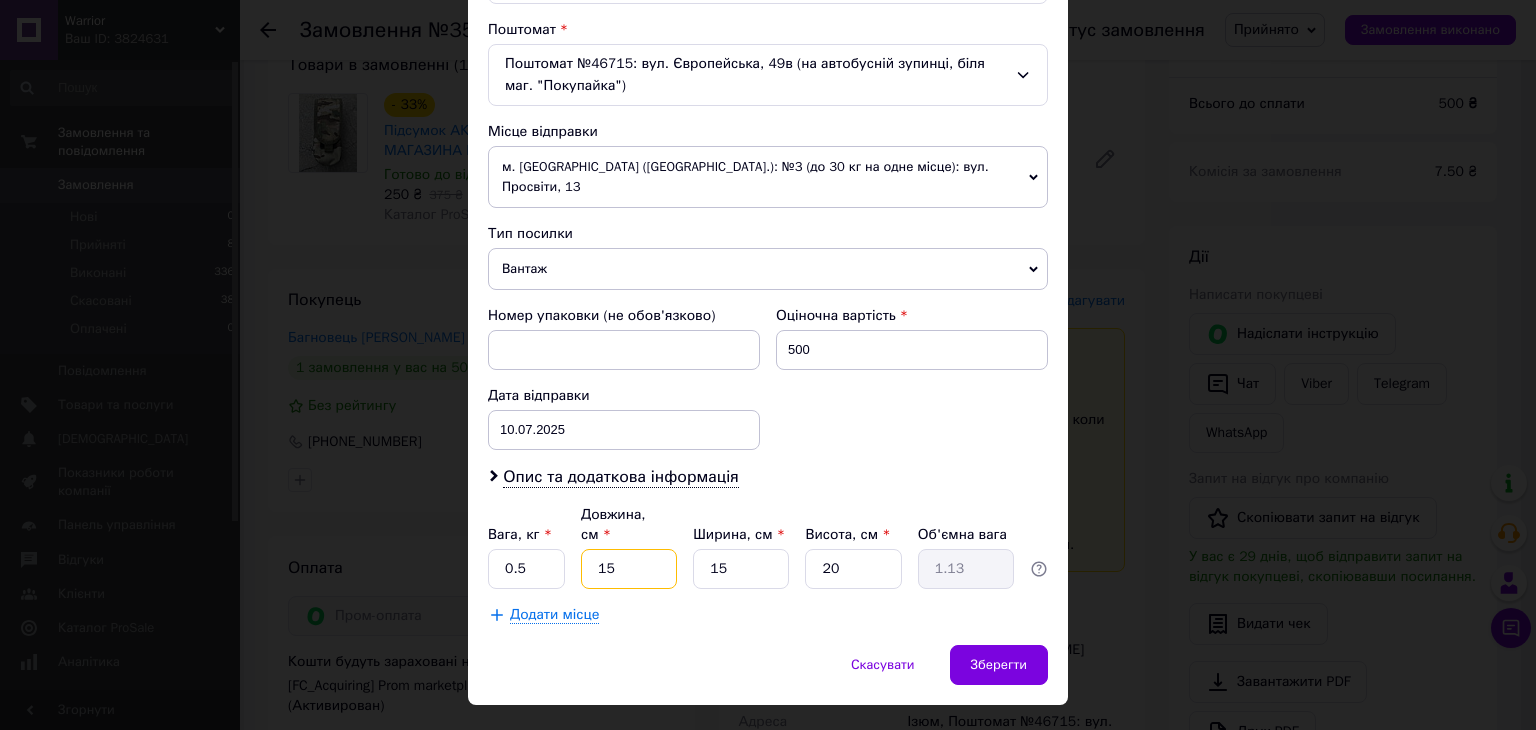 type on "15" 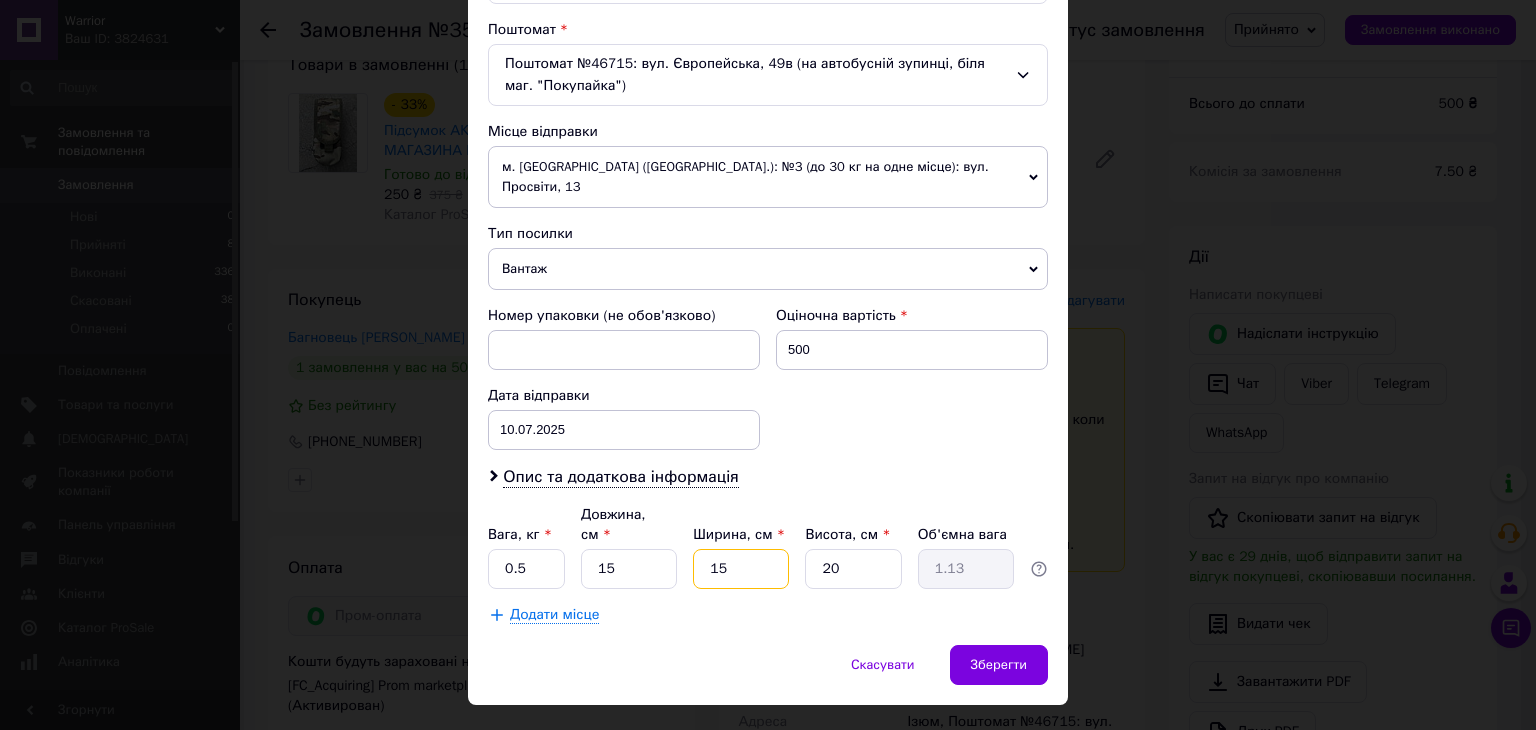 click on "15" at bounding box center [741, 569] 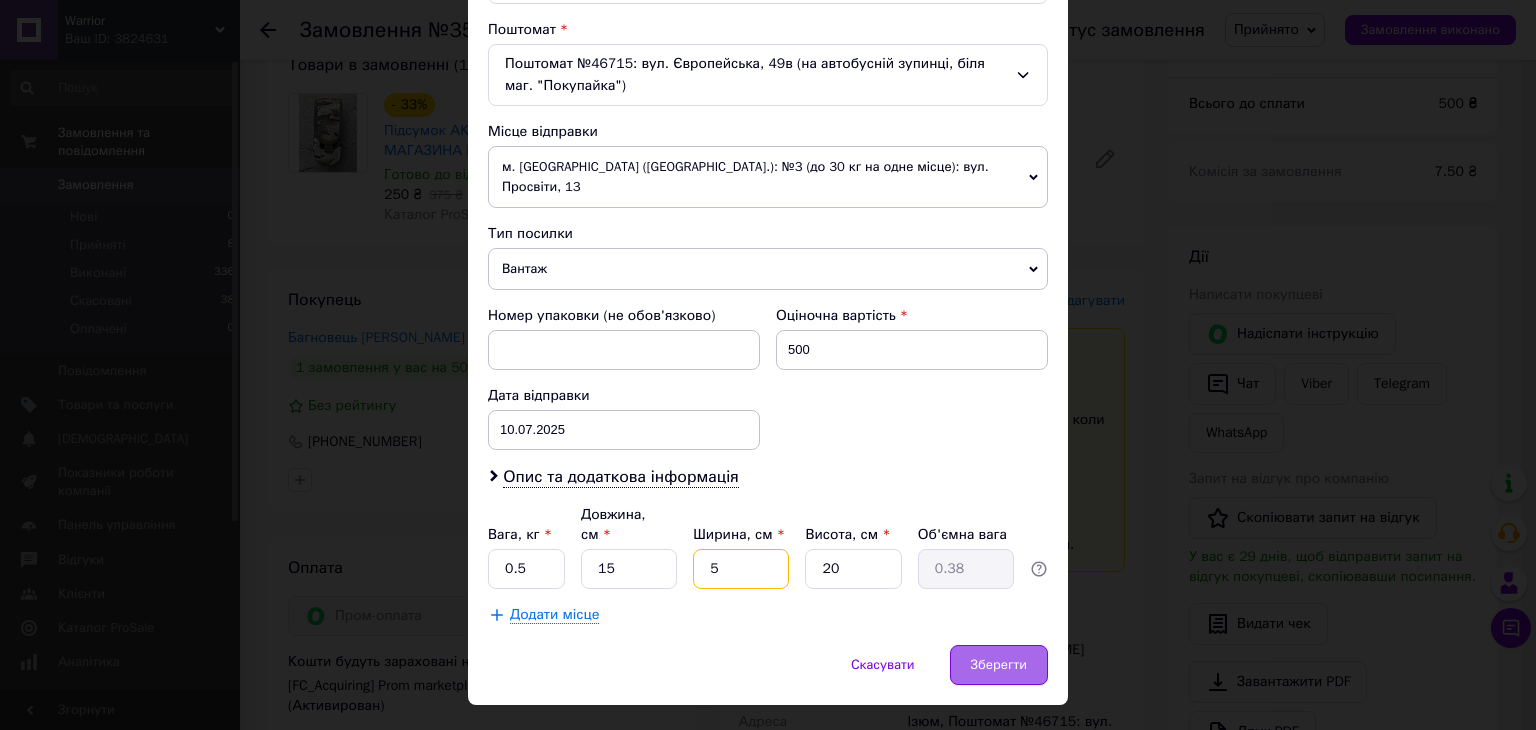 type on "5" 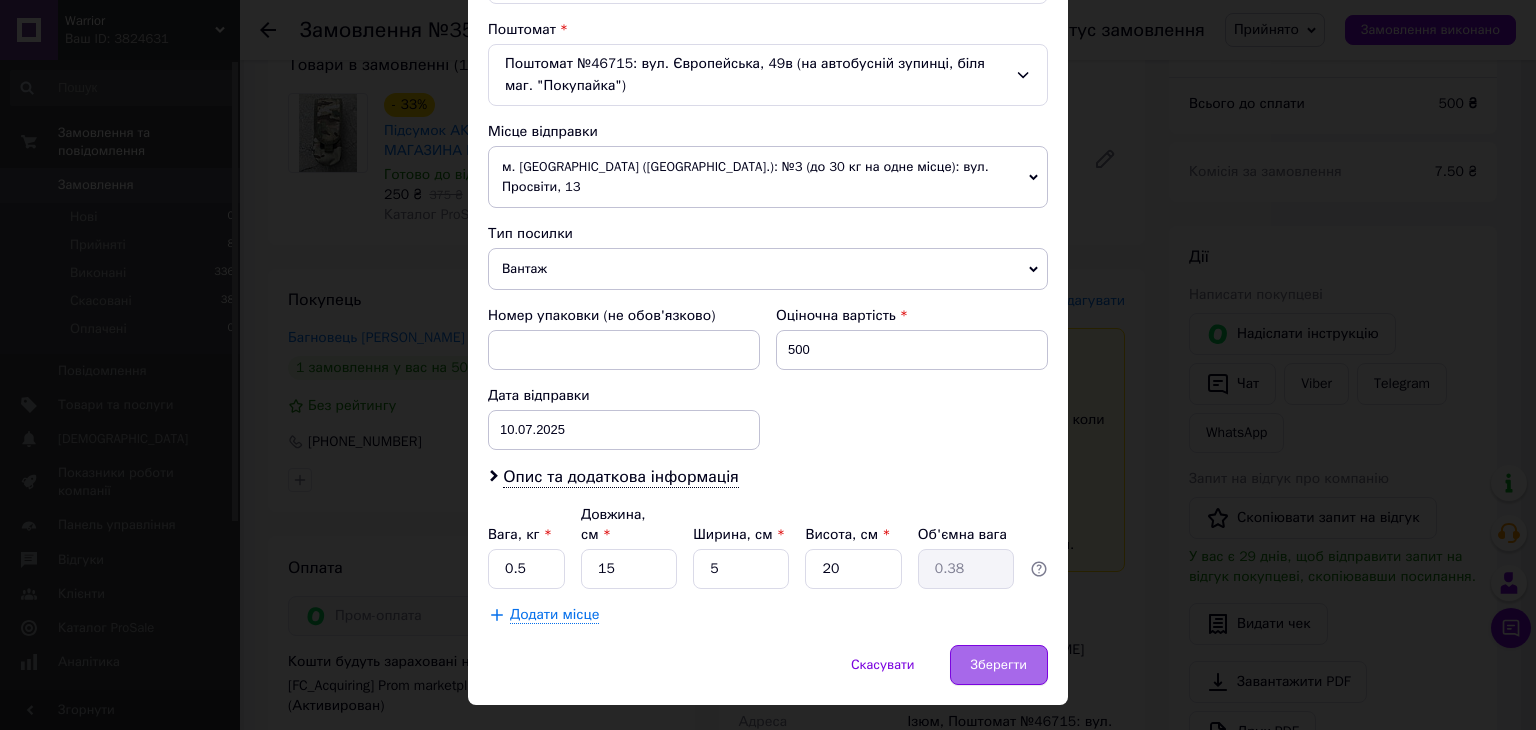 click on "Зберегти" at bounding box center [999, 665] 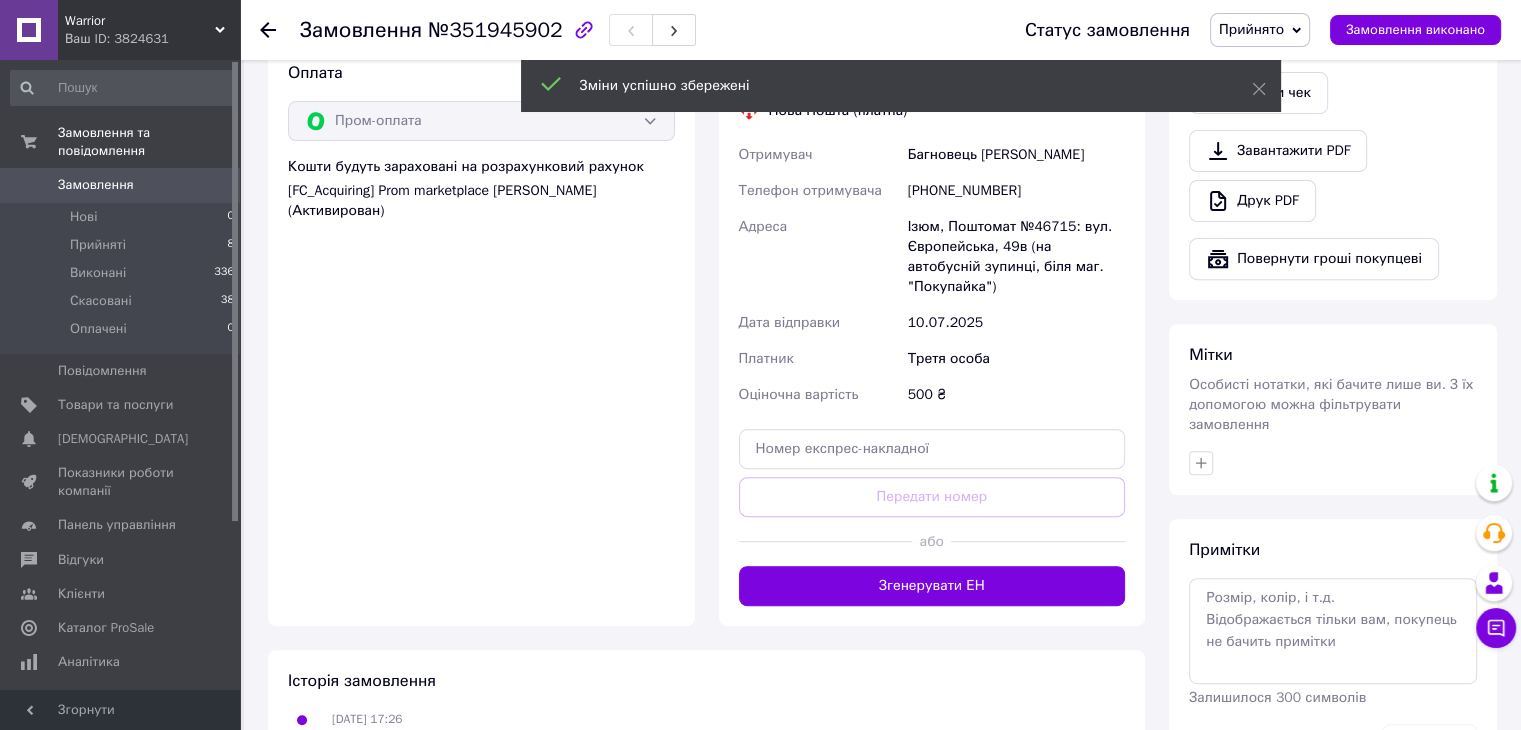 scroll, scrollTop: 700, scrollLeft: 0, axis: vertical 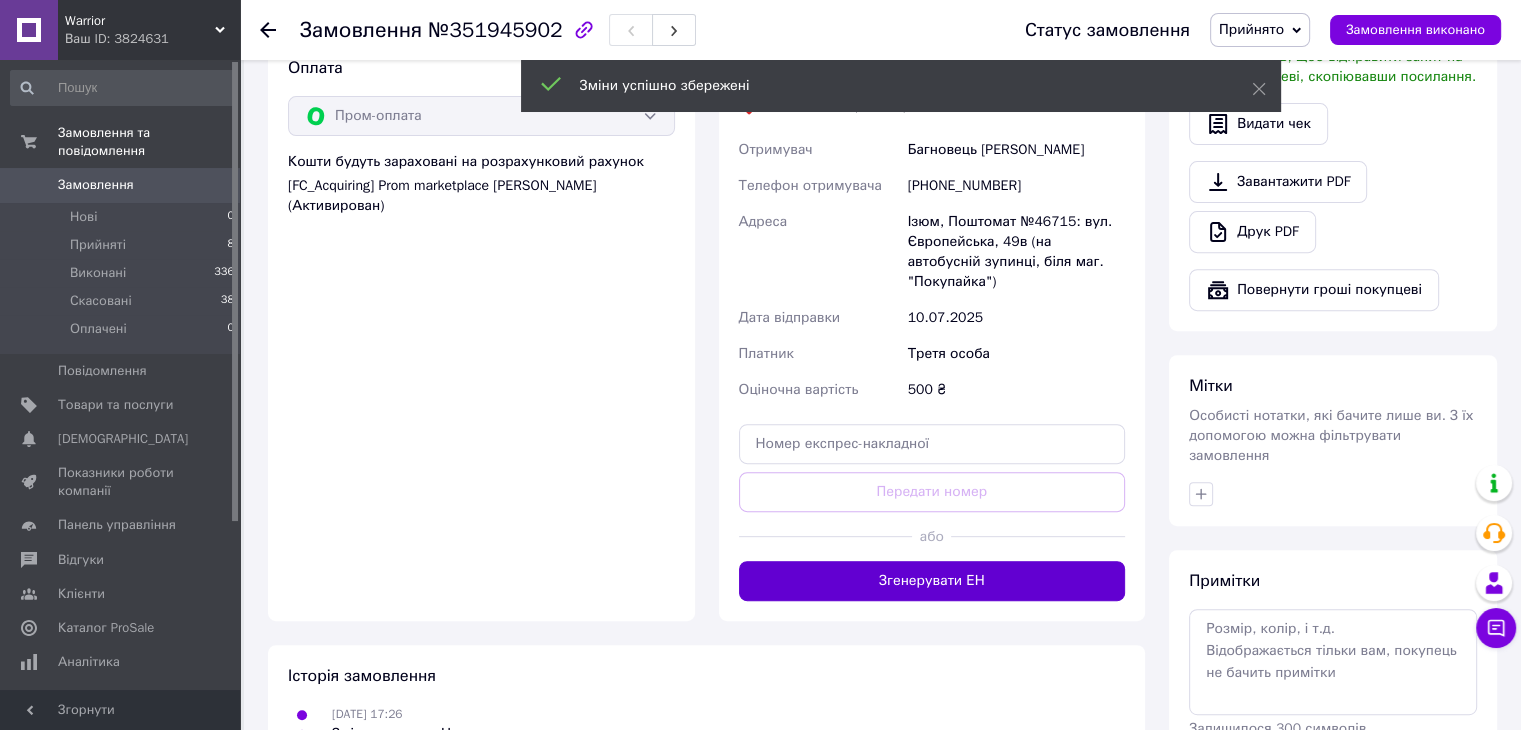 click on "Згенерувати ЕН" at bounding box center (932, 581) 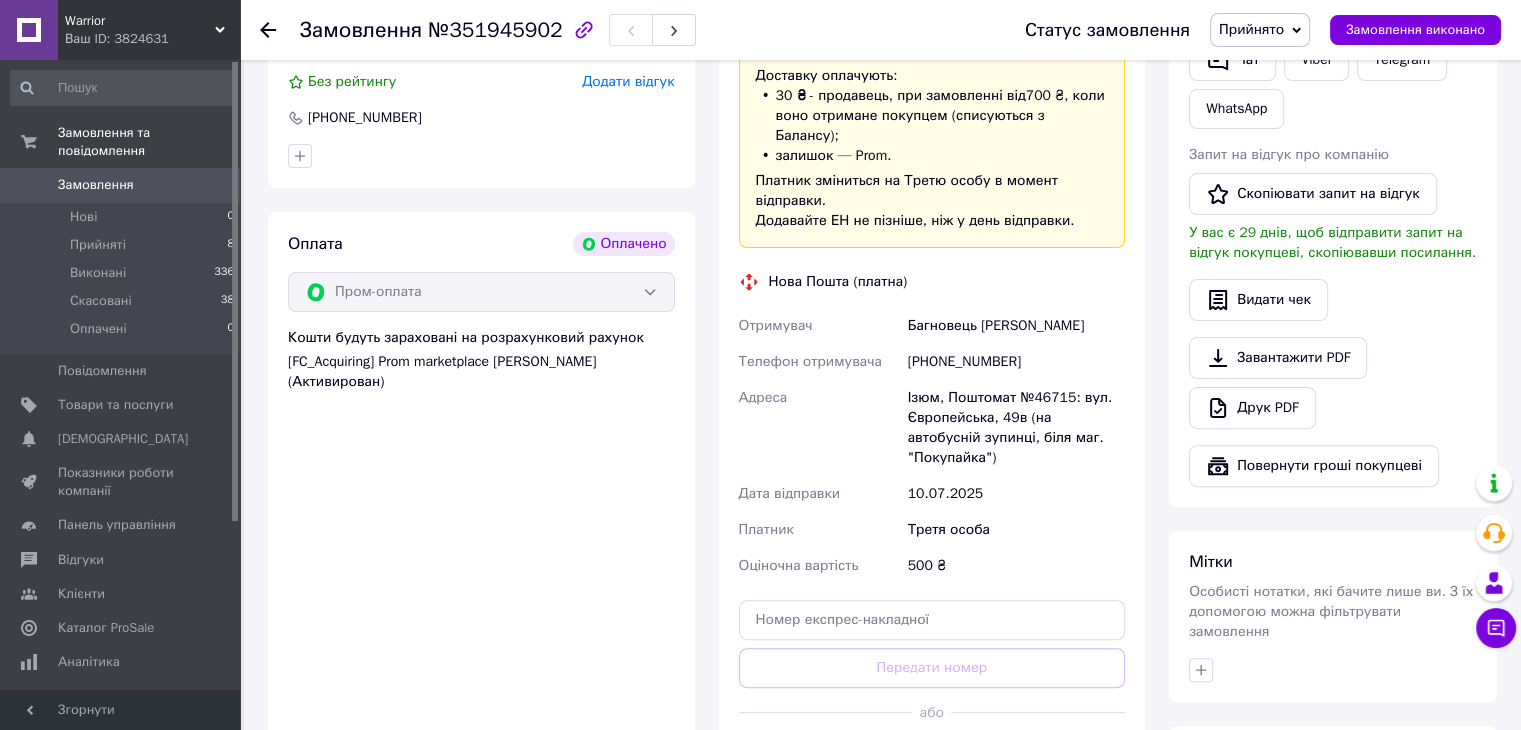 scroll, scrollTop: 300, scrollLeft: 0, axis: vertical 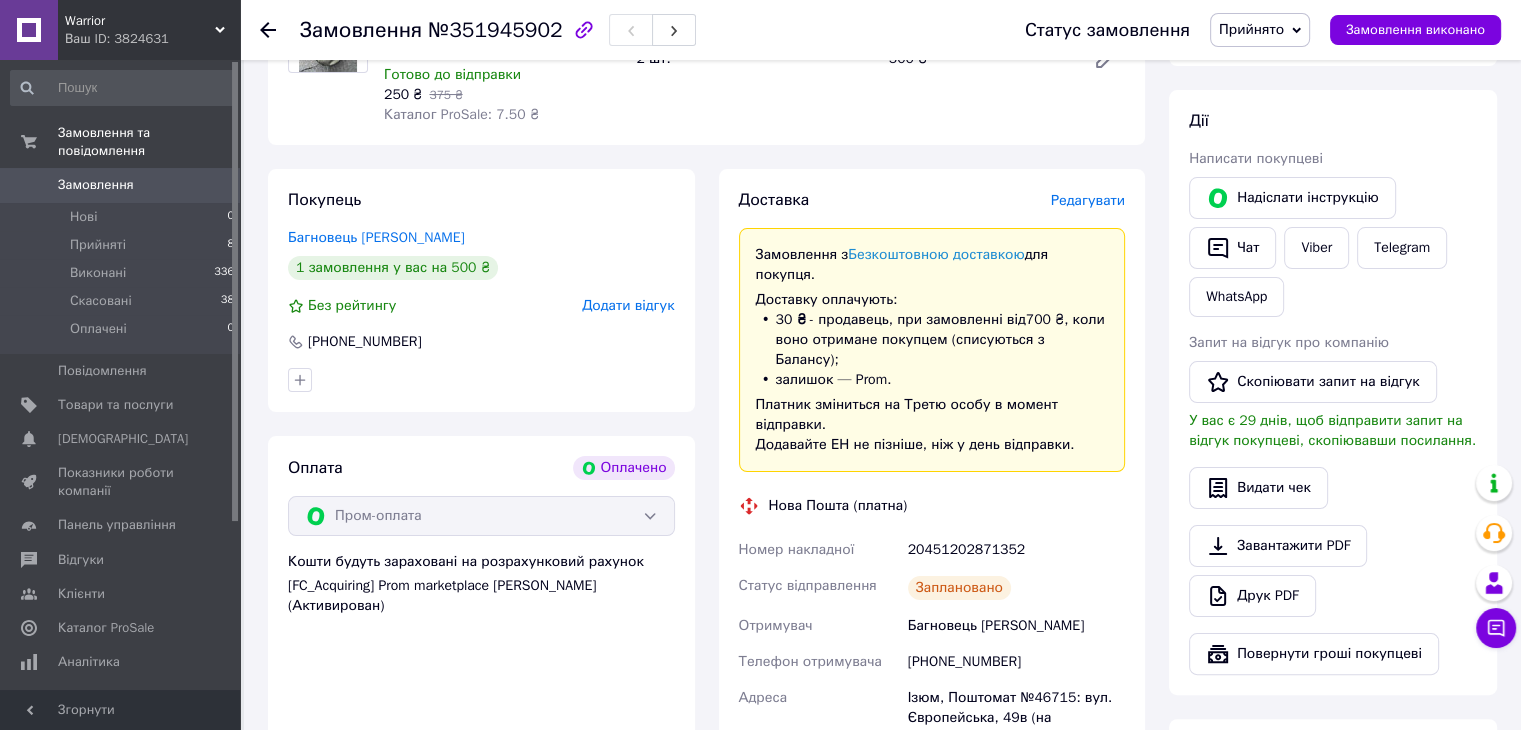 click on "20451202871352" at bounding box center (1016, 550) 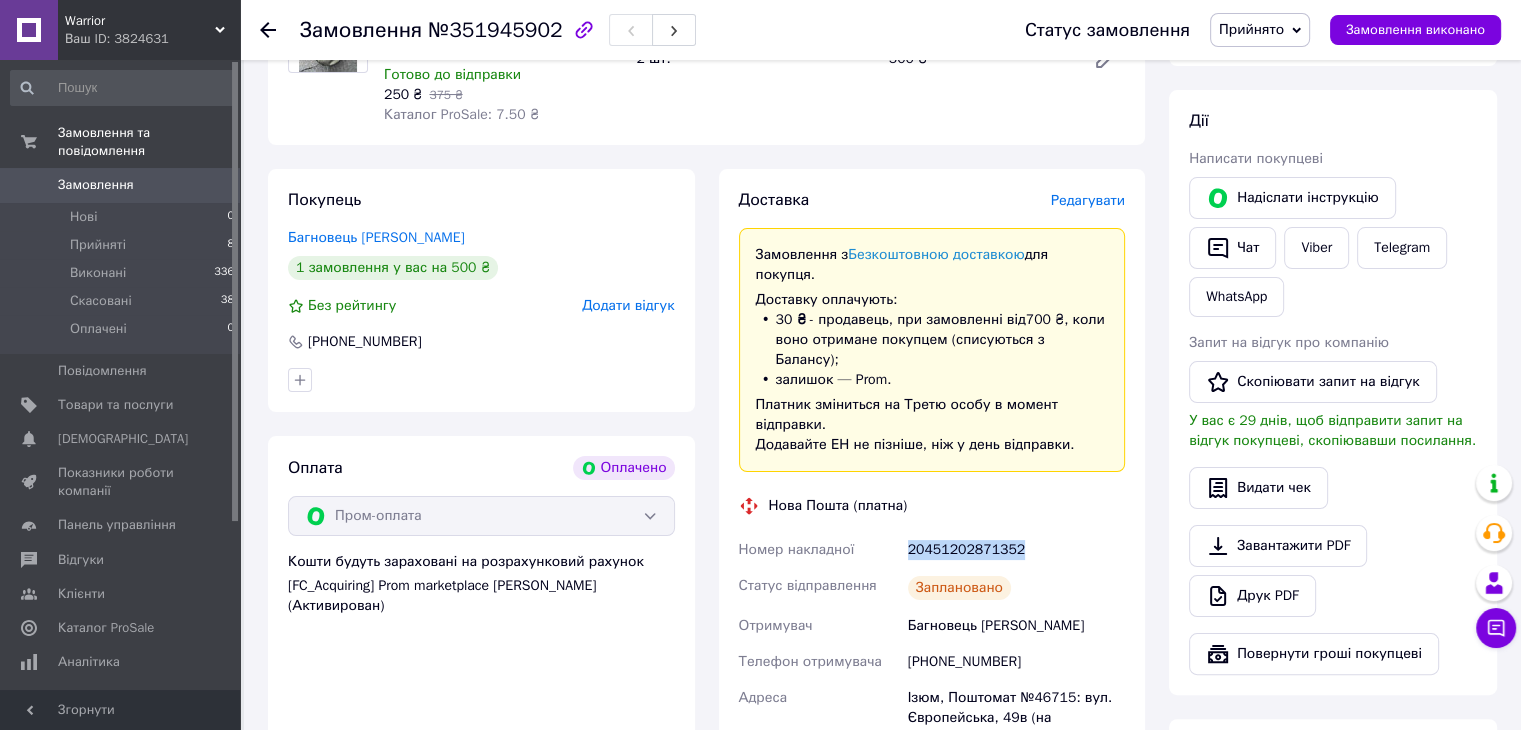 click on "20451202871352" at bounding box center [1016, 550] 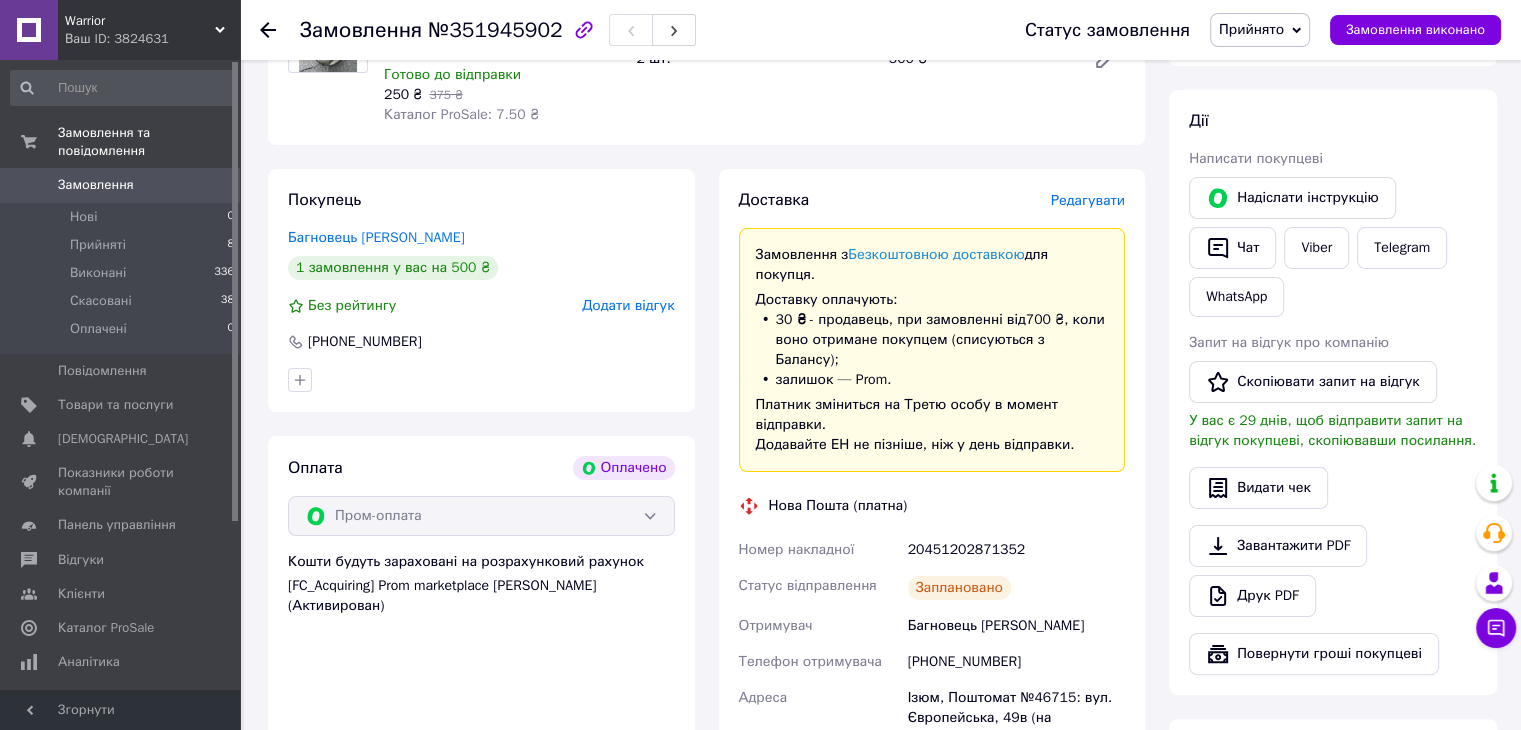 click on "Видати чек" at bounding box center (1333, 488) 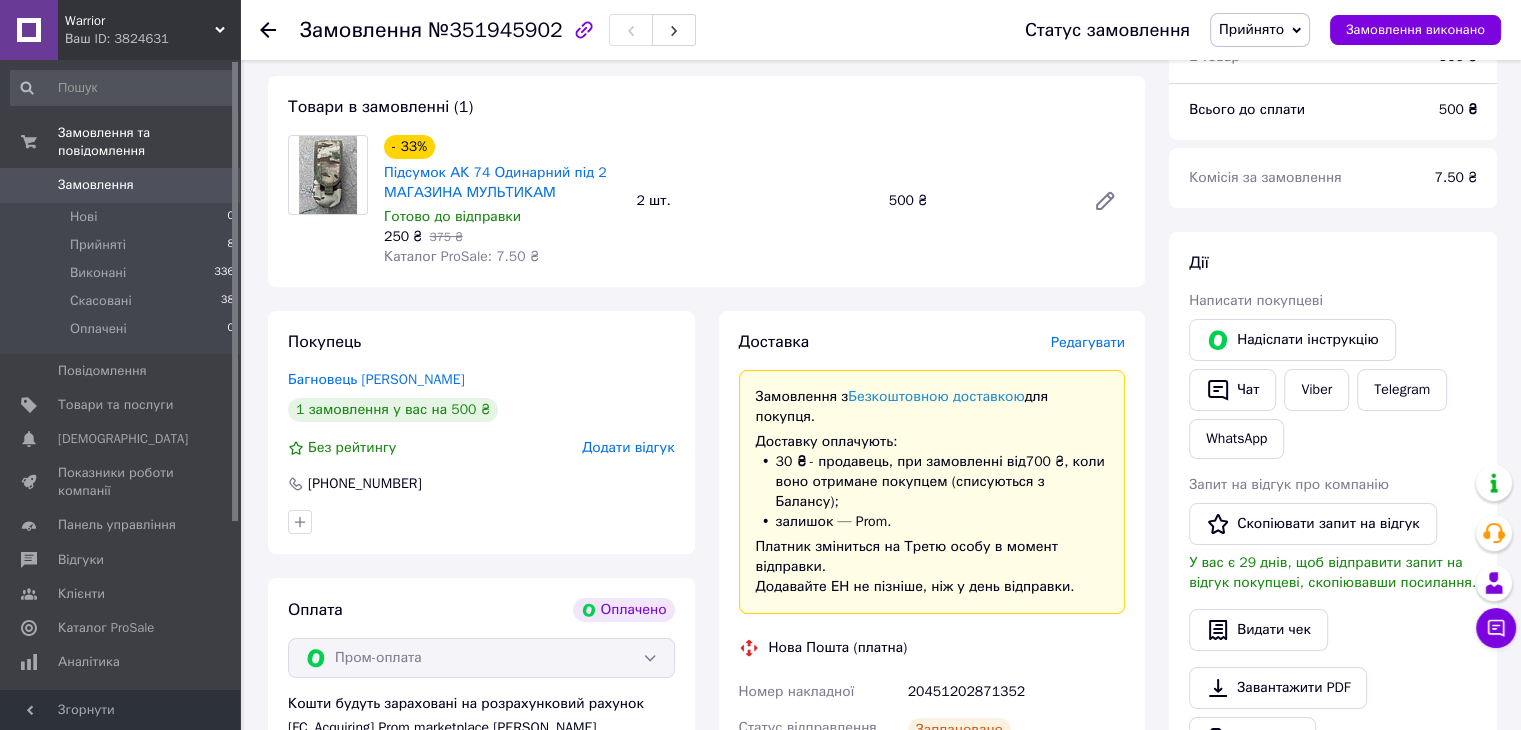 scroll, scrollTop: 0, scrollLeft: 0, axis: both 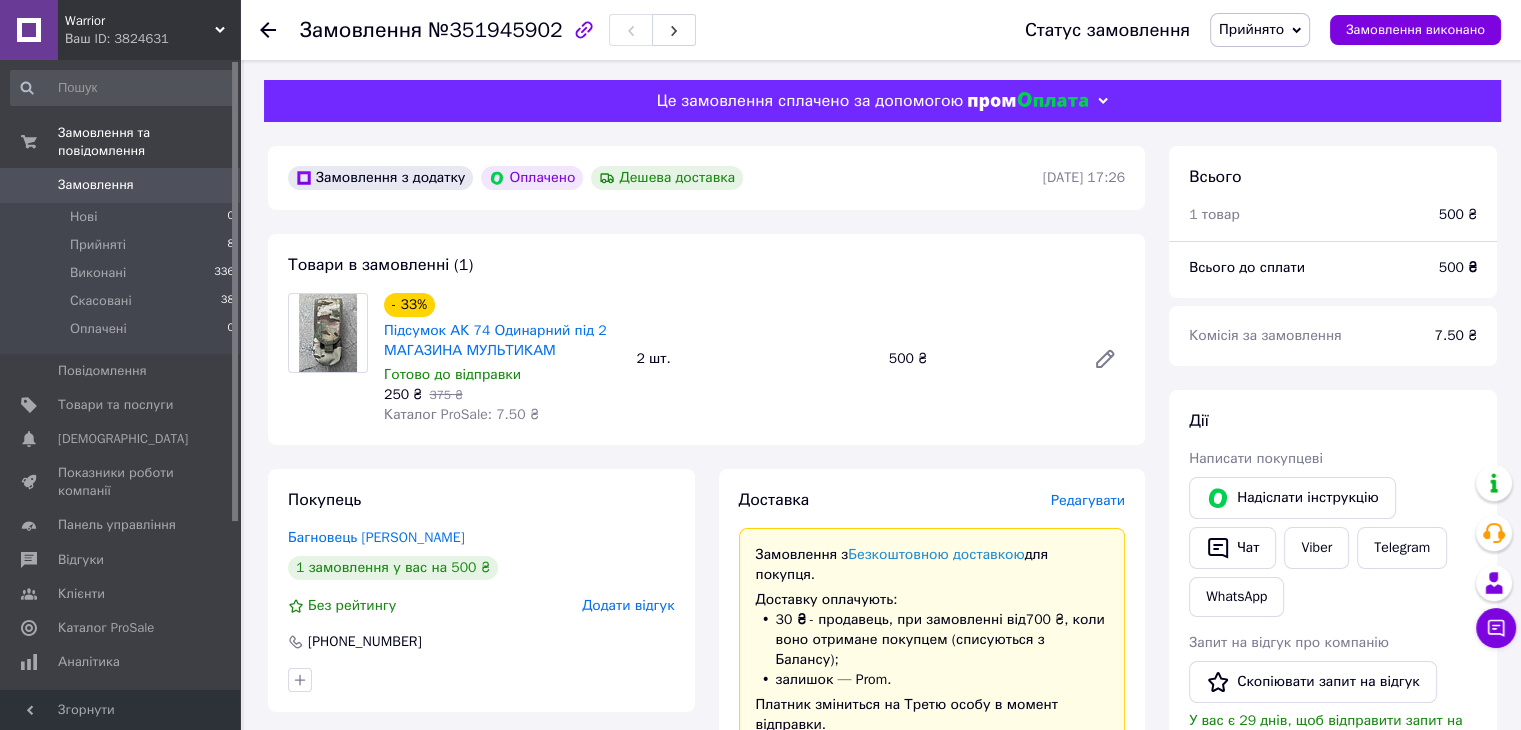 click 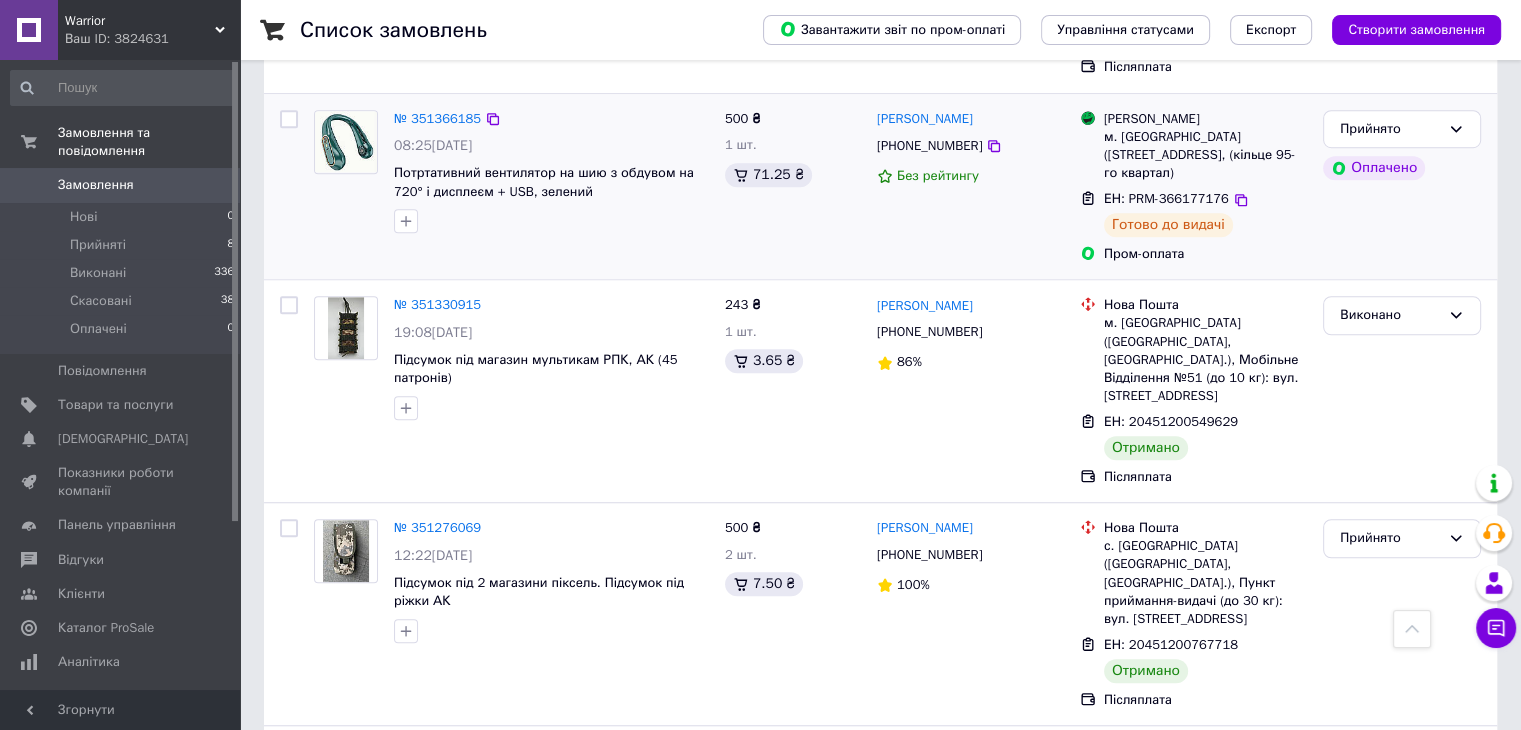 scroll, scrollTop: 1400, scrollLeft: 0, axis: vertical 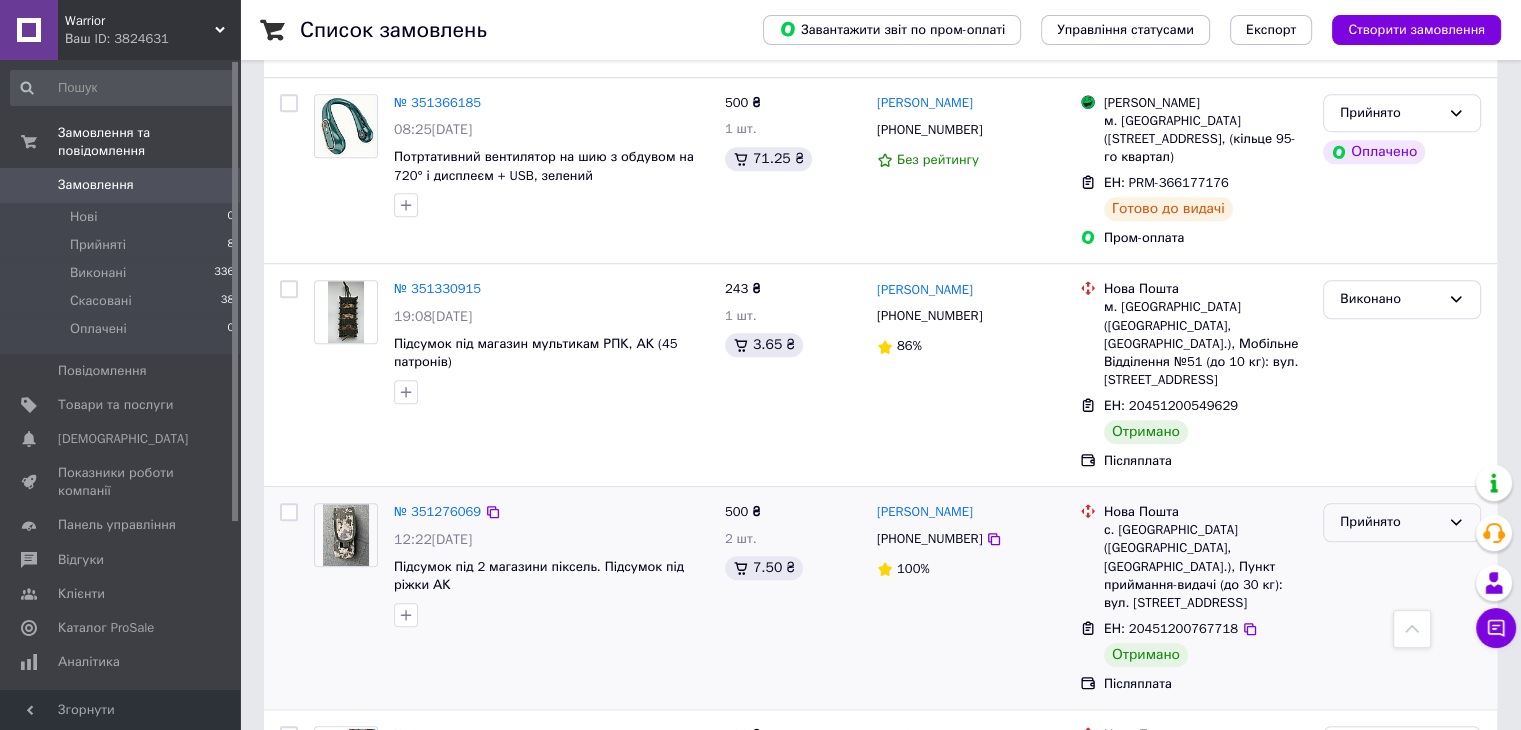 click on "Прийнято" at bounding box center [1402, 522] 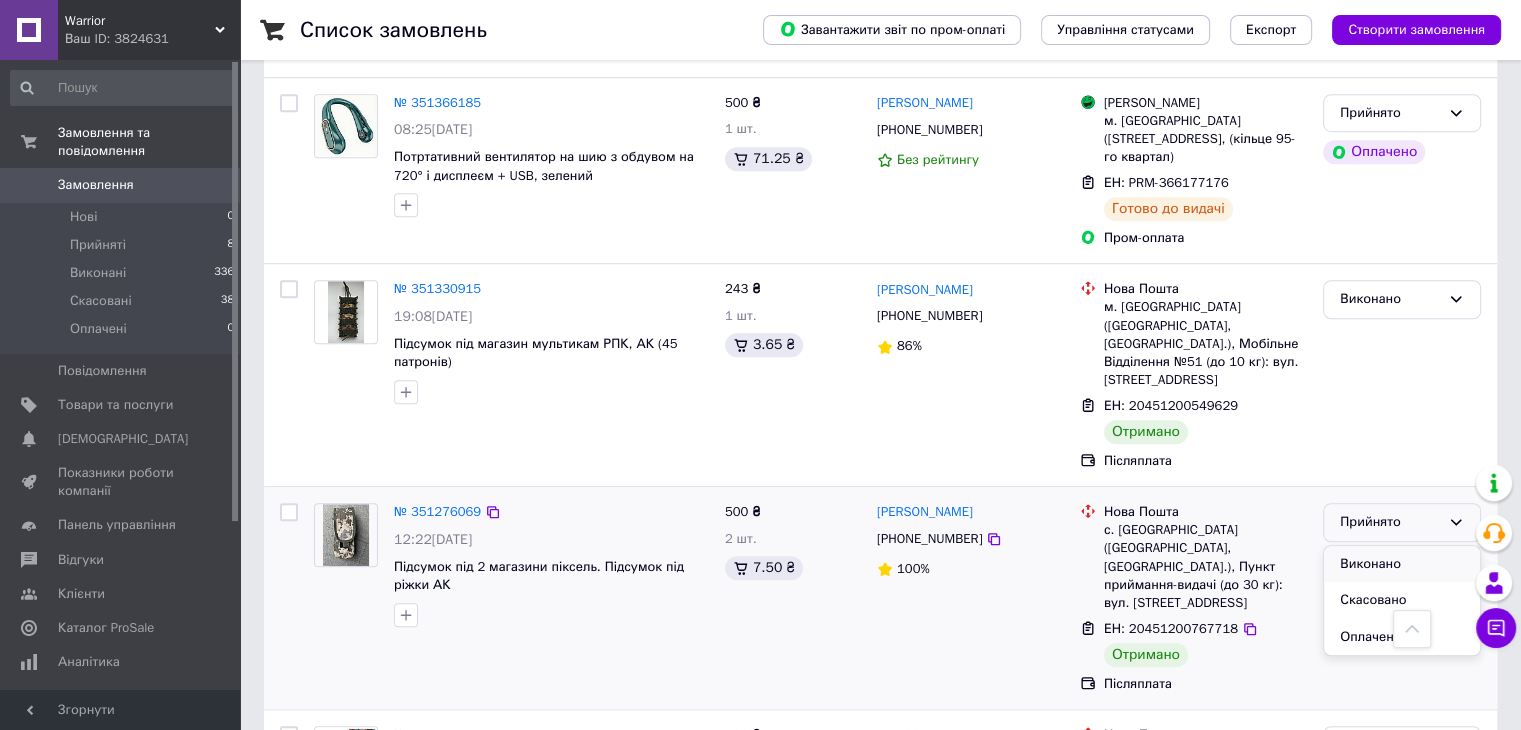 click on "Виконано" at bounding box center [1402, 564] 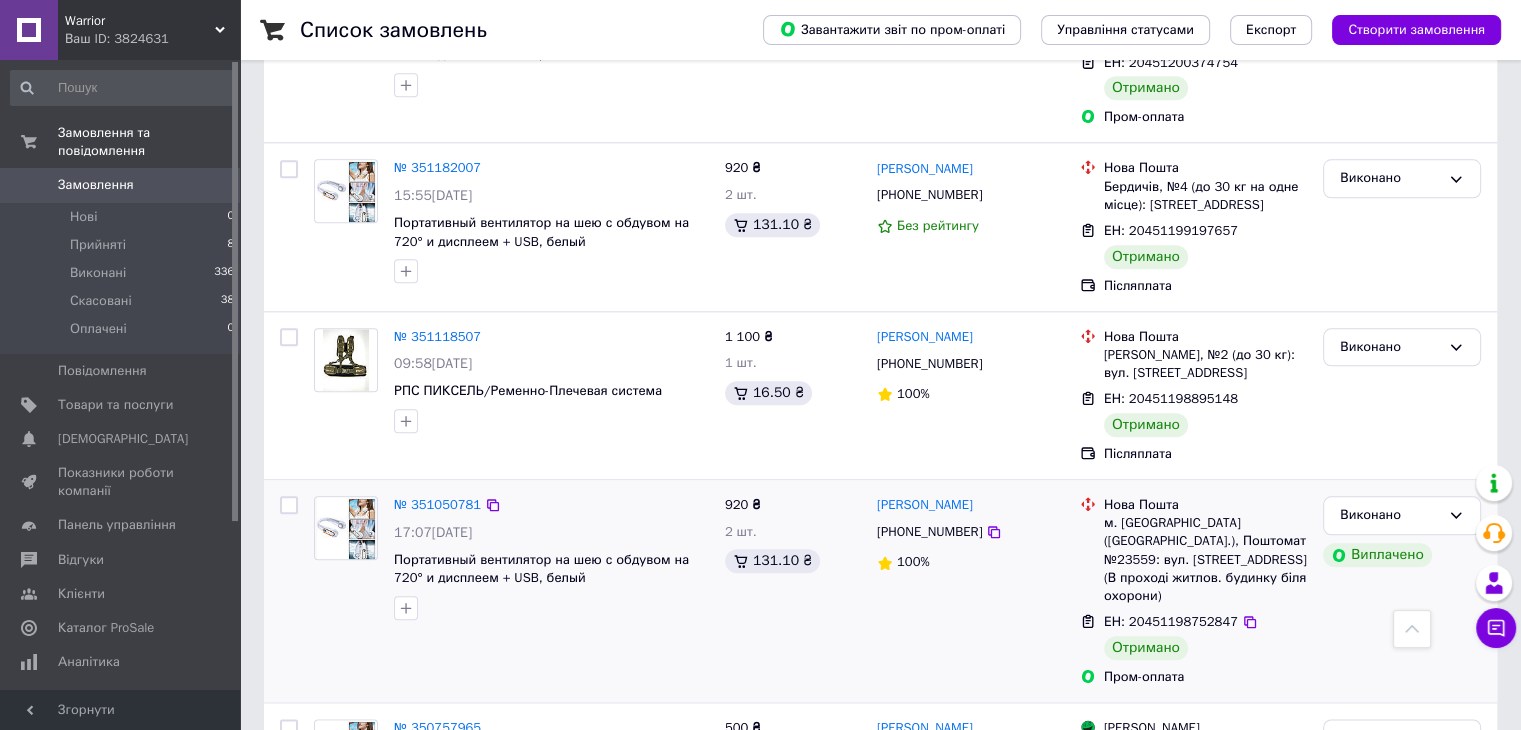 scroll, scrollTop: 2300, scrollLeft: 0, axis: vertical 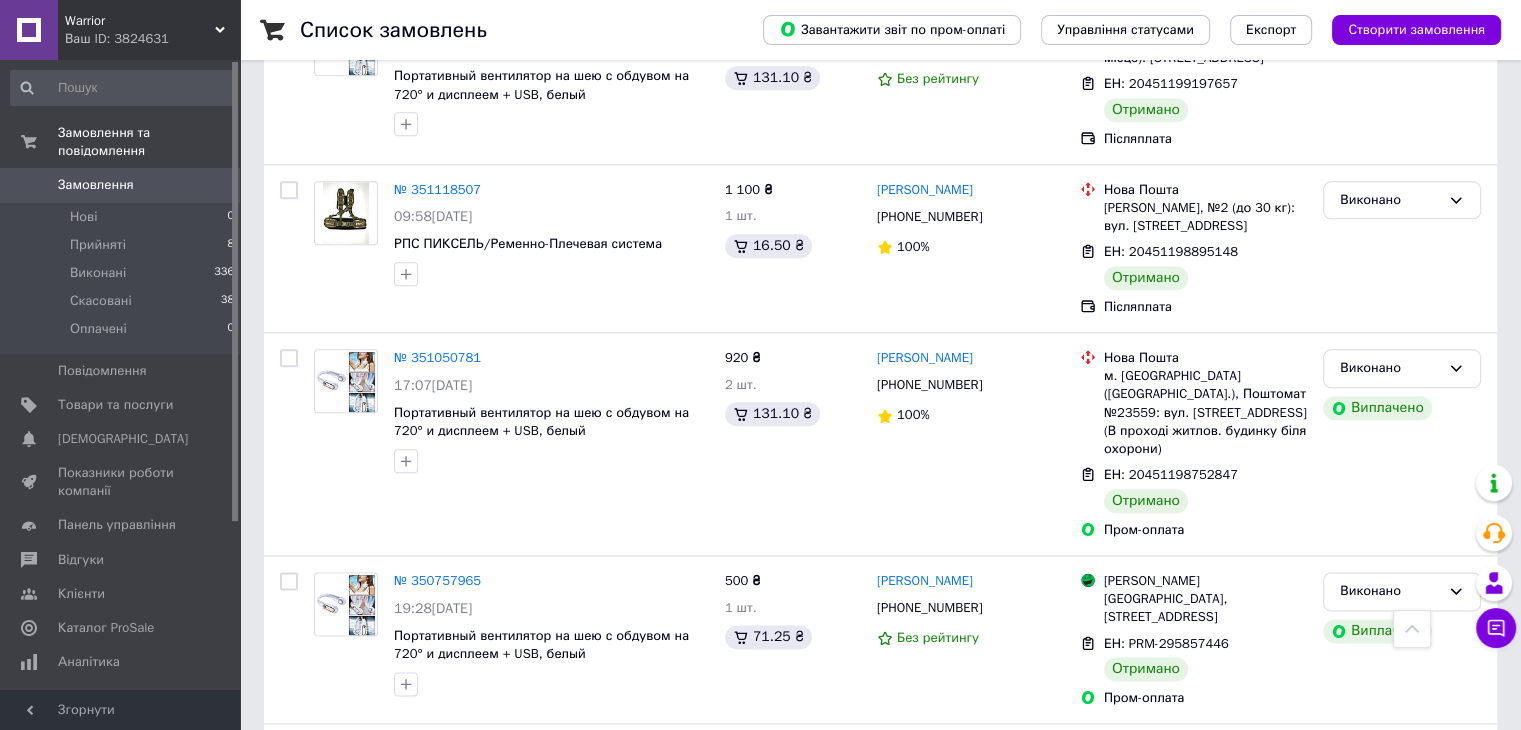 click on "Ваш ID: 3824631" at bounding box center (152, 39) 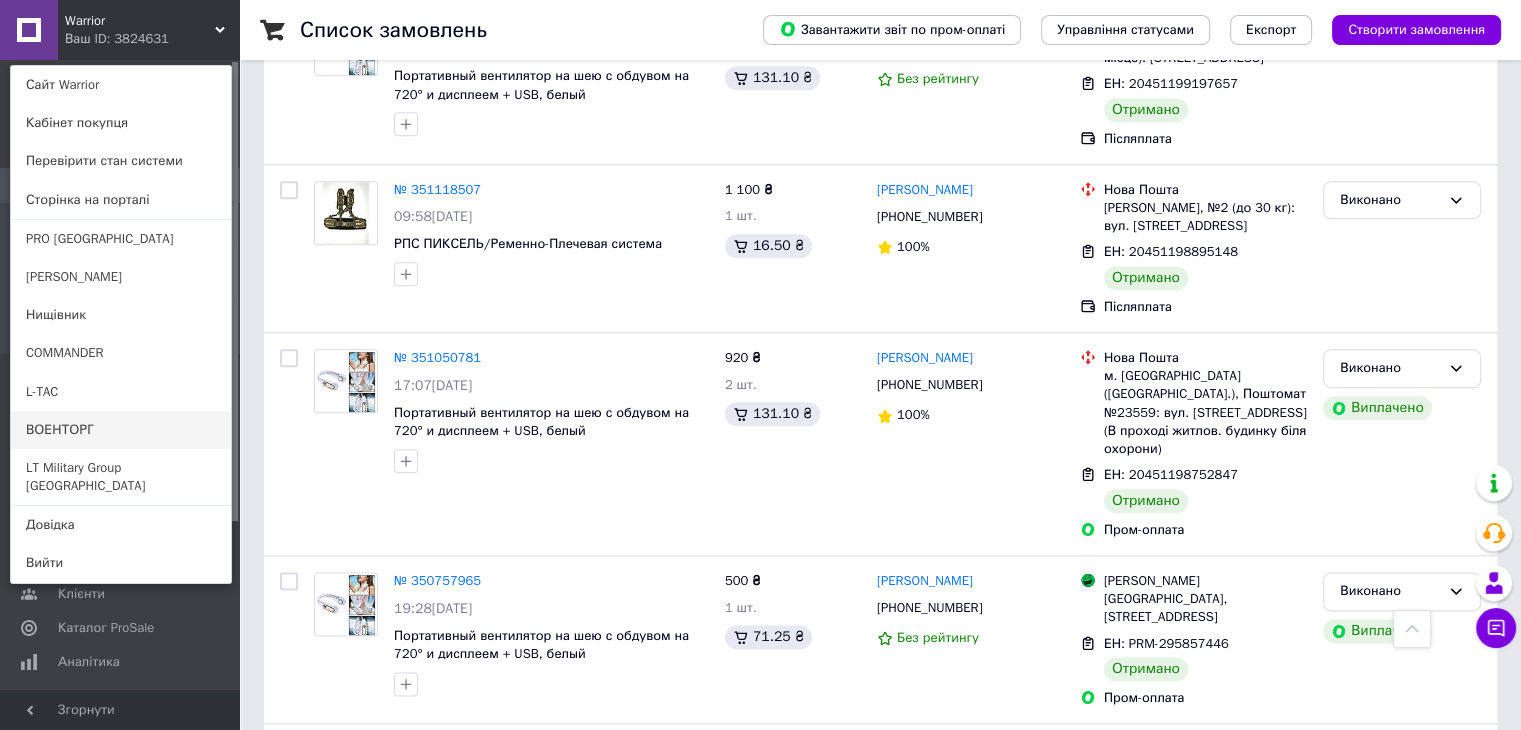 click on "ВОЕНТОРГ" at bounding box center (121, 430) 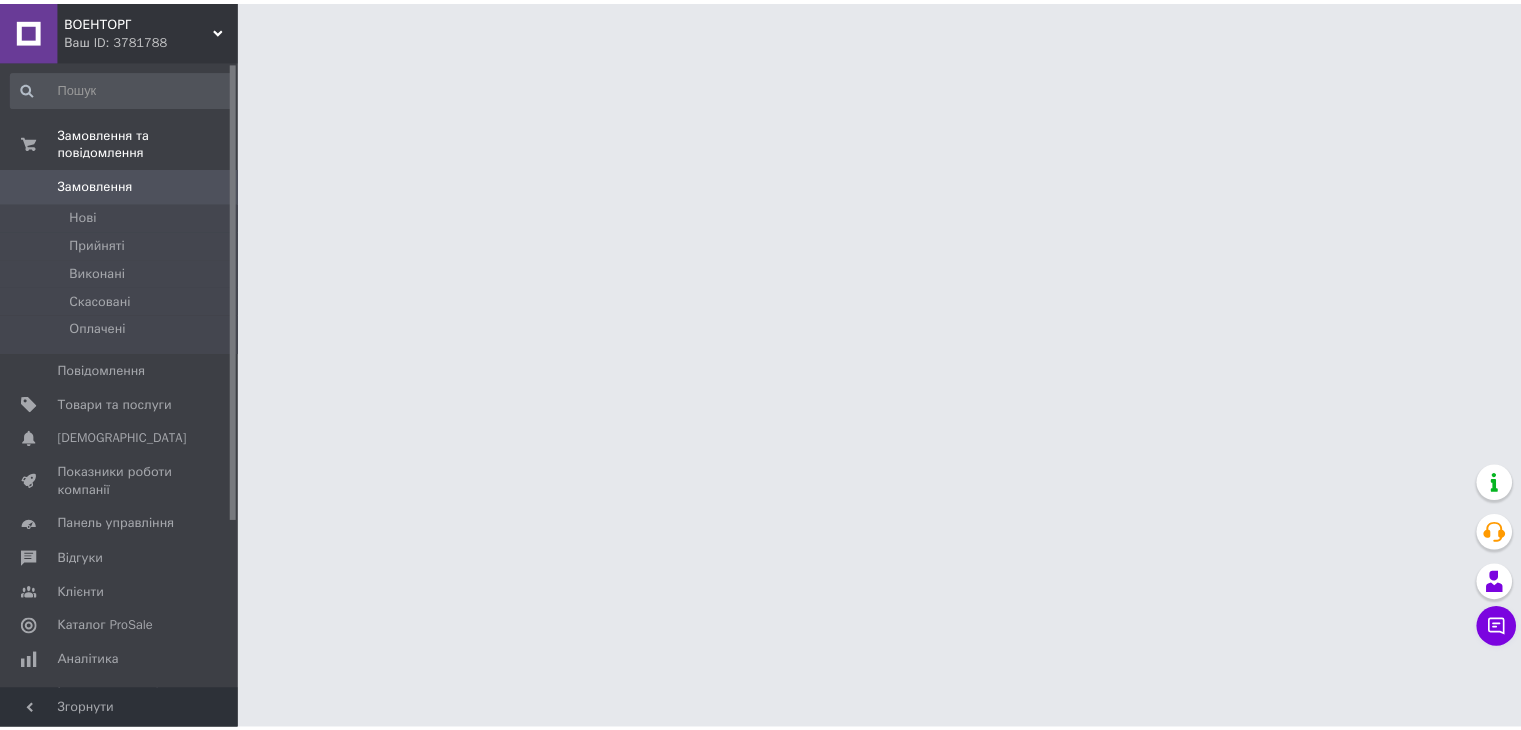 scroll, scrollTop: 0, scrollLeft: 0, axis: both 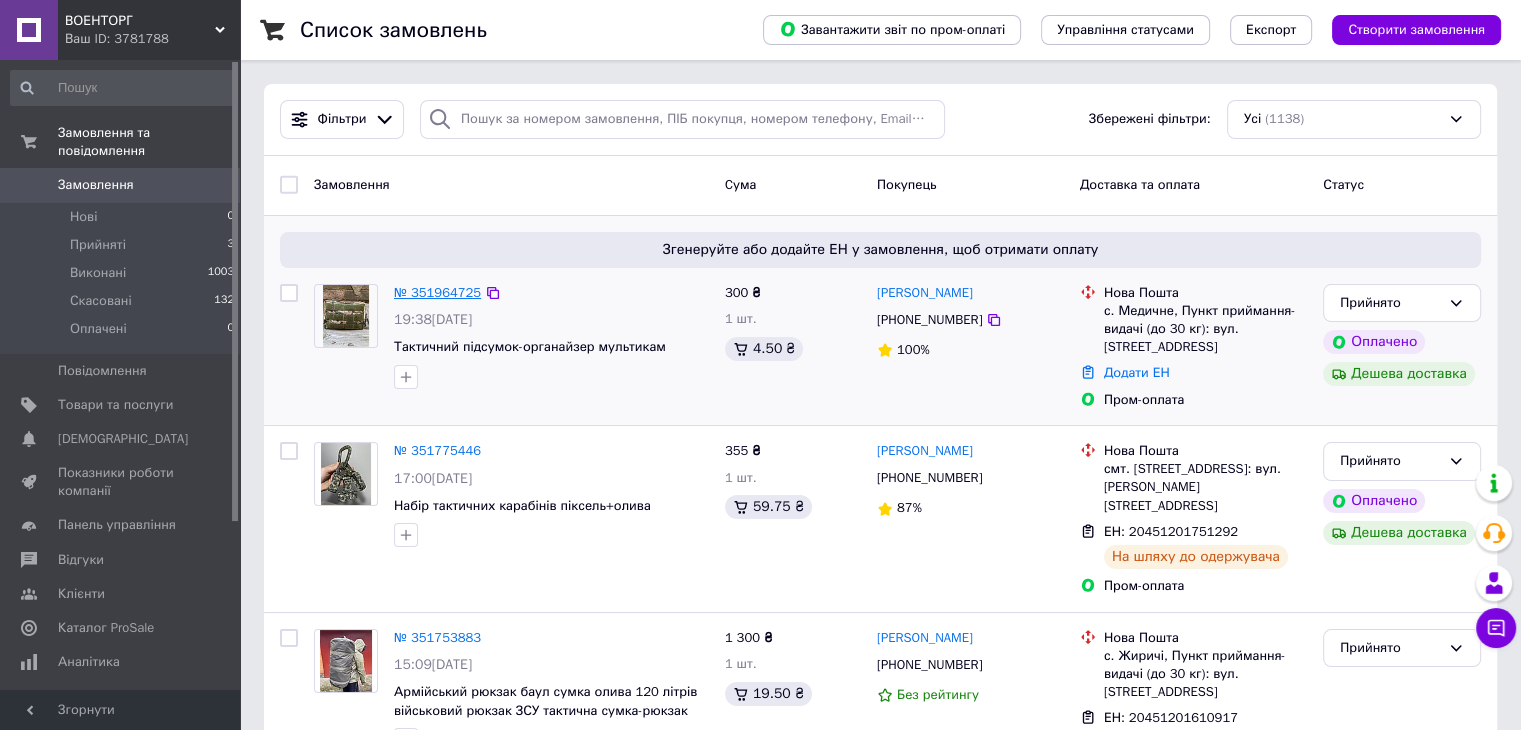 click on "№ 351964725" at bounding box center [437, 292] 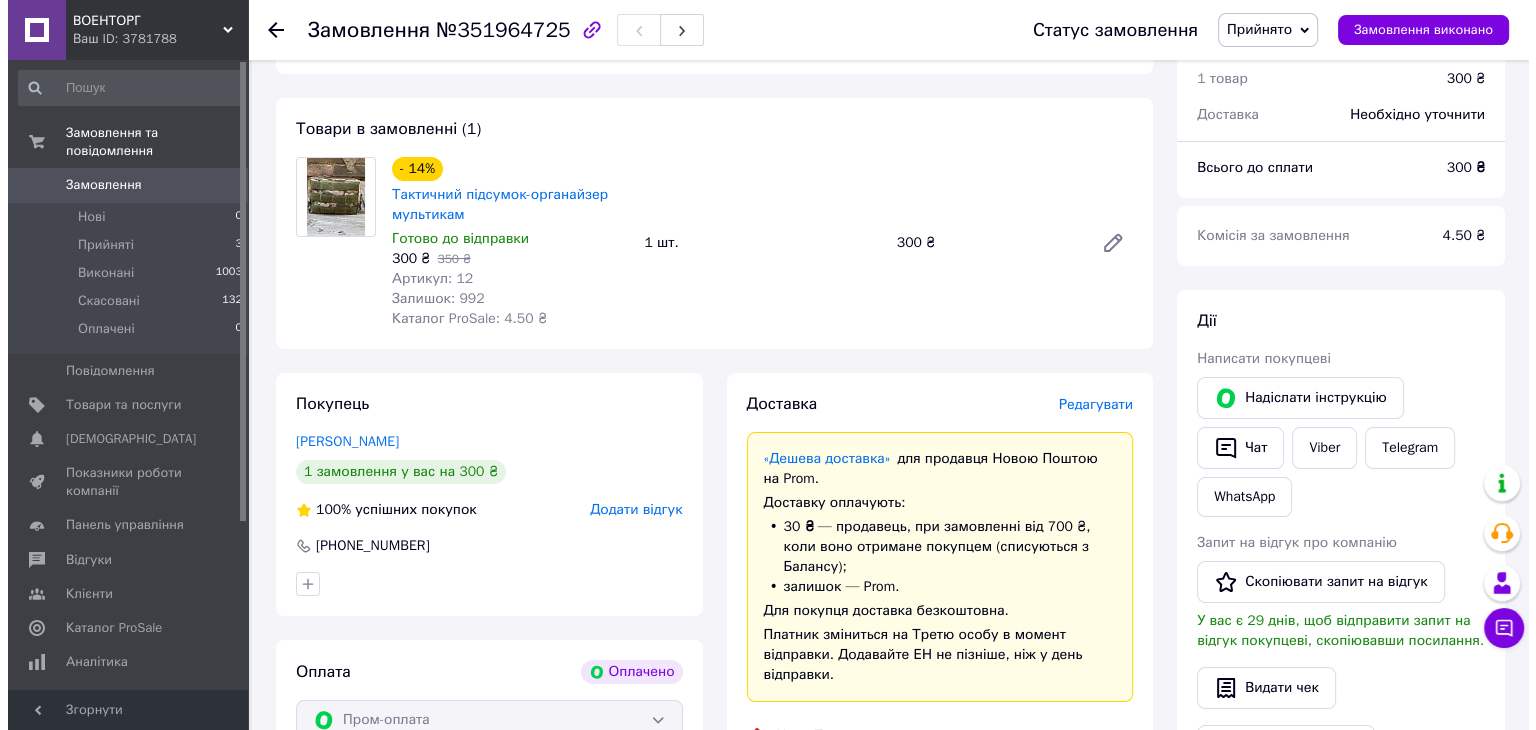 scroll, scrollTop: 300, scrollLeft: 0, axis: vertical 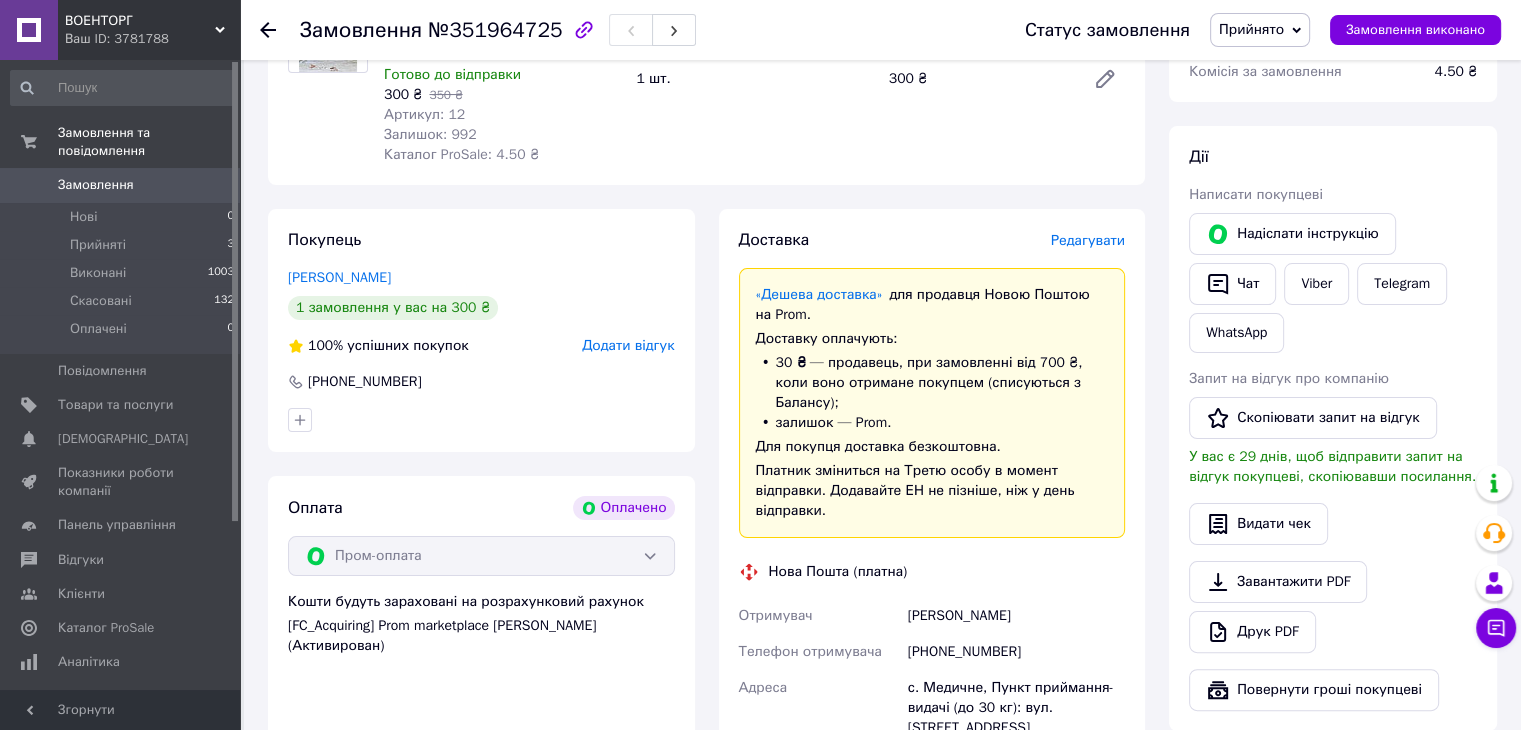 click on "+380960218873" at bounding box center (1016, 652) 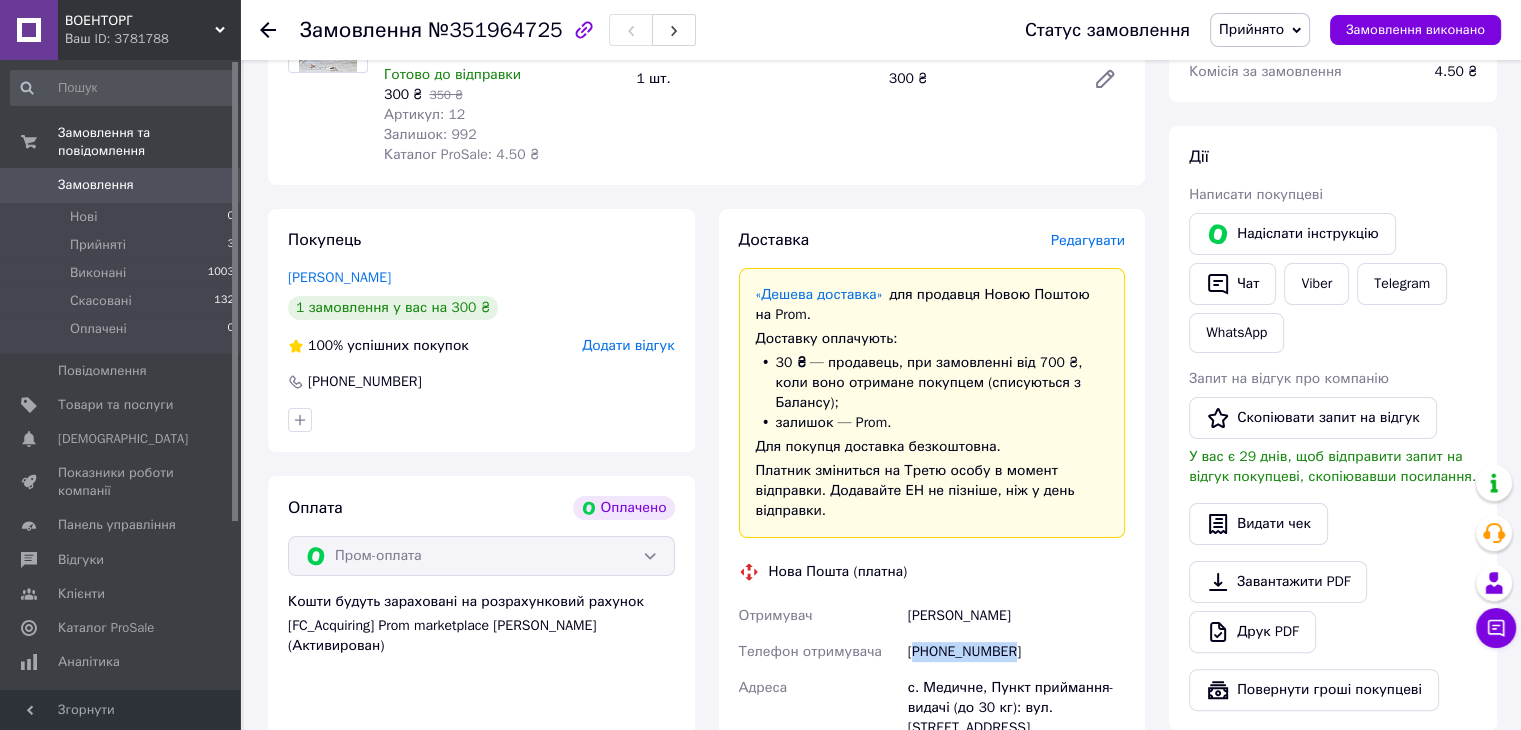 click on "+380960218873" at bounding box center [1016, 652] 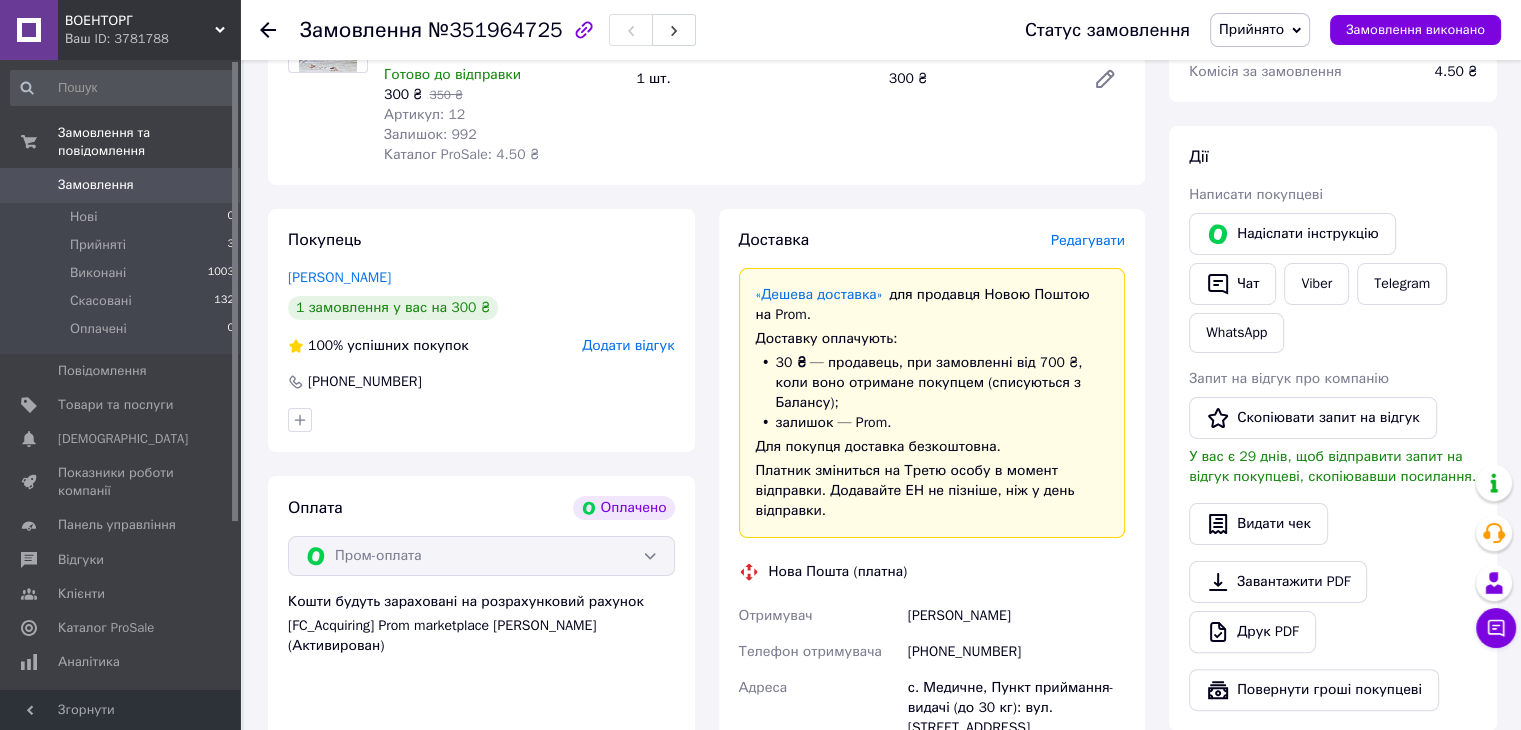 click on "Маслянко Вадим" at bounding box center (1016, 616) 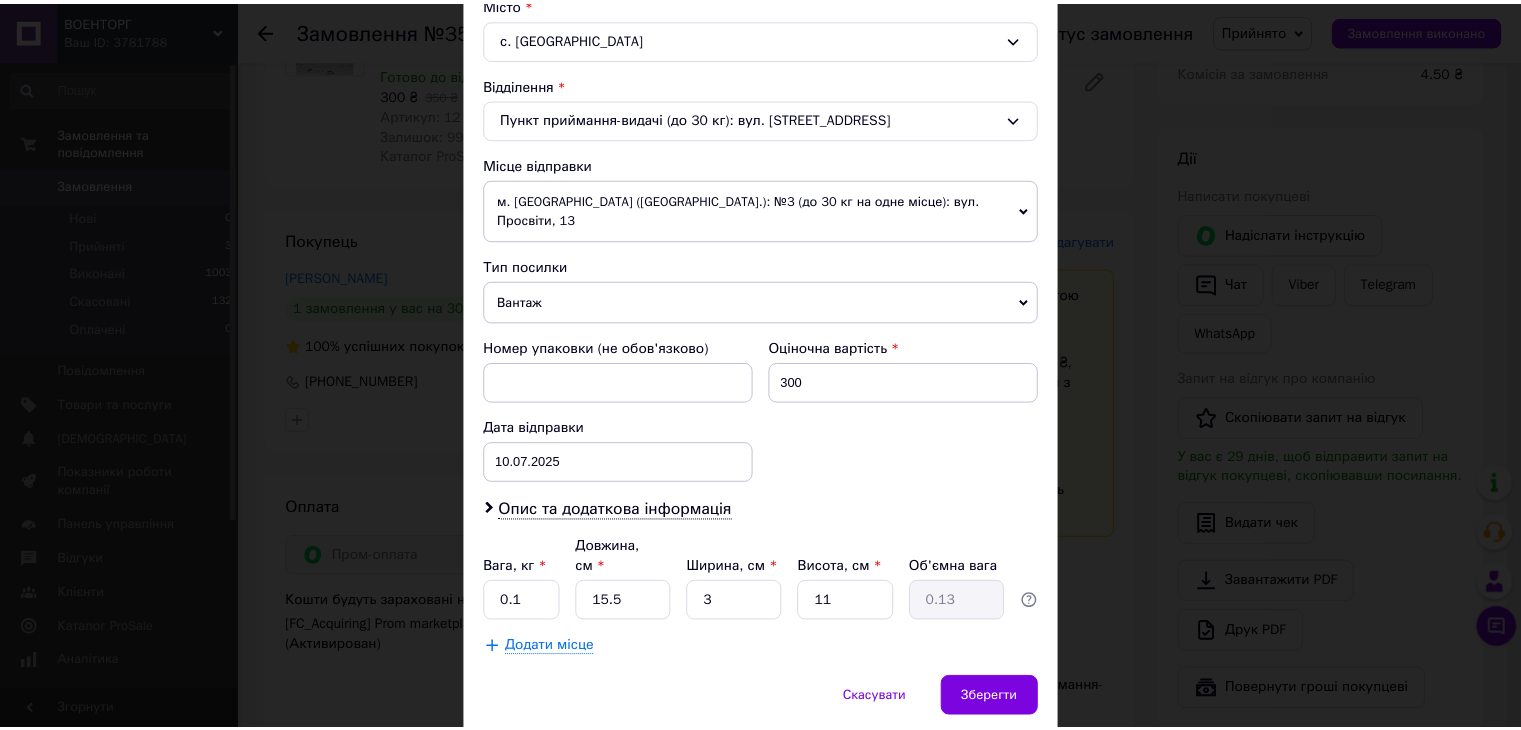 scroll, scrollTop: 592, scrollLeft: 0, axis: vertical 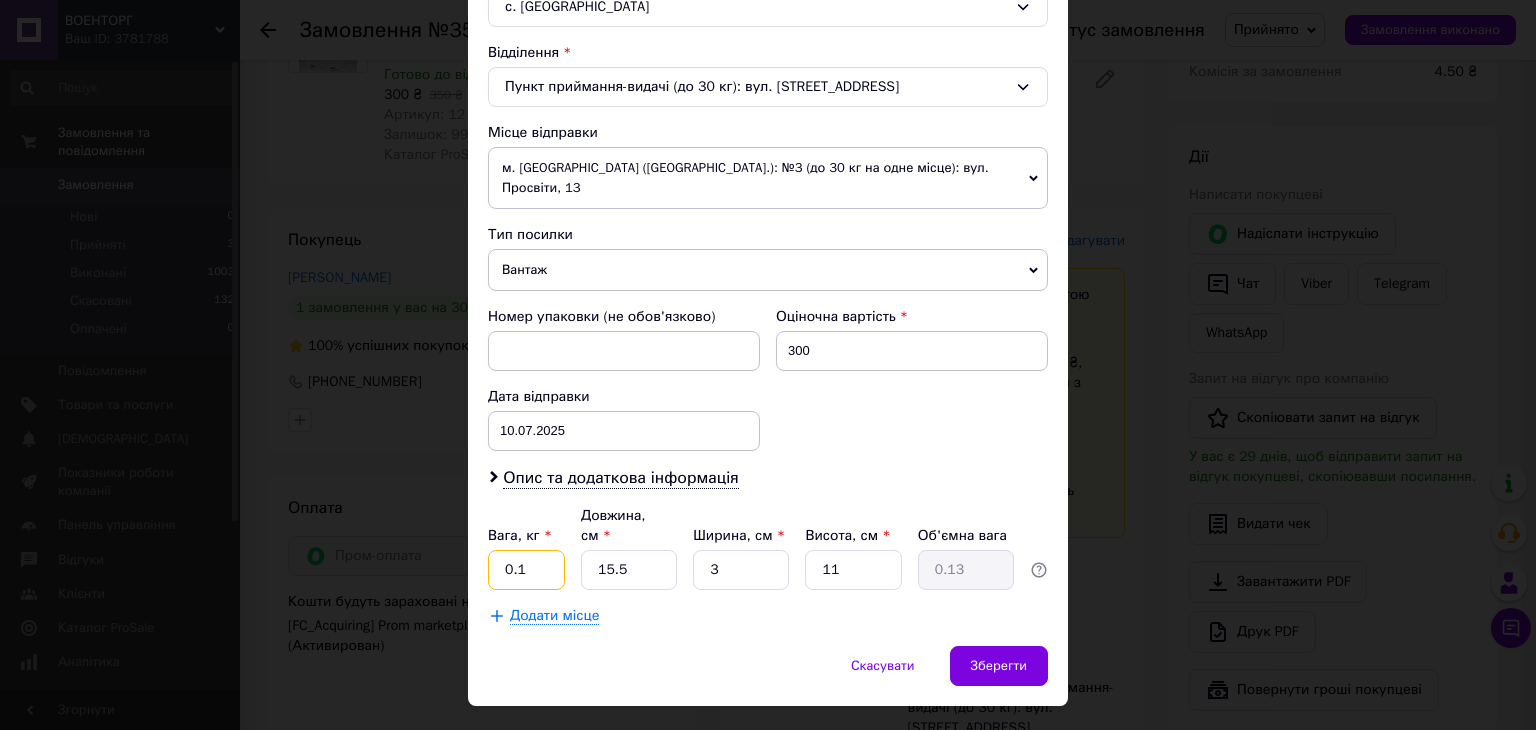 click on "0.1" at bounding box center [526, 570] 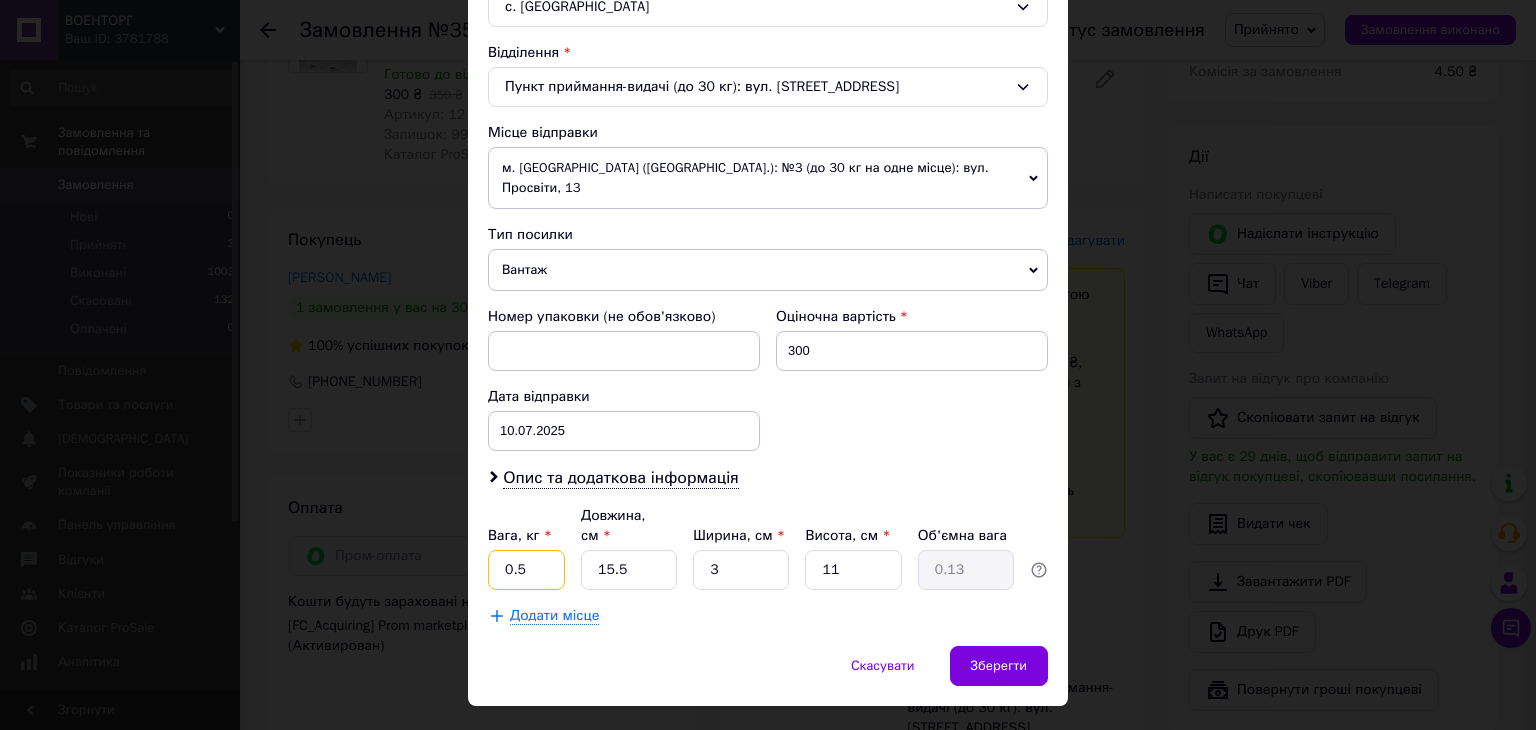 type on "0.5" 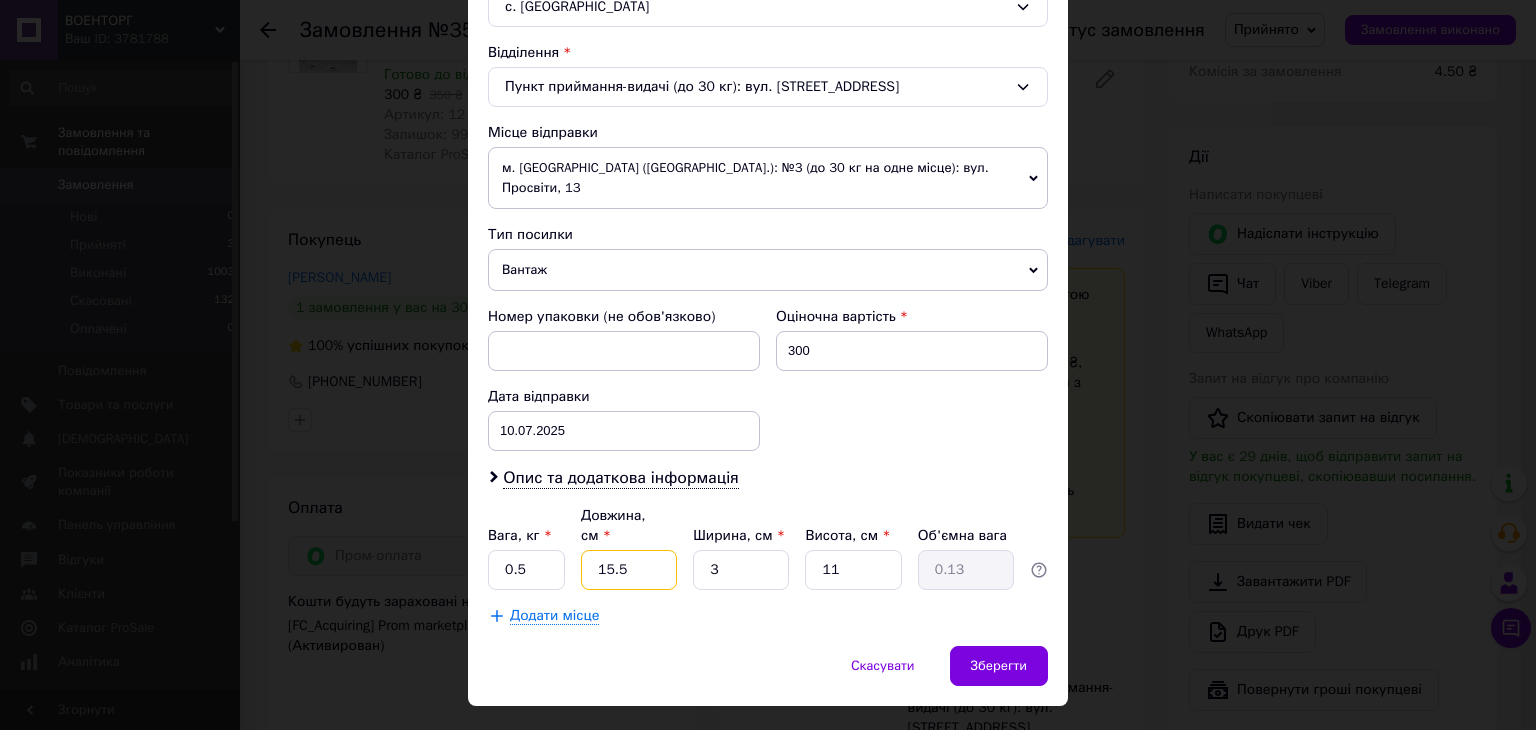 click on "15.5" at bounding box center [629, 570] 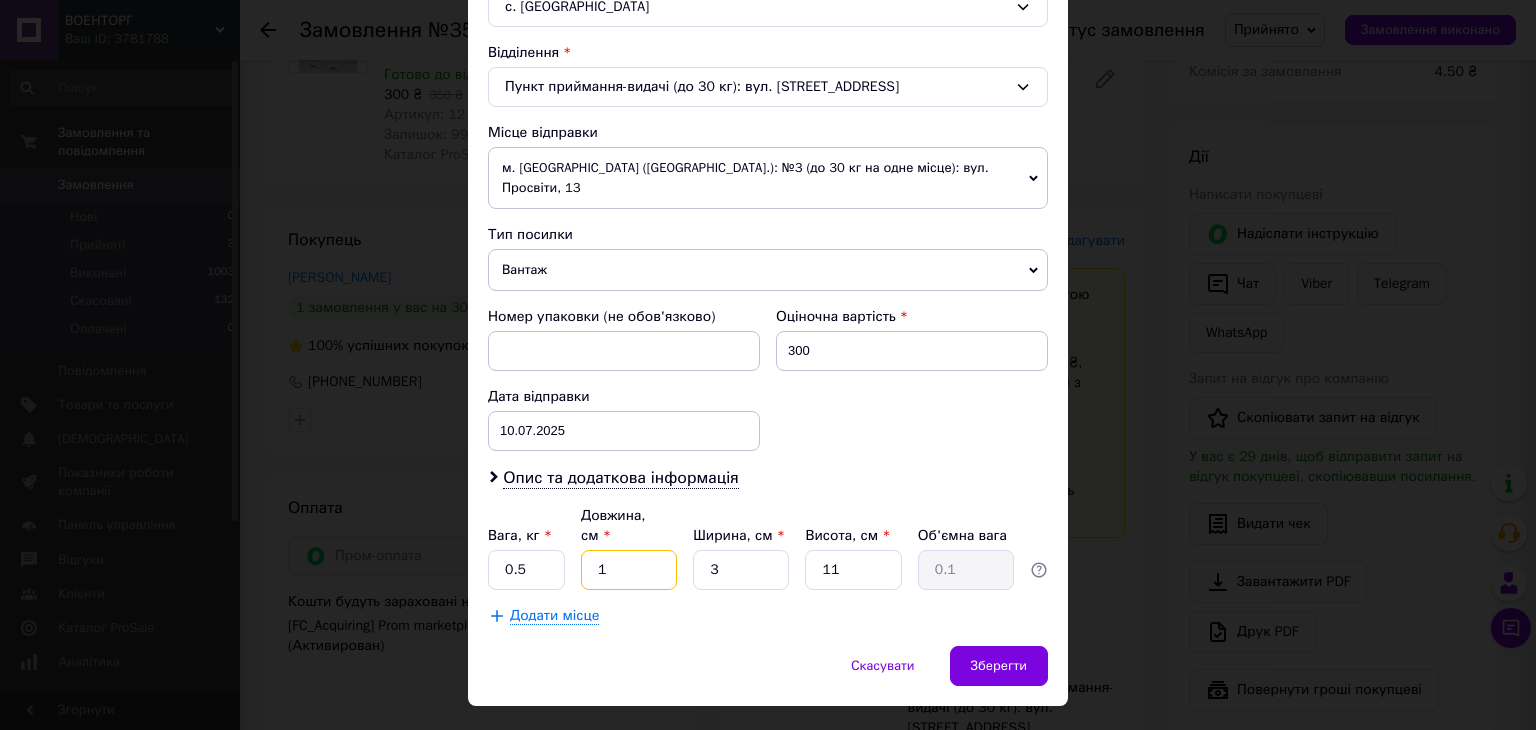 type on "15" 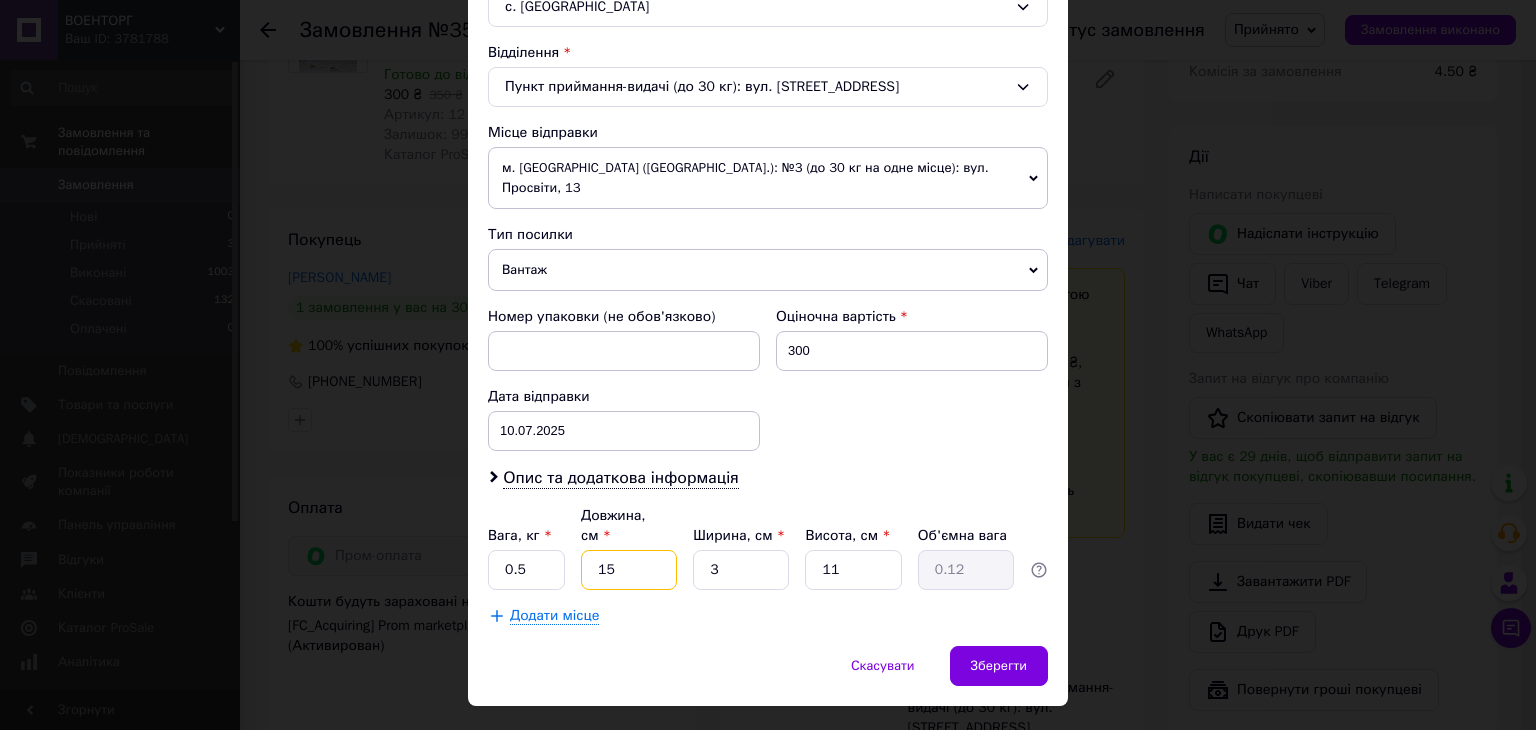 type on "15" 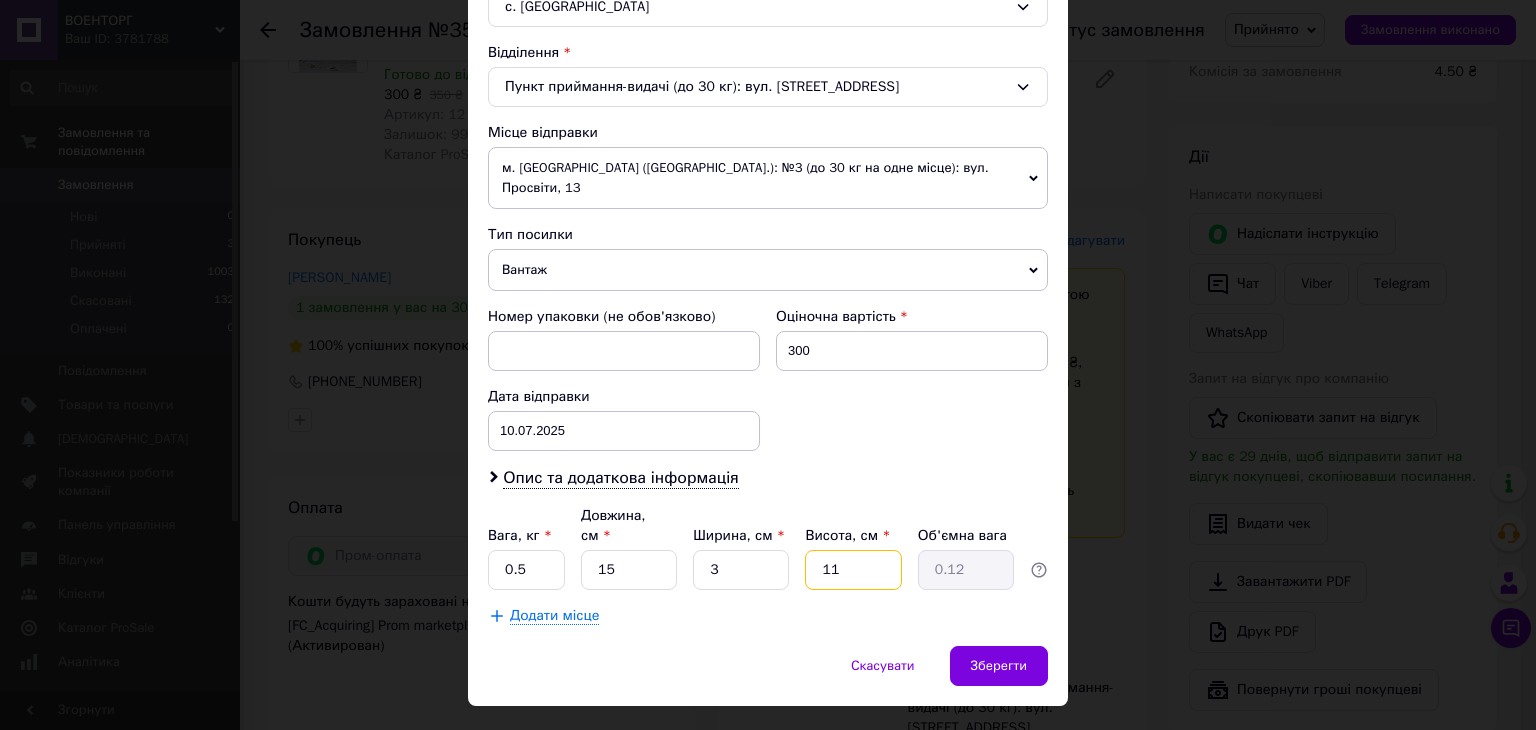click on "11" at bounding box center [853, 570] 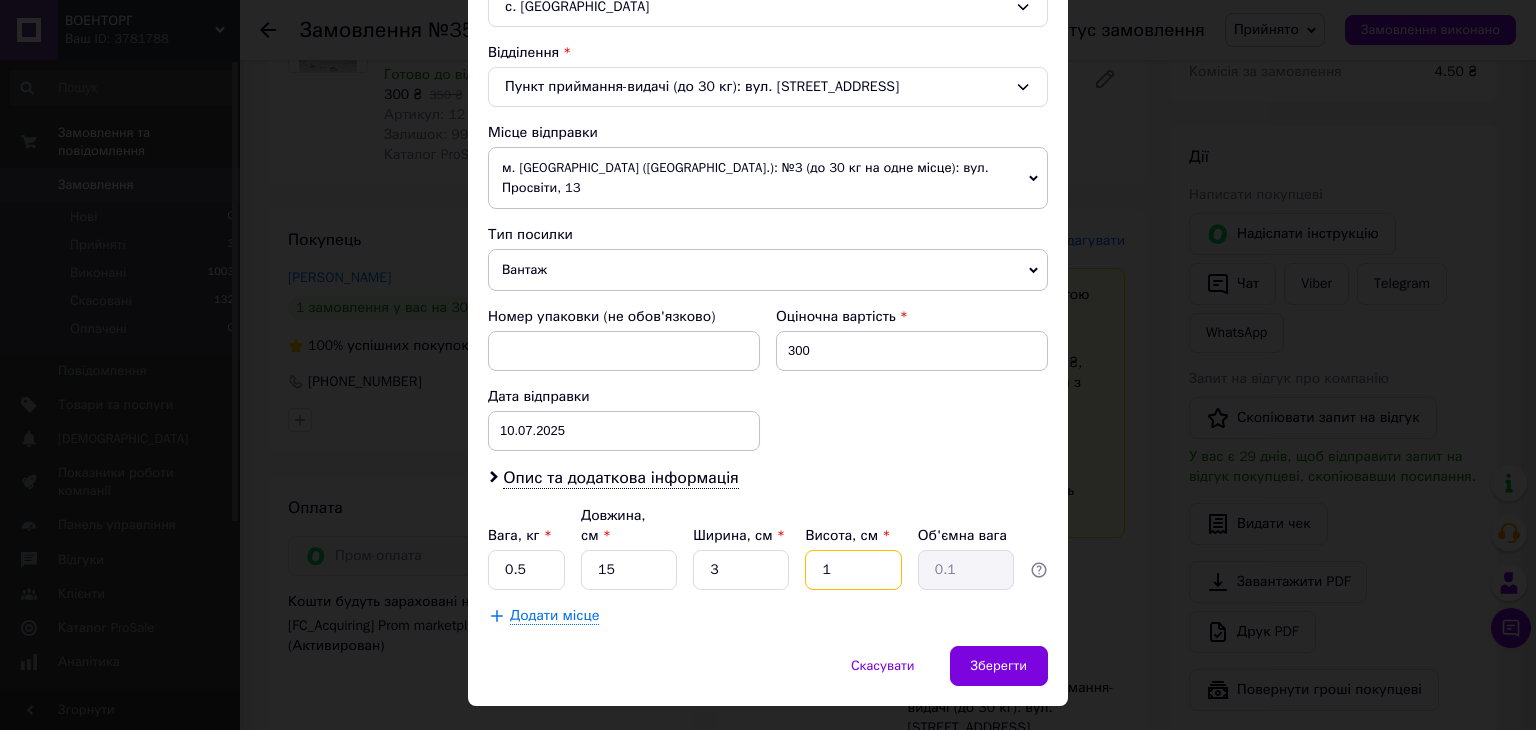 type on "15" 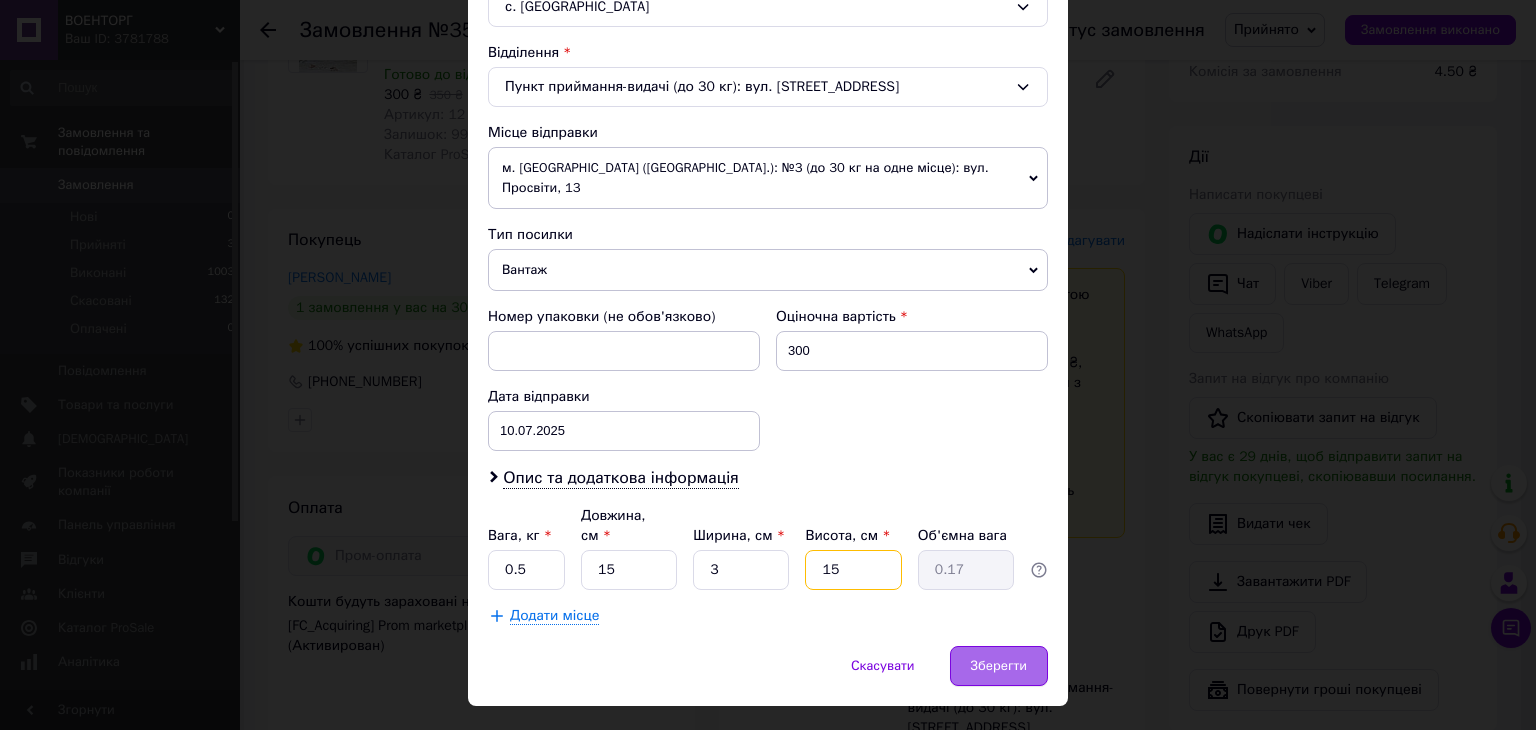 type on "15" 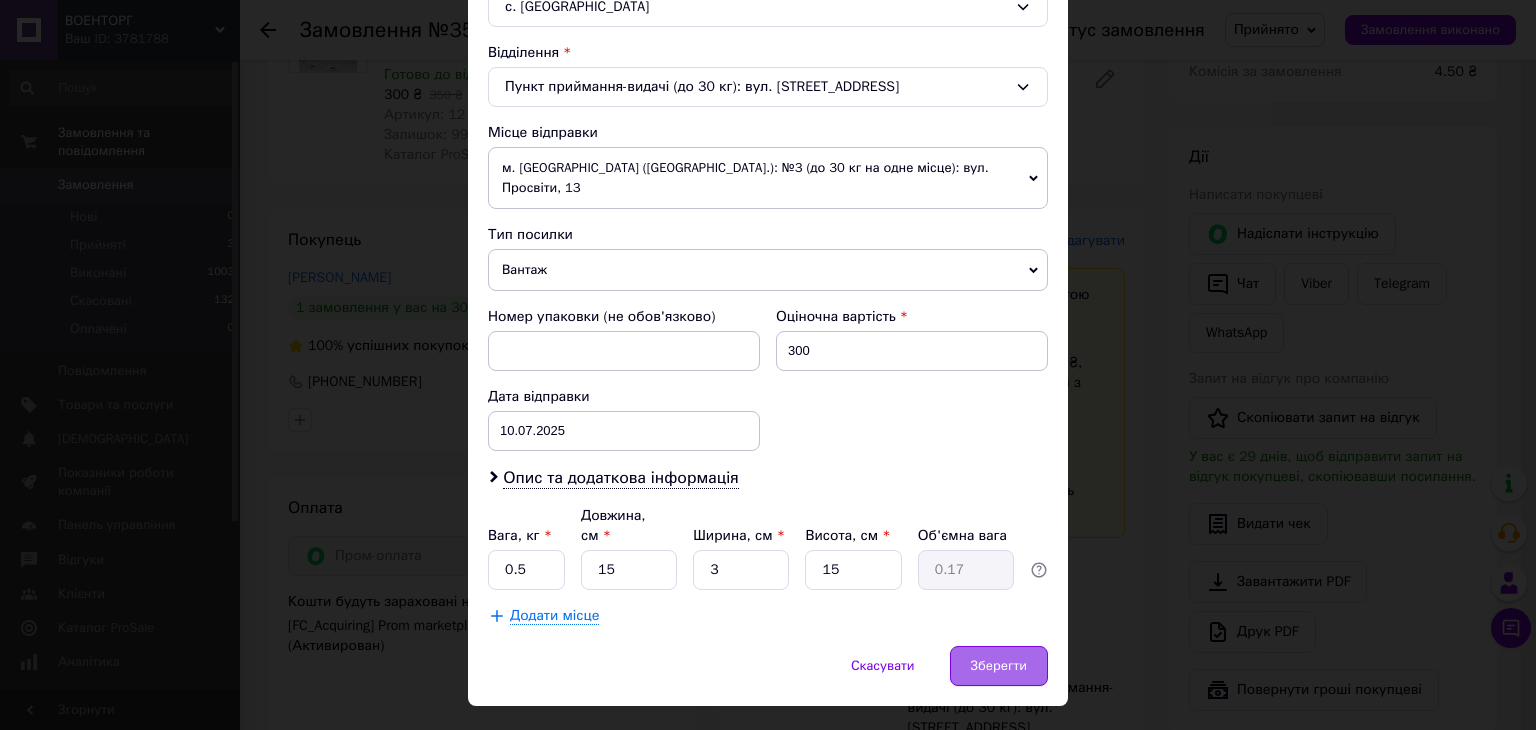 click on "Зберегти" at bounding box center (999, 666) 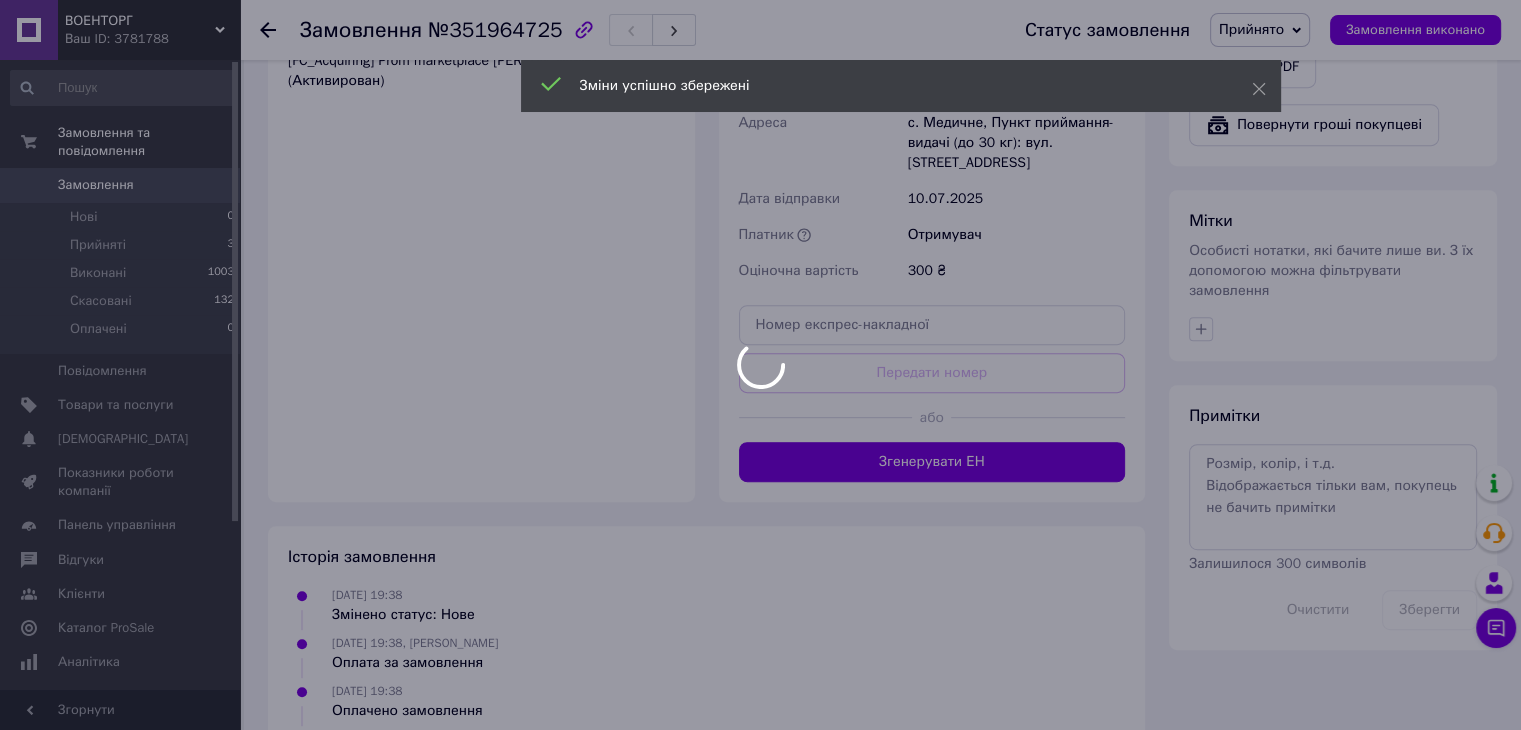 scroll, scrollTop: 900, scrollLeft: 0, axis: vertical 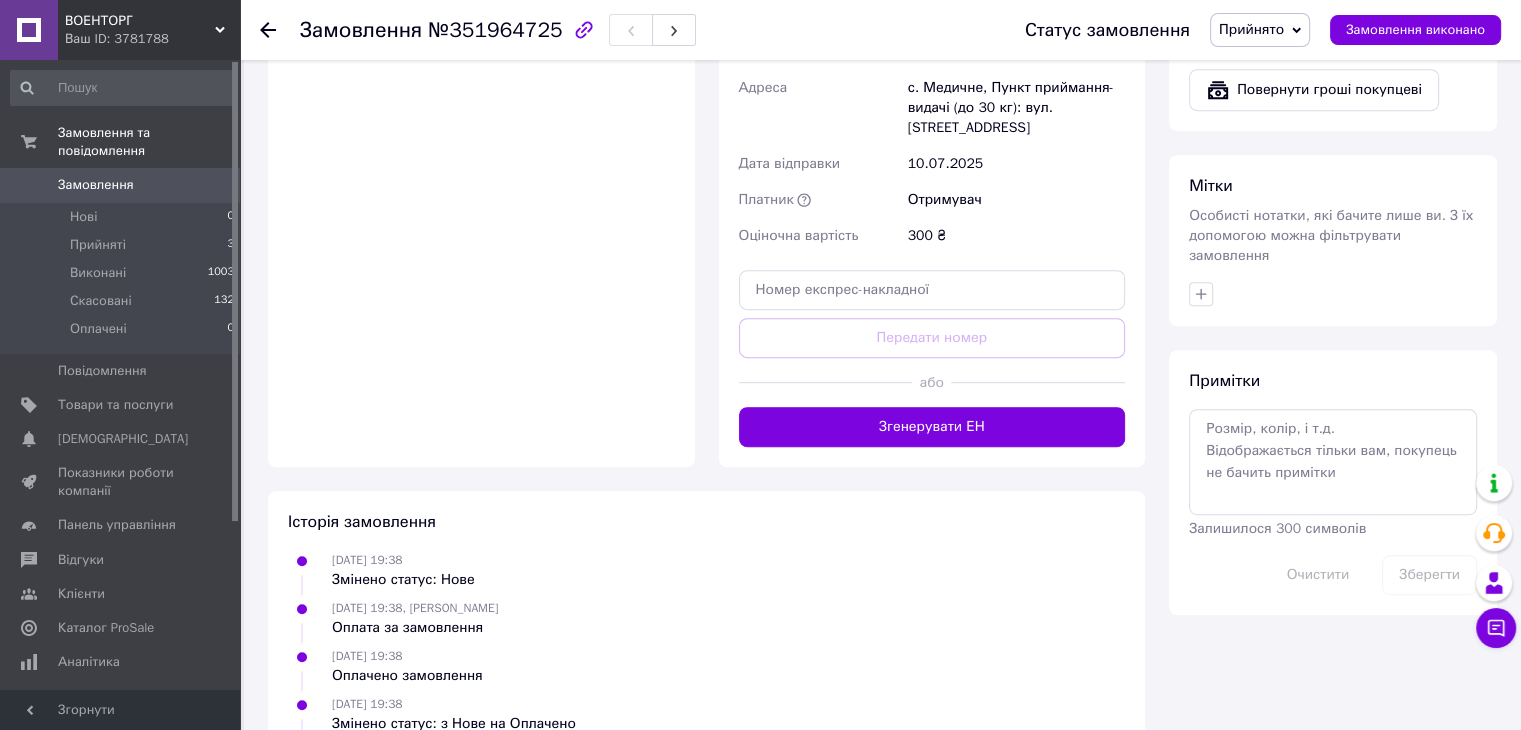 click on "Згенерувати ЕН" at bounding box center (932, 427) 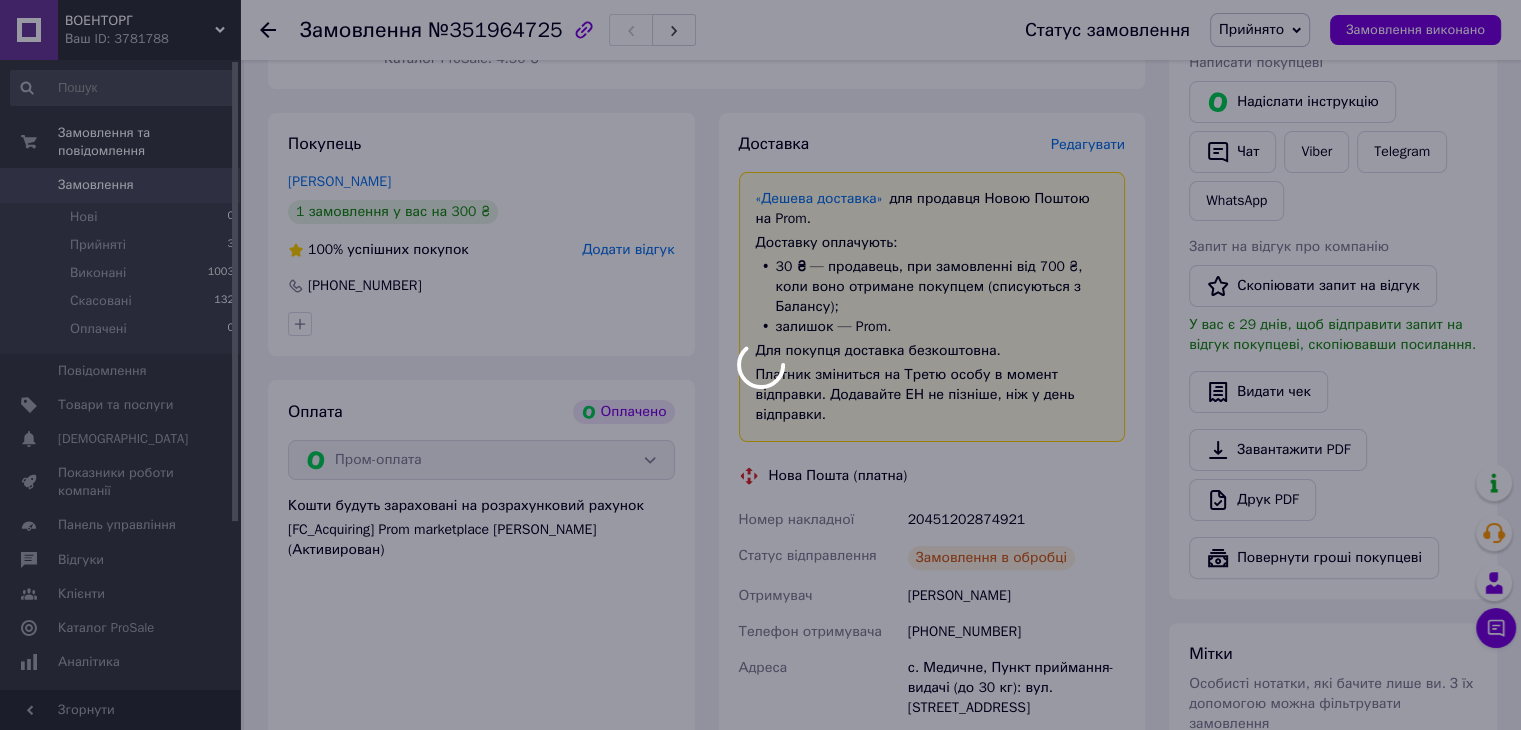 scroll, scrollTop: 400, scrollLeft: 0, axis: vertical 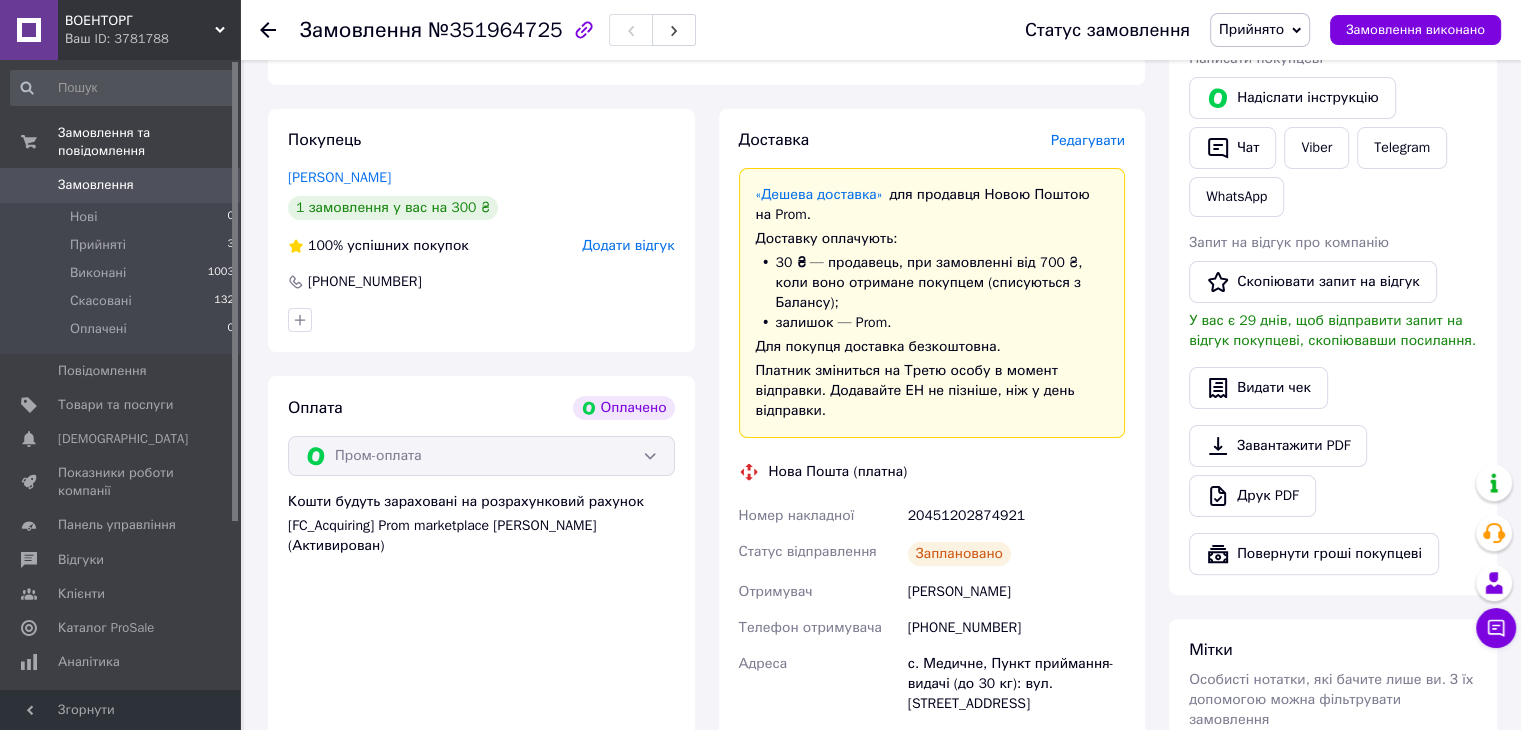 click on "20451202874921" at bounding box center [1016, 516] 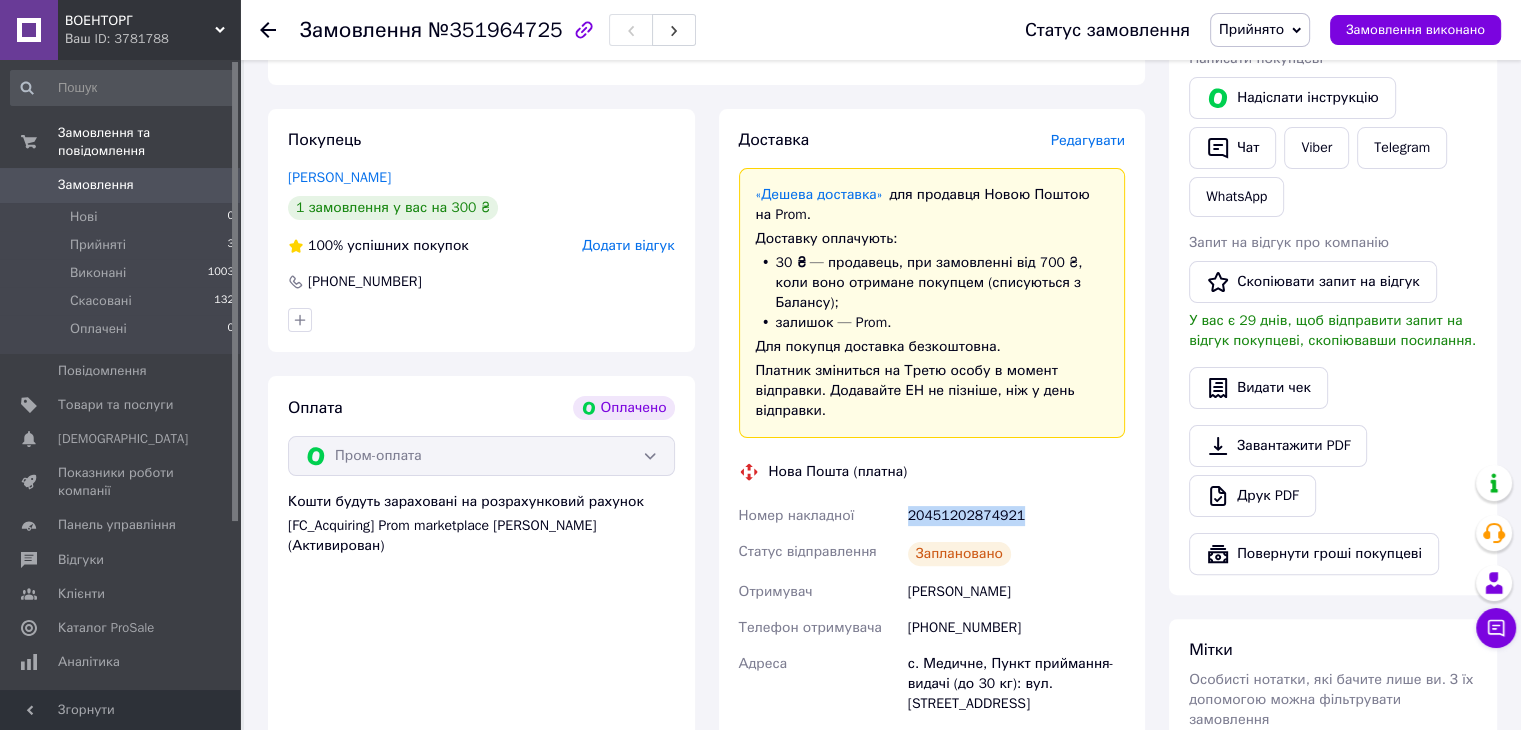 drag, startPoint x: 946, startPoint y: 499, endPoint x: 947, endPoint y: 526, distance: 27.018513 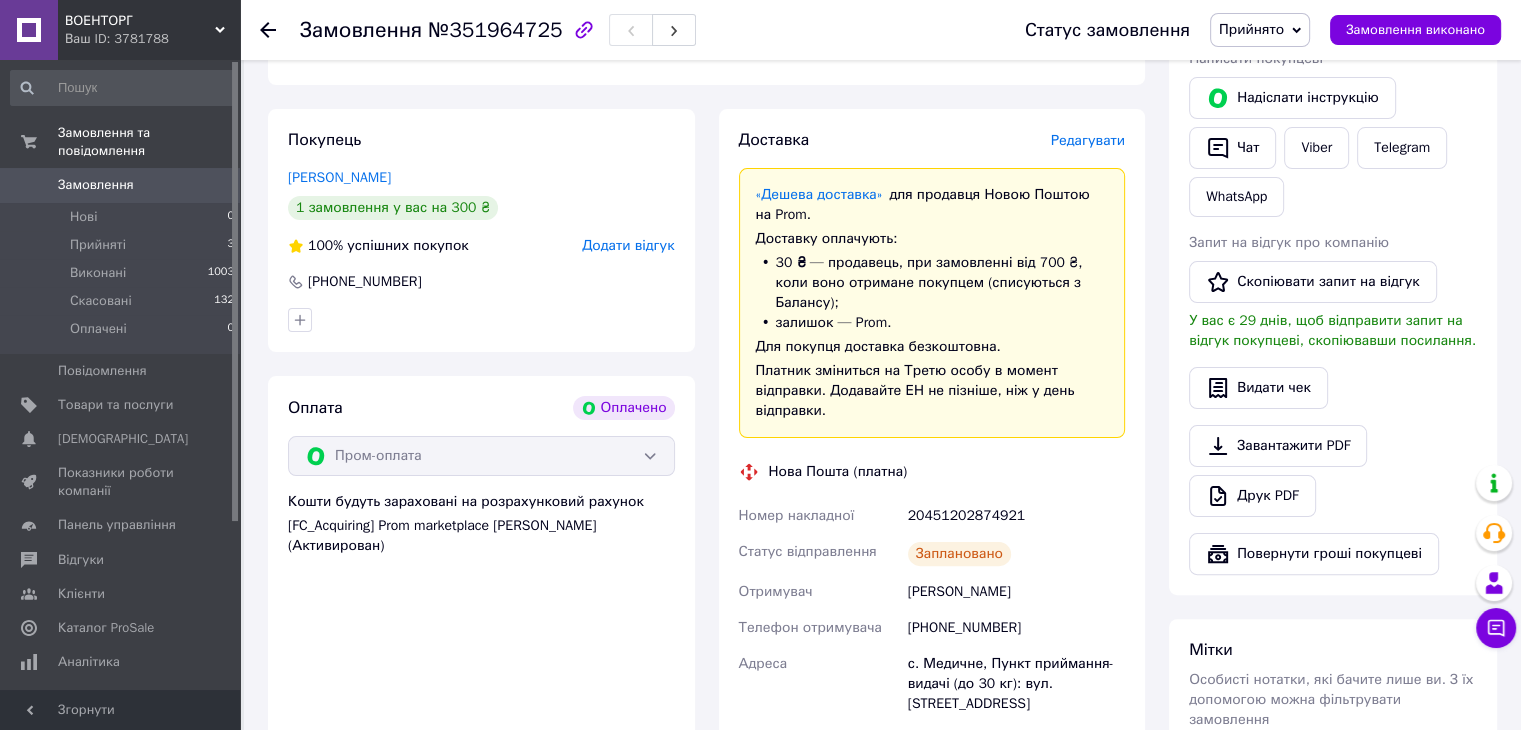 click on "с. Медичне, Пункт приймання-видачі (до 30 кг): вул. Центральна, 1" at bounding box center (1016, 684) 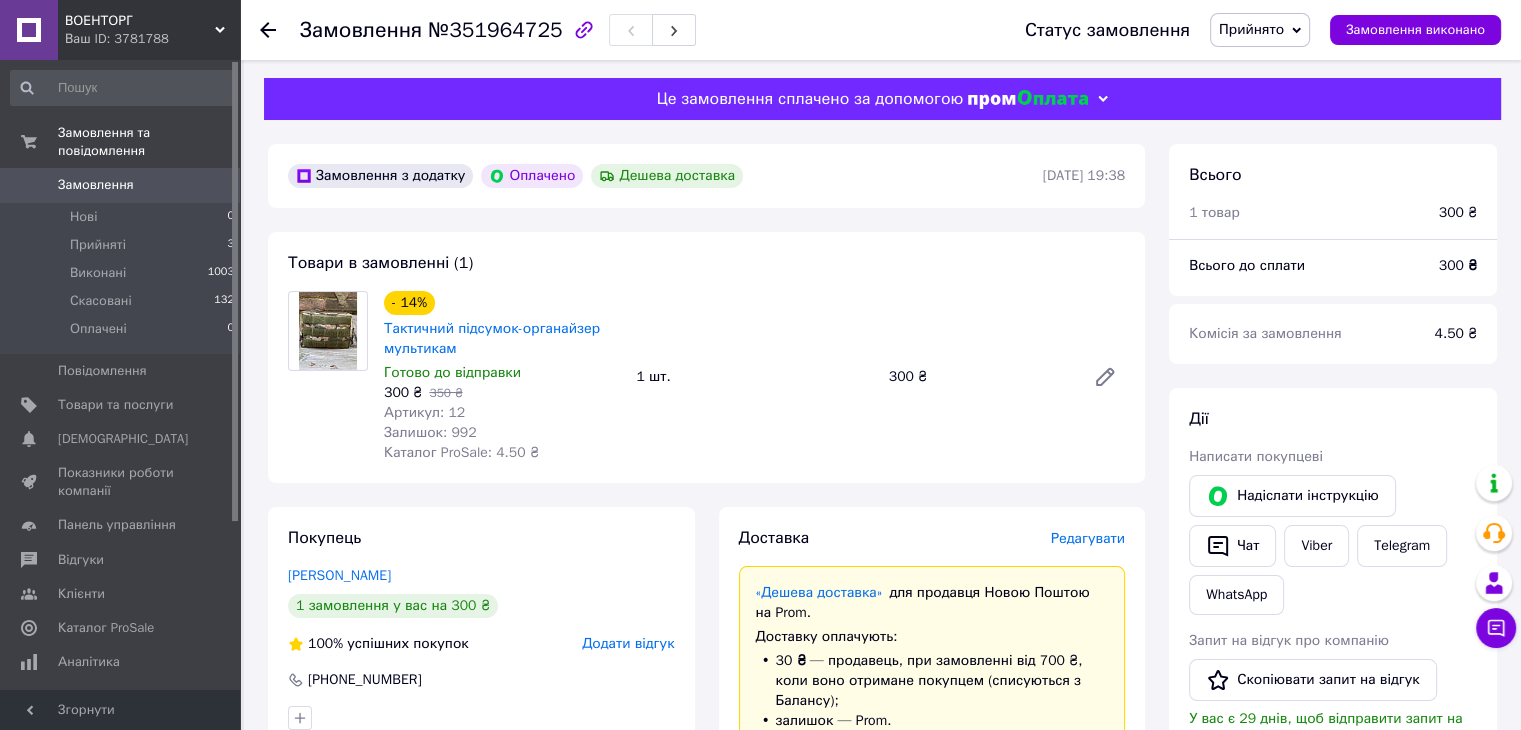scroll, scrollTop: 0, scrollLeft: 0, axis: both 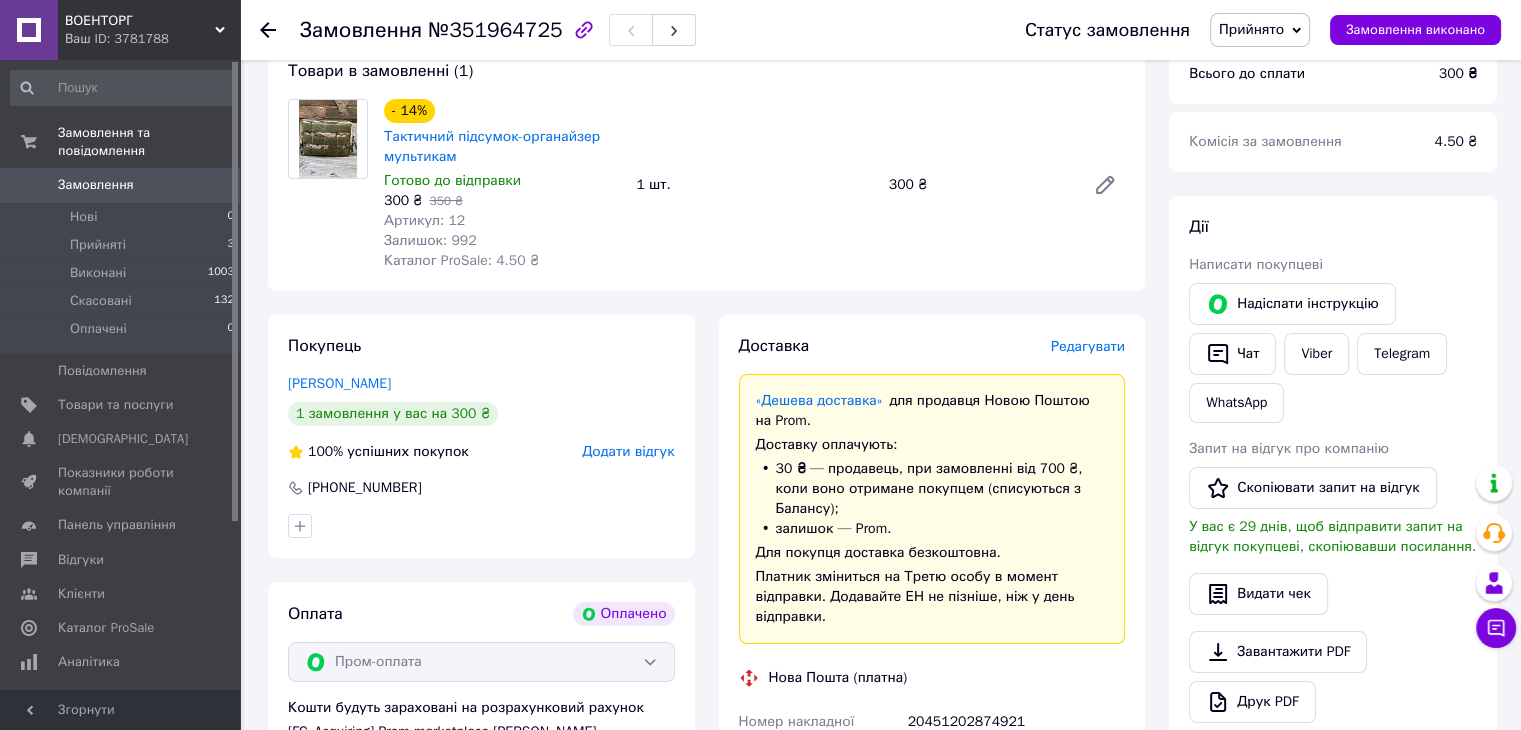 click on "- 14% Тактичний підсумок-органайзер мультикам Готово до відправки 300 ₴   350 ₴ Артикул: 12 Залишок: 992 Каталог ProSale: 4.50 ₴  1 шт. 300 ₴" at bounding box center [754, 185] 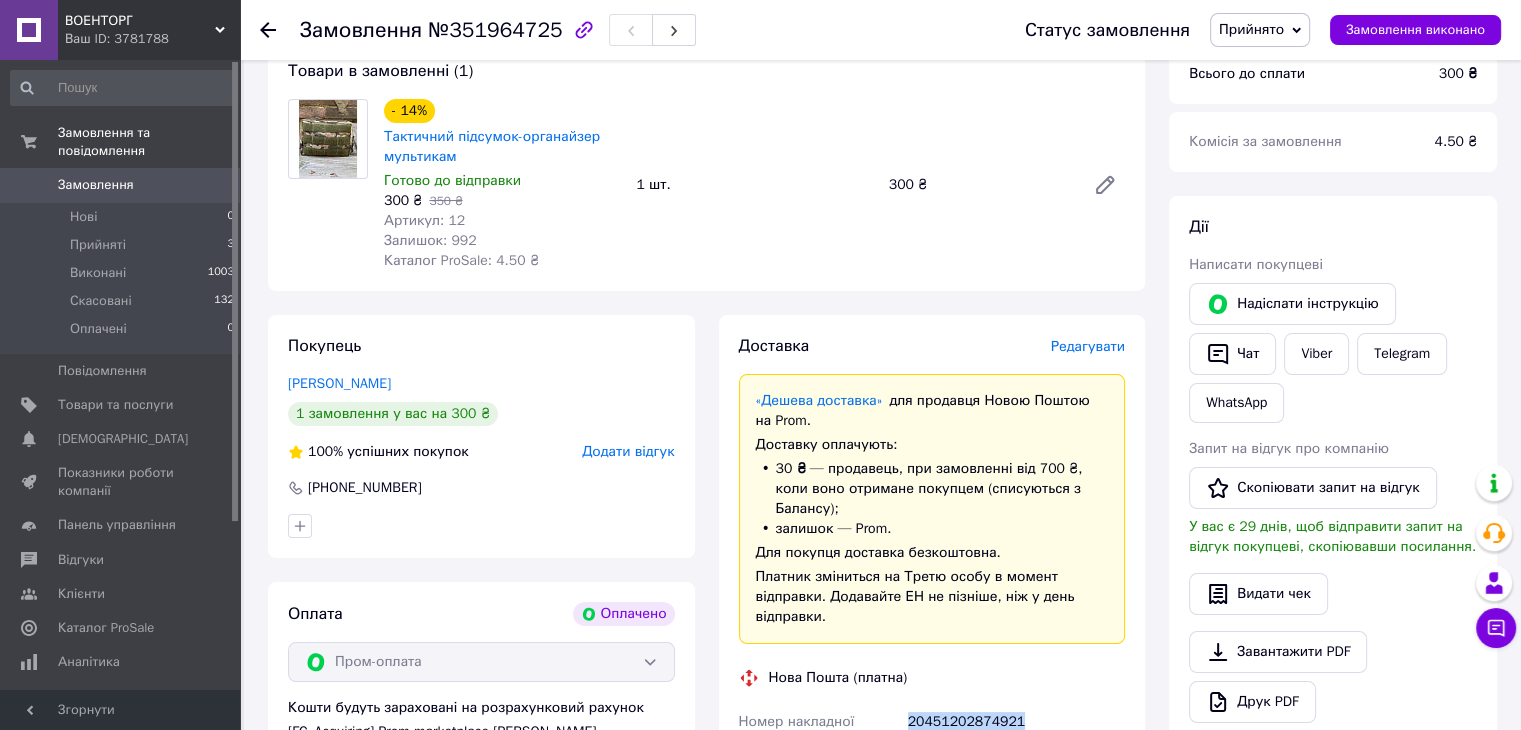 click on "20451202874921" at bounding box center (1016, 722) 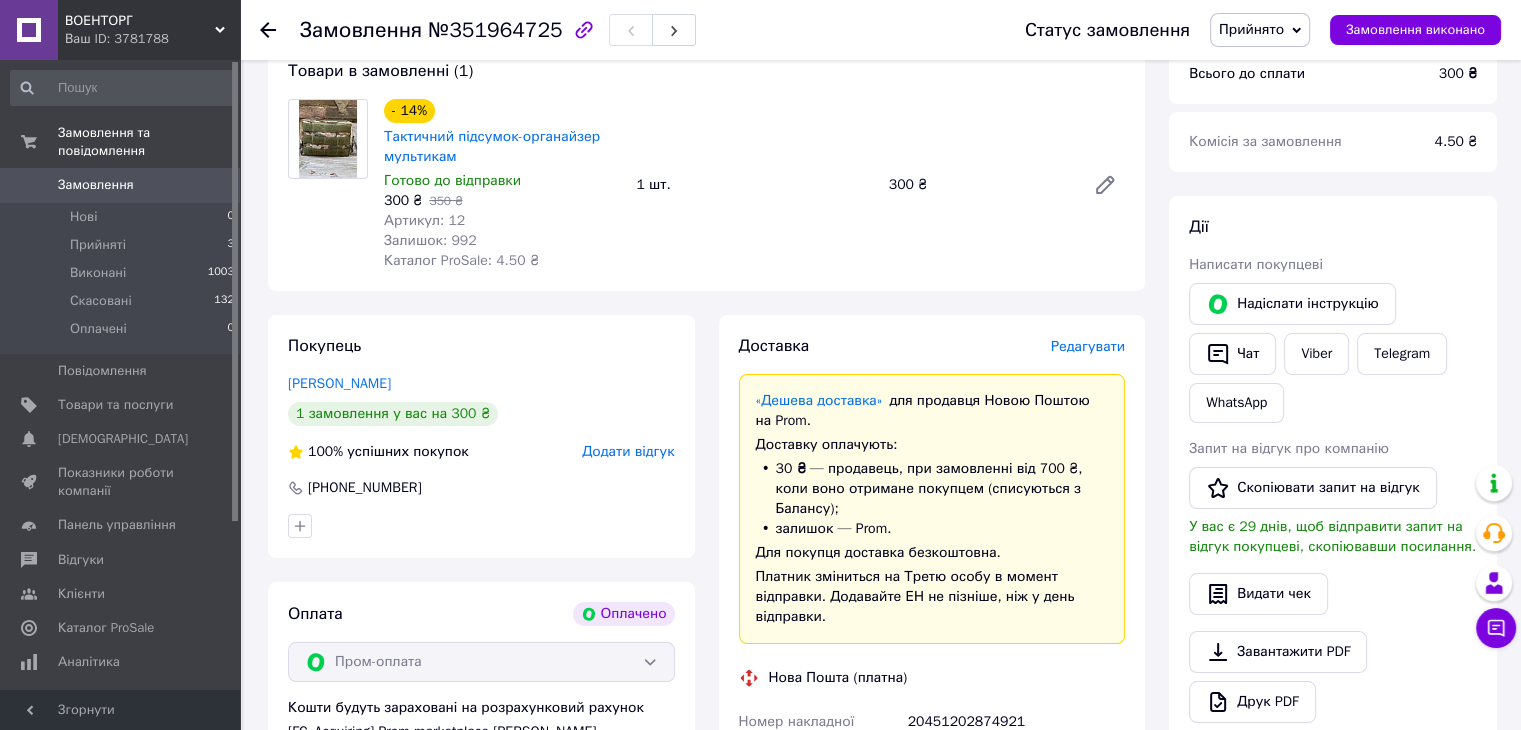 click on "Дії" at bounding box center [1333, 227] 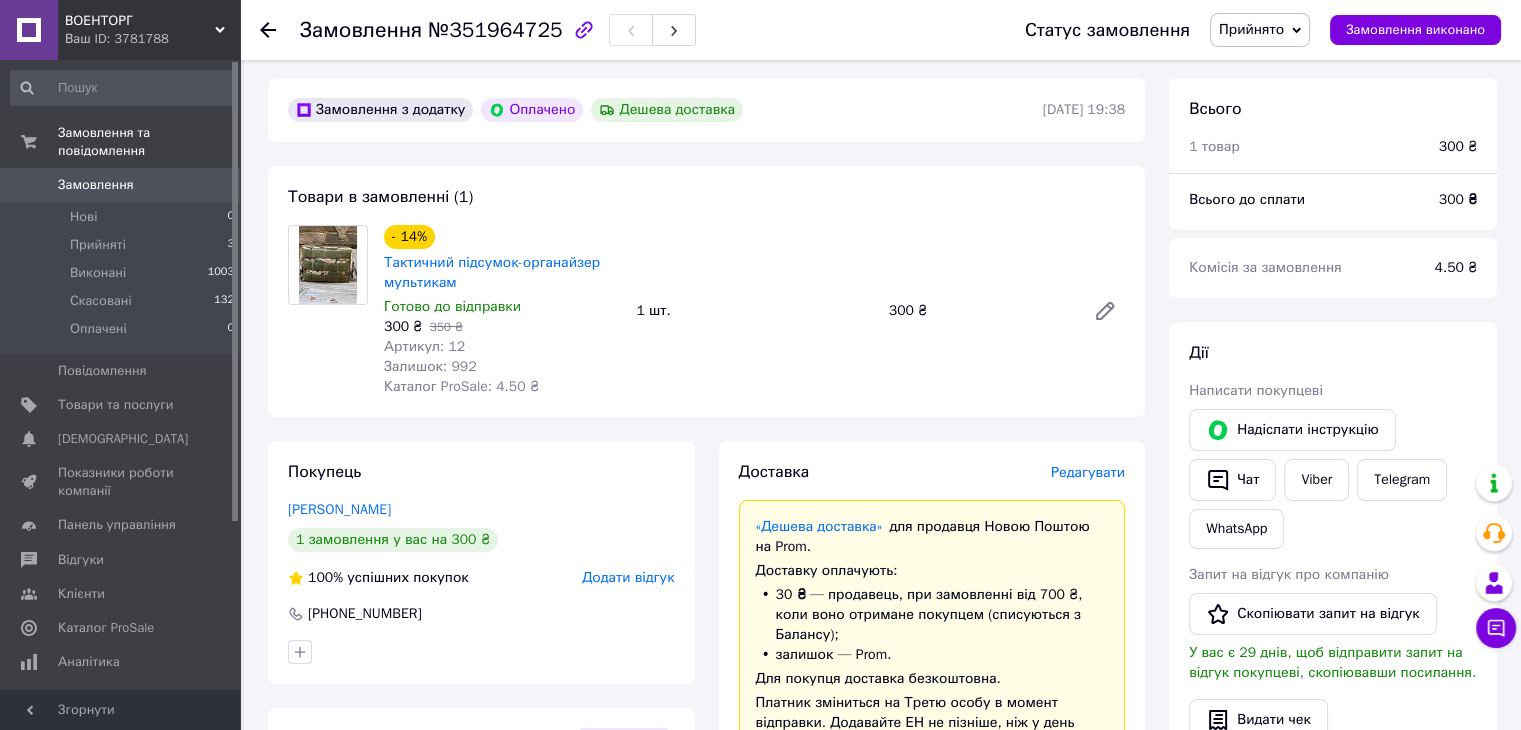 scroll, scrollTop: 0, scrollLeft: 0, axis: both 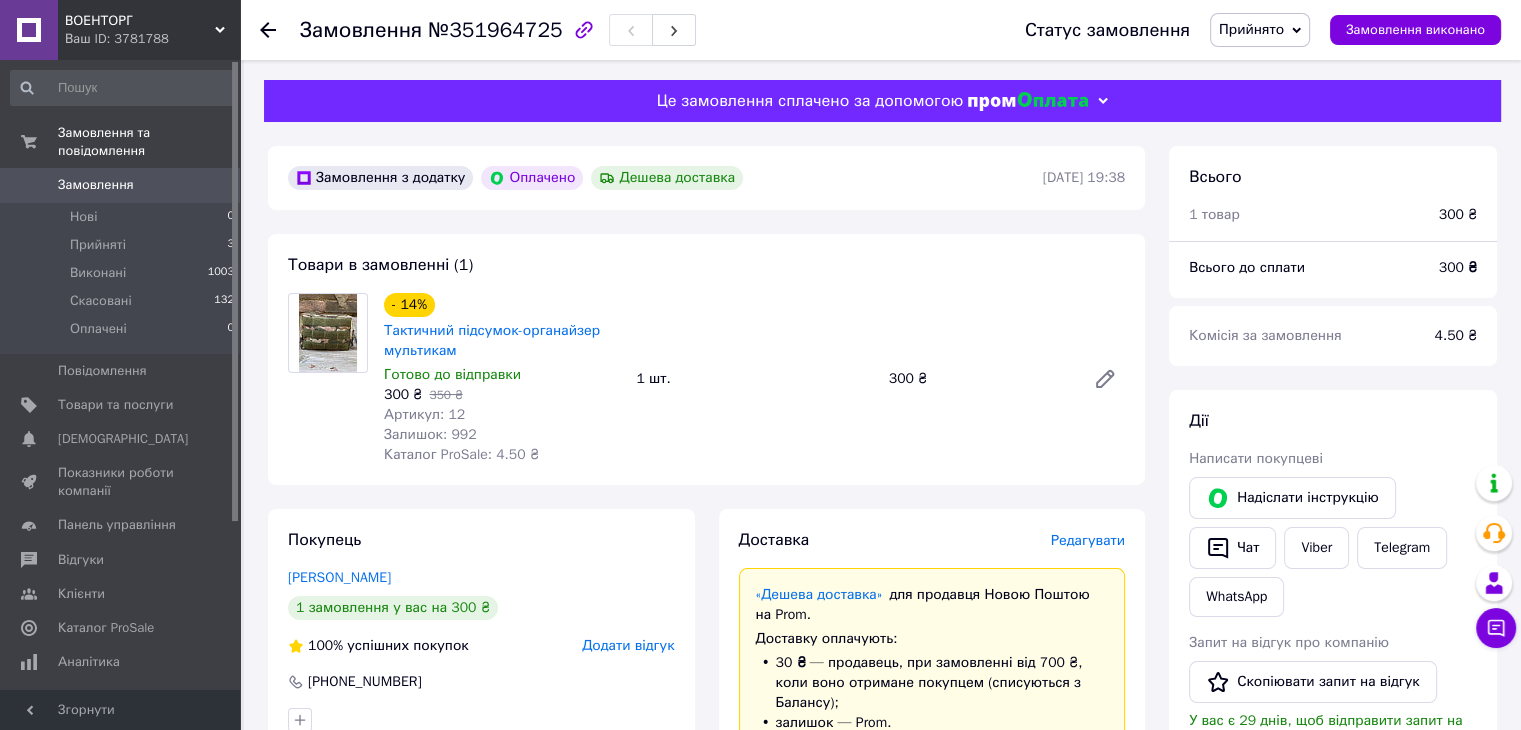 click 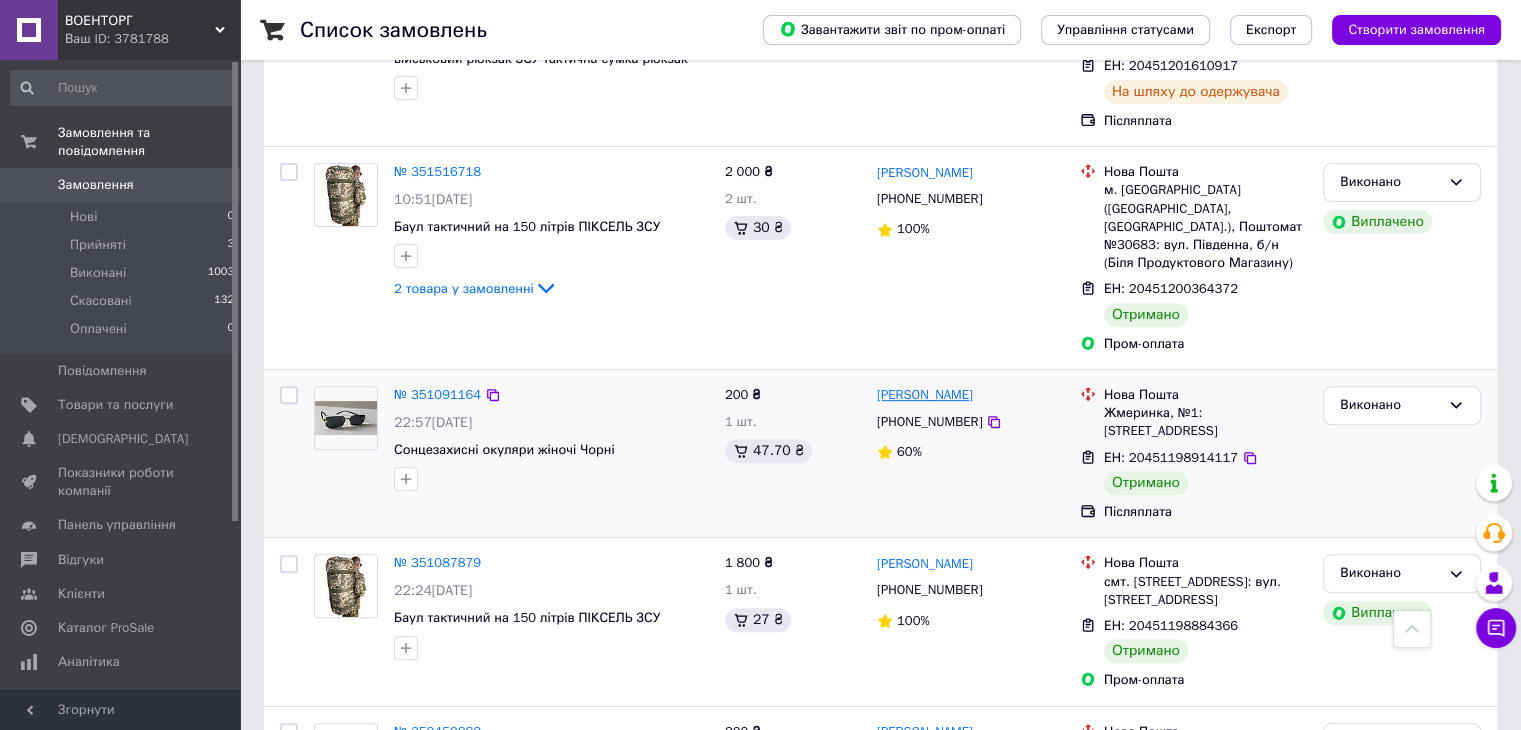 scroll, scrollTop: 800, scrollLeft: 0, axis: vertical 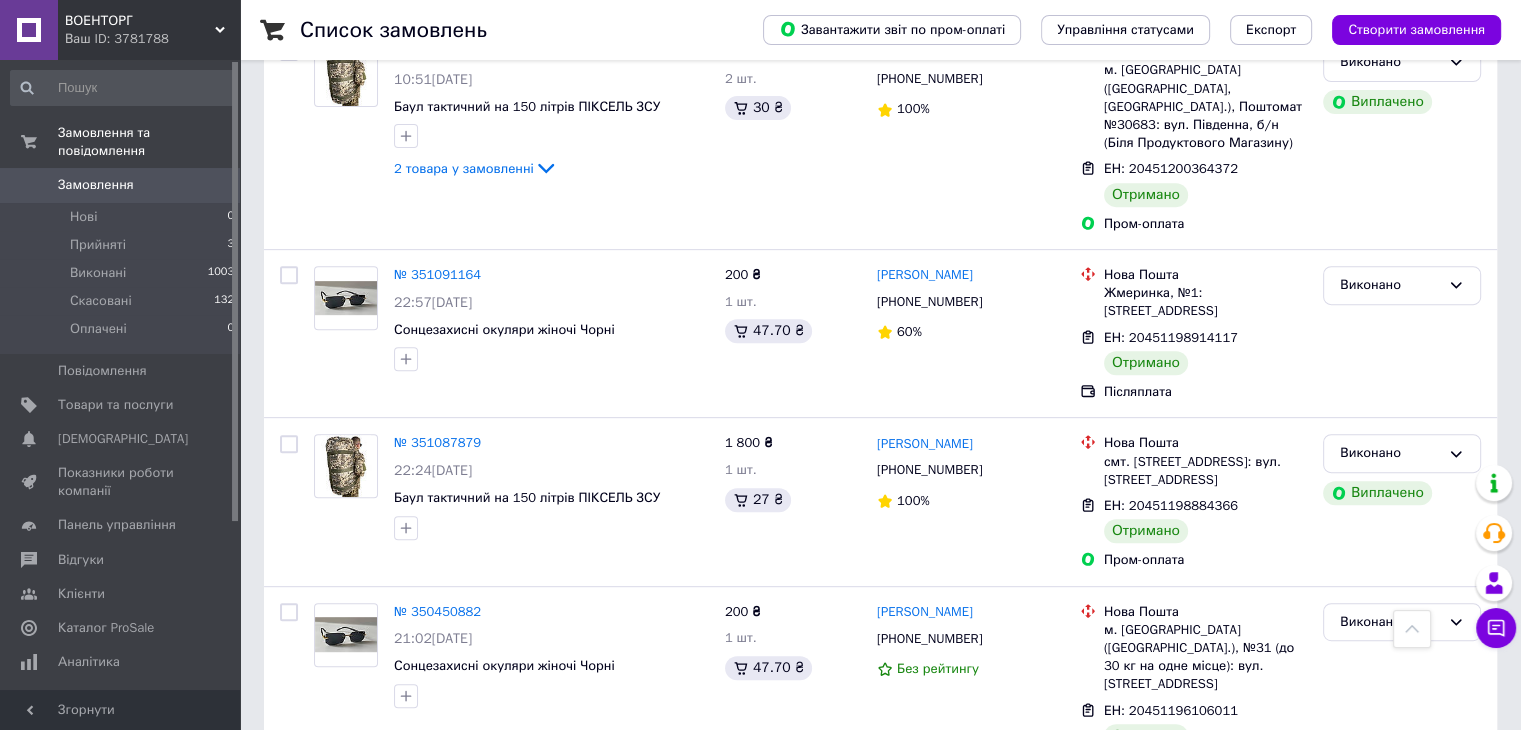drag, startPoint x: 151, startPoint y: 25, endPoint x: 134, endPoint y: 56, distance: 35.35534 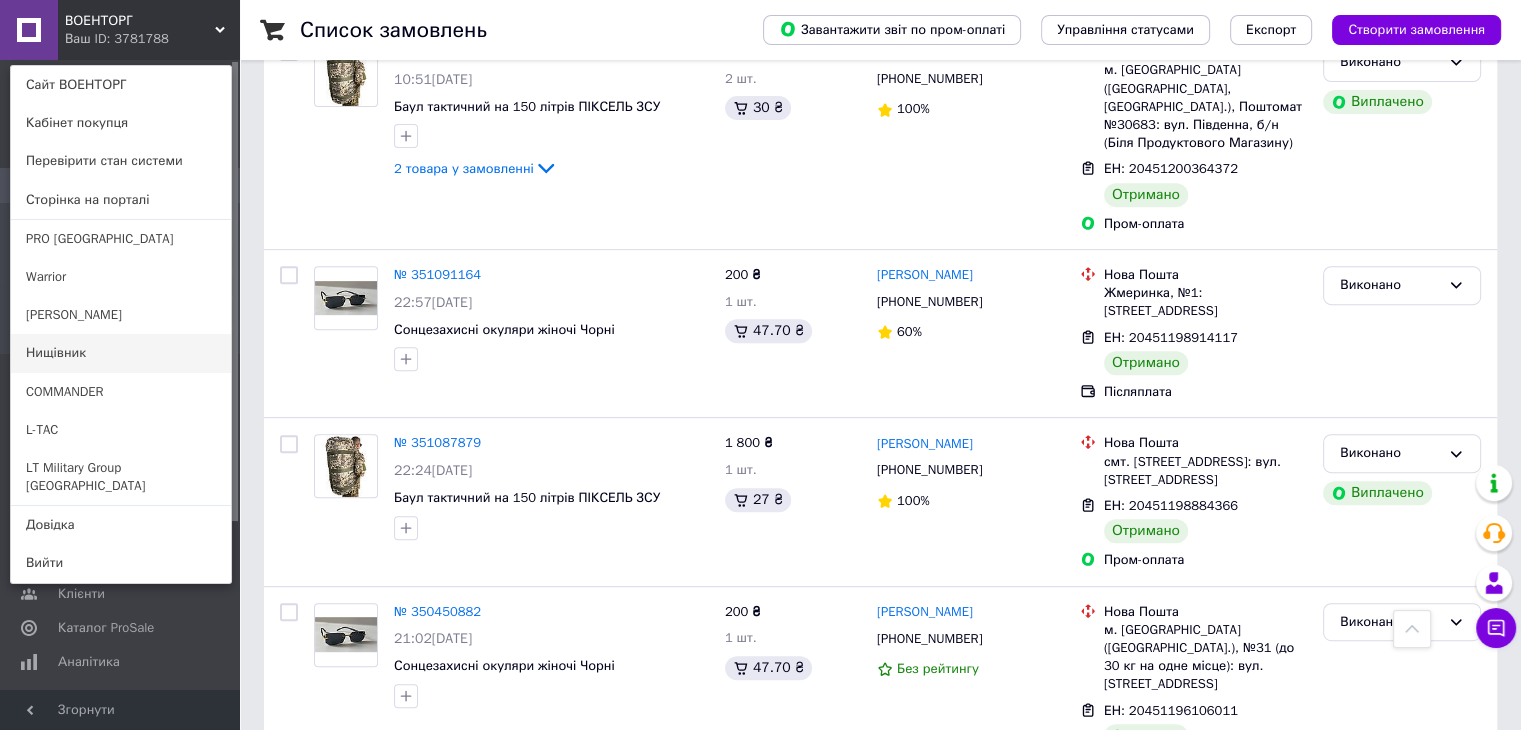 click on "Нищівник" at bounding box center [121, 353] 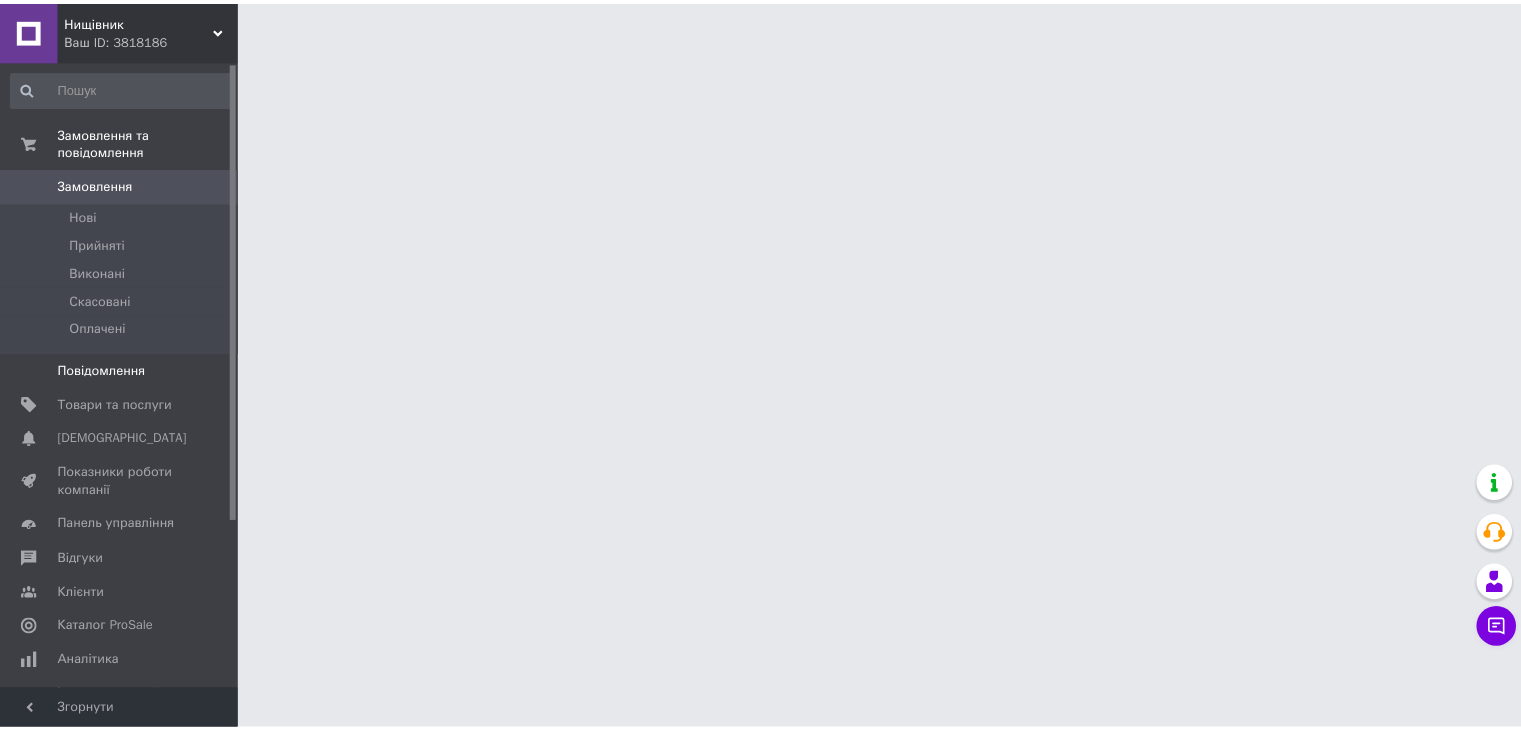 scroll, scrollTop: 0, scrollLeft: 0, axis: both 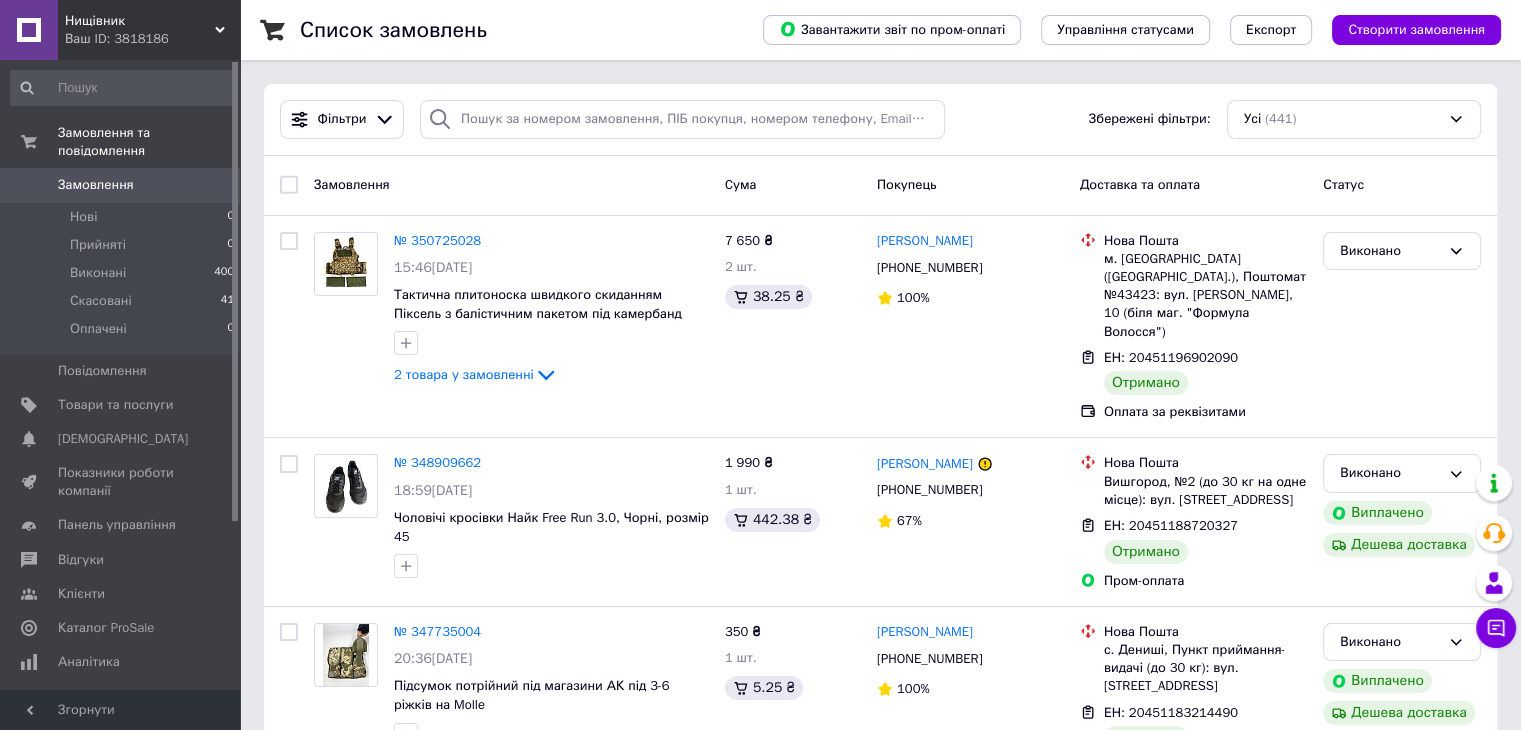 click on "Ваш ID: 3818186" at bounding box center [152, 39] 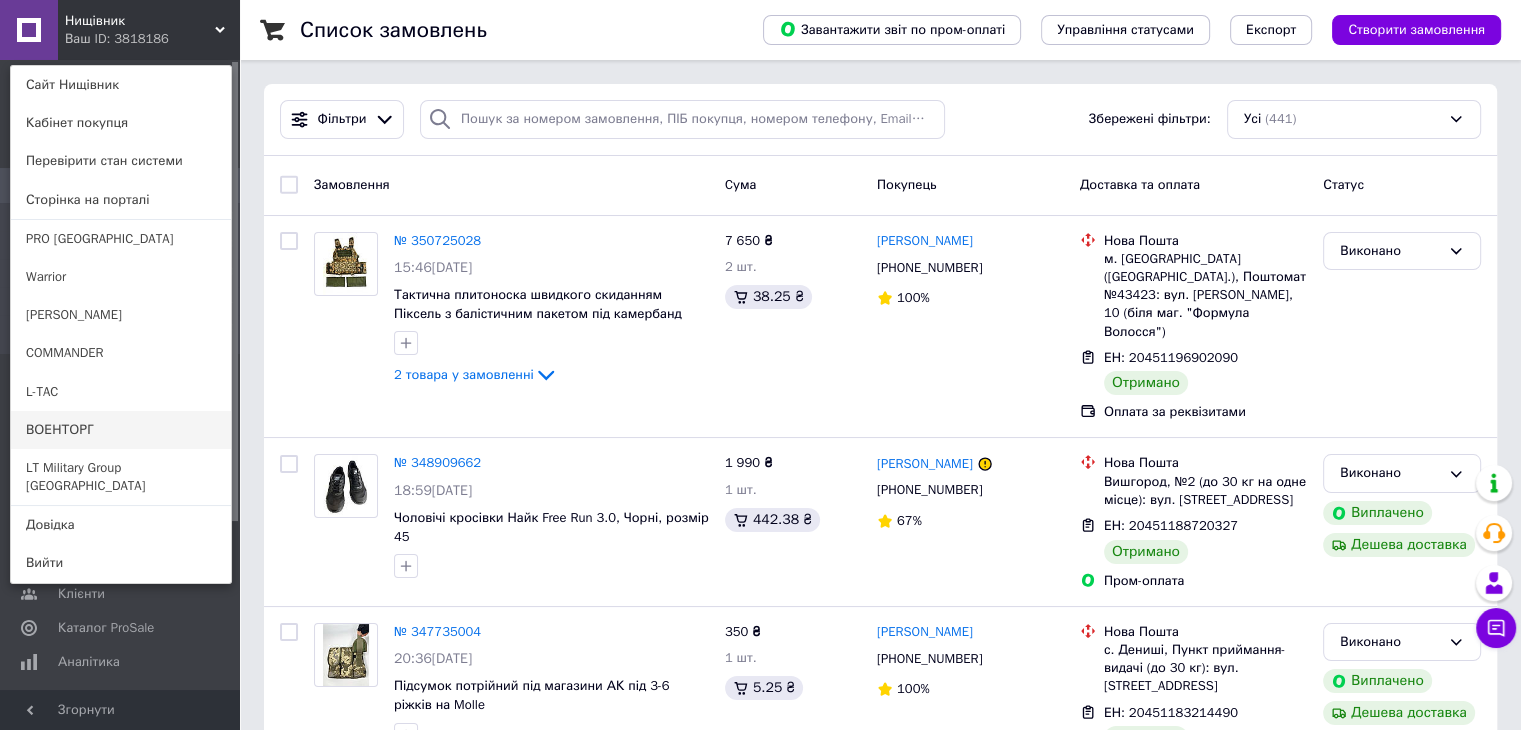 click on "ВОЕНТОРГ" at bounding box center (121, 430) 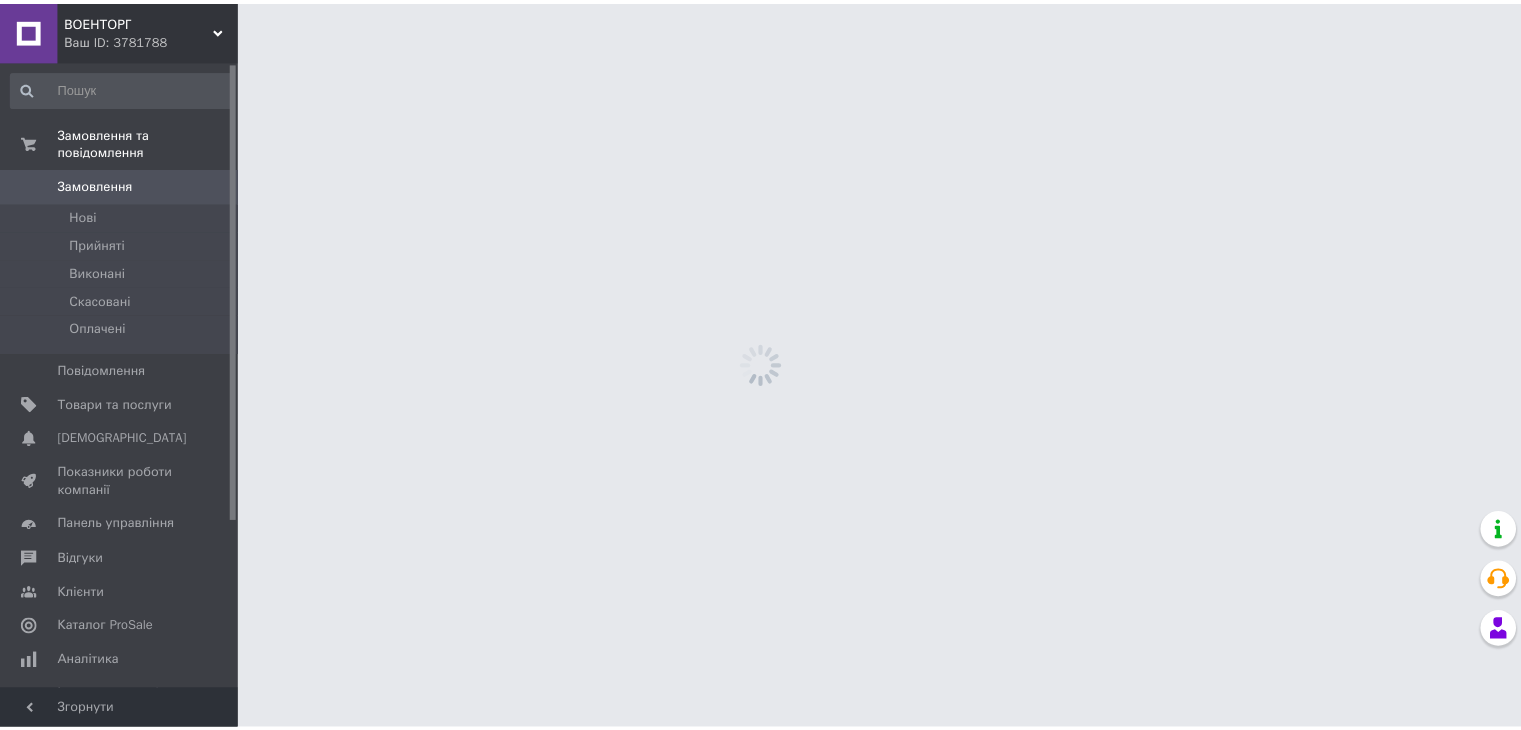 scroll, scrollTop: 0, scrollLeft: 0, axis: both 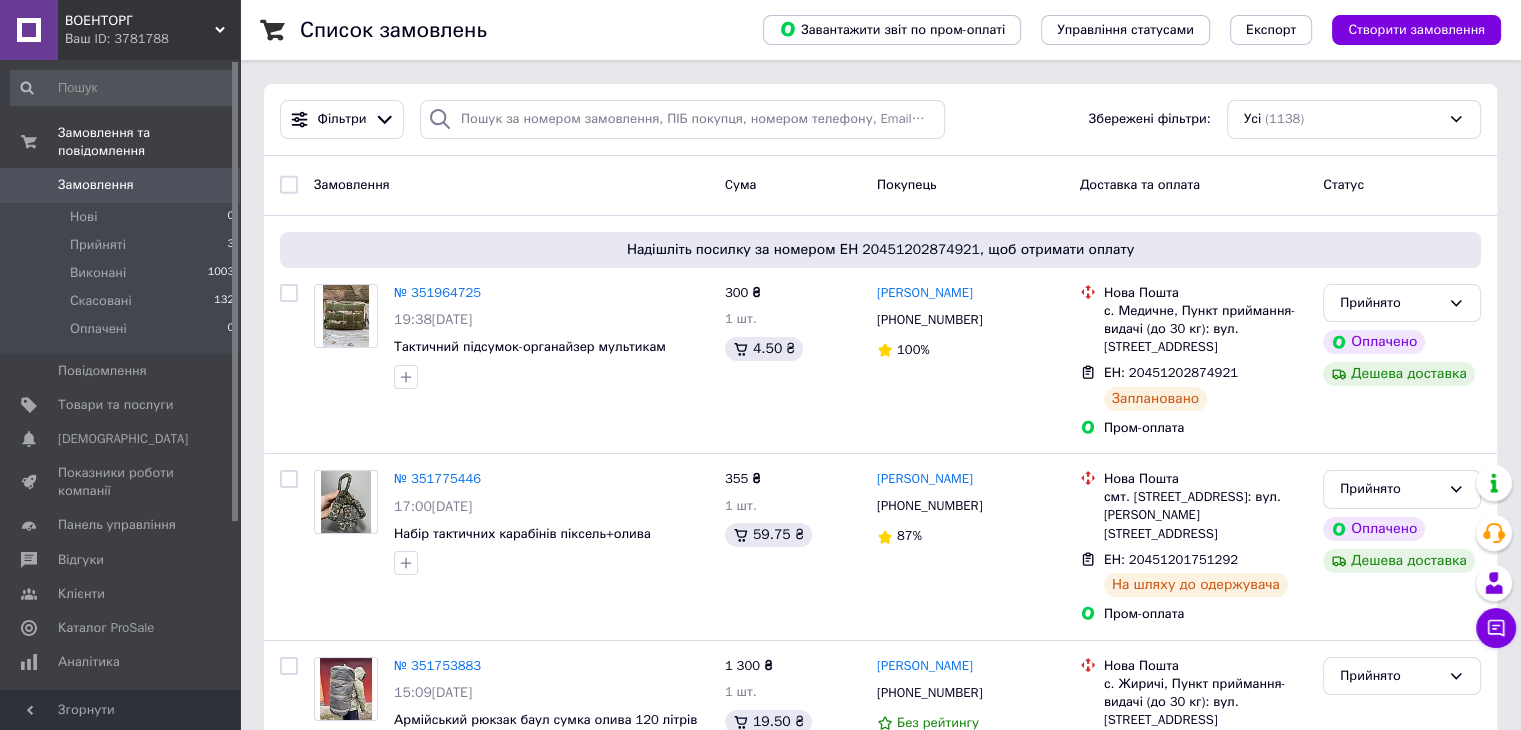 click on "Ваш ID: 3781788" at bounding box center (152, 39) 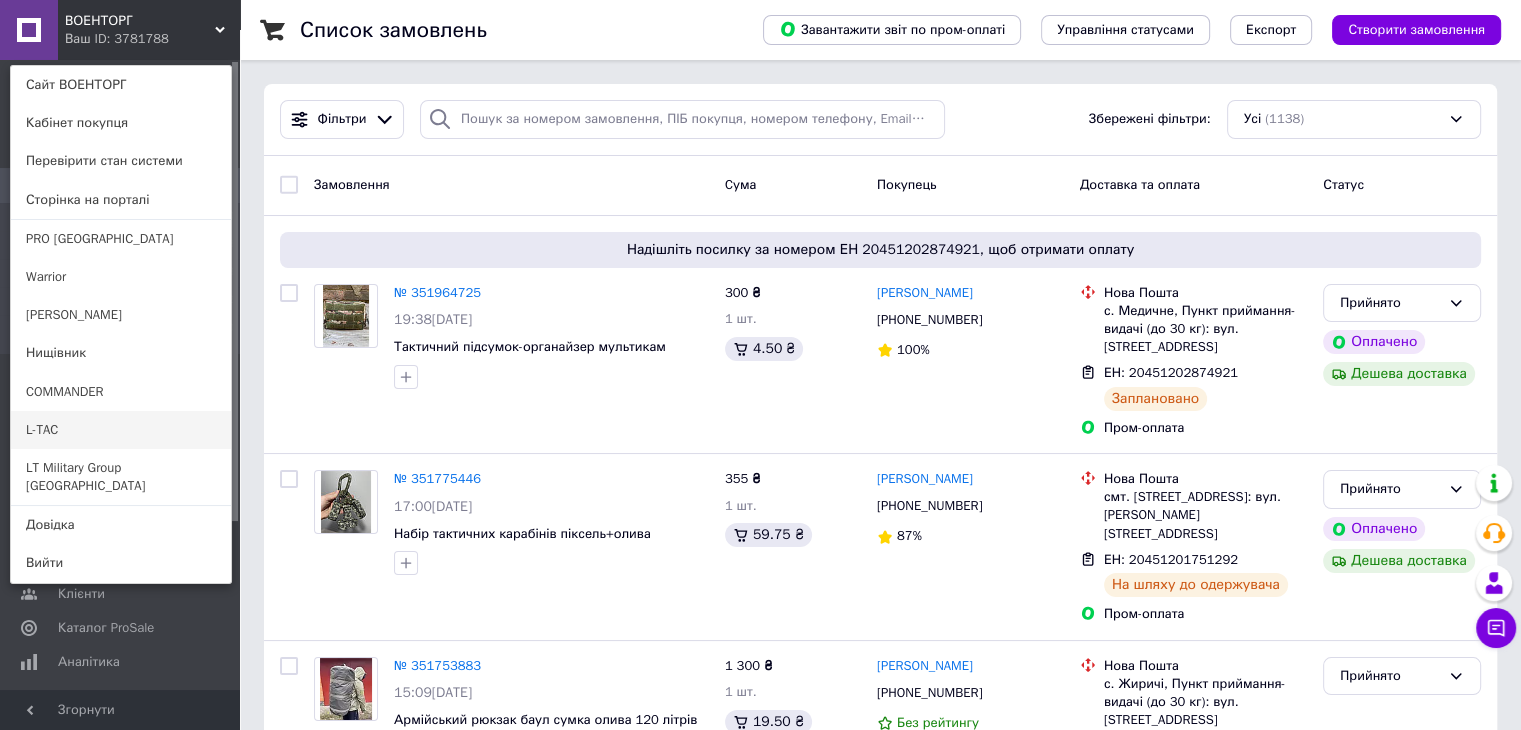 click on "L-TAC" at bounding box center [121, 430] 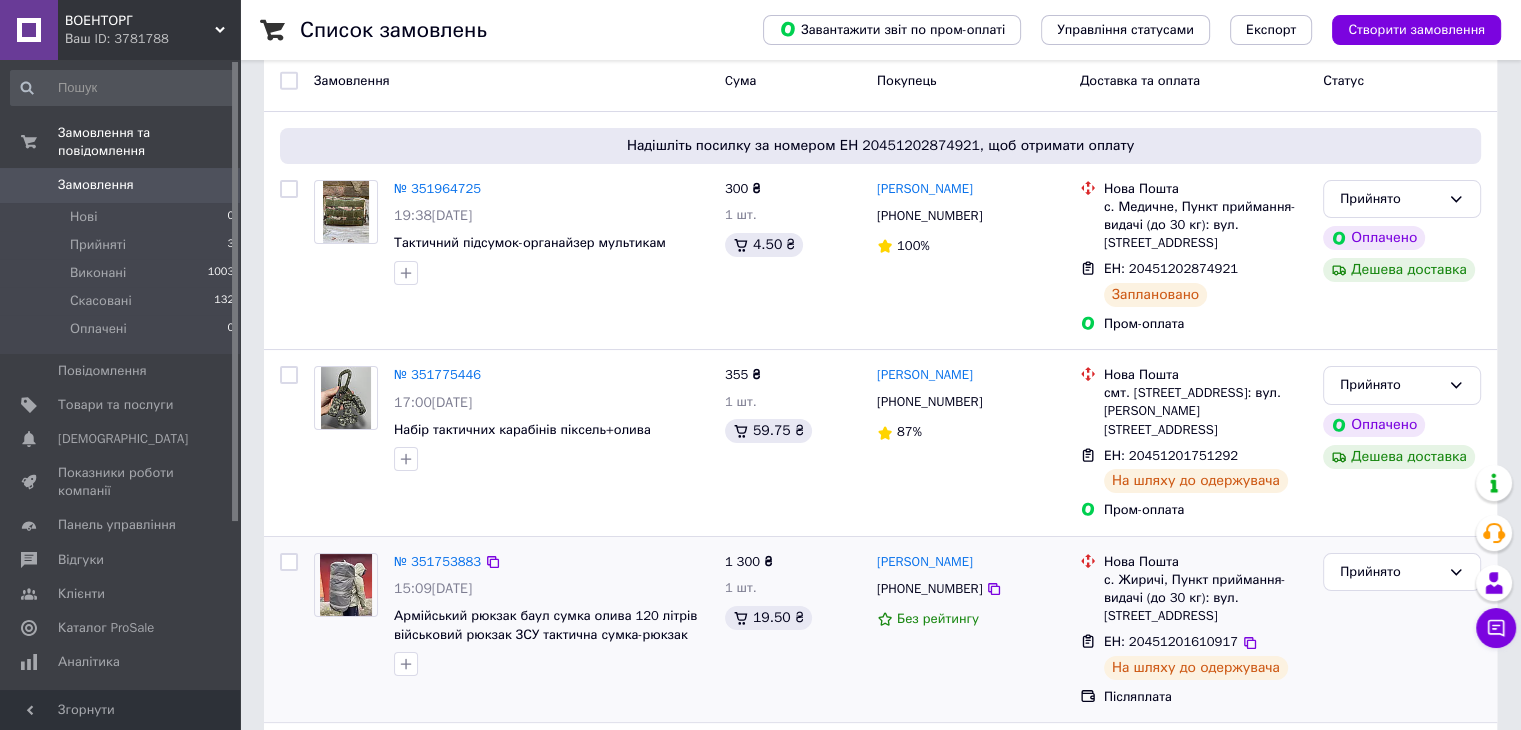 scroll, scrollTop: 200, scrollLeft: 0, axis: vertical 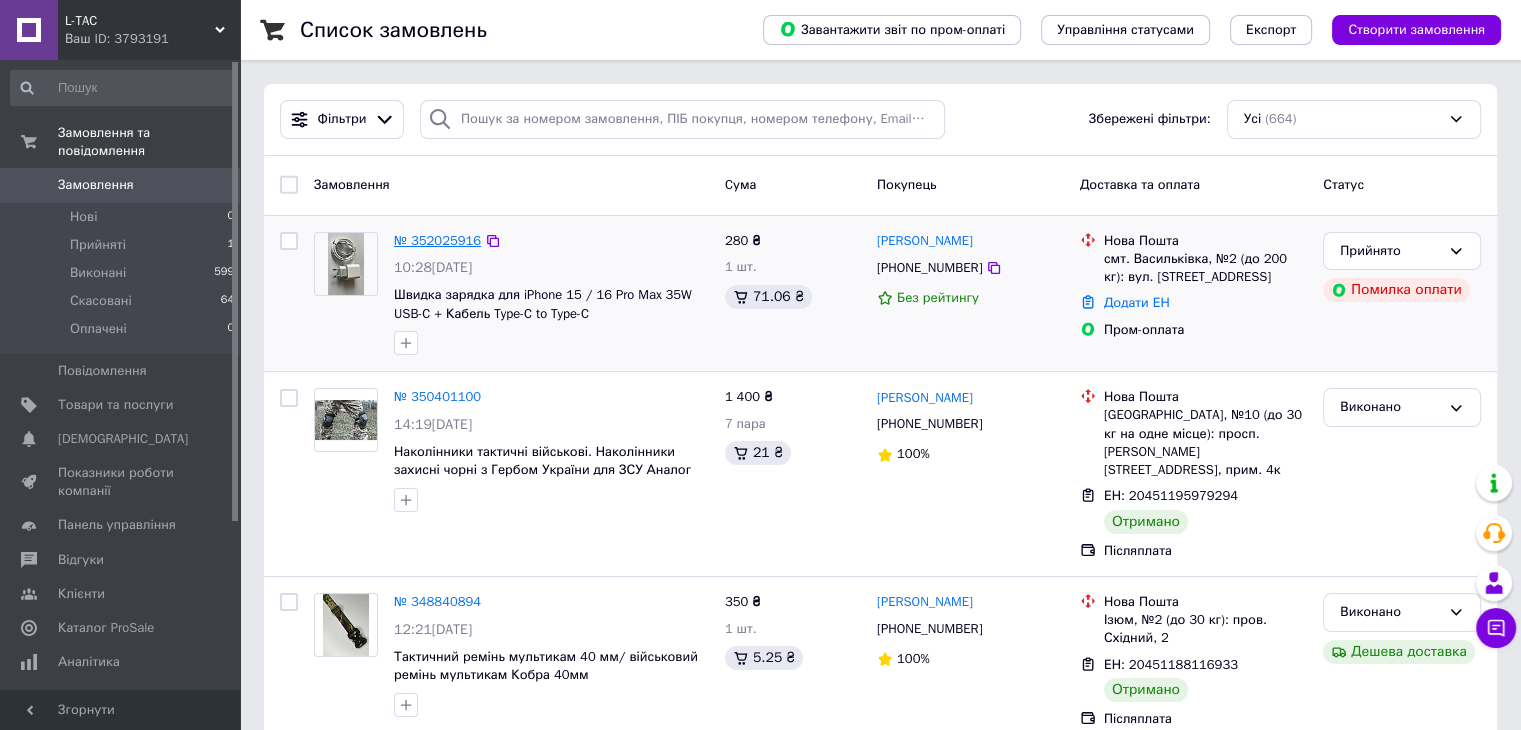 click on "№ 352025916" at bounding box center [437, 240] 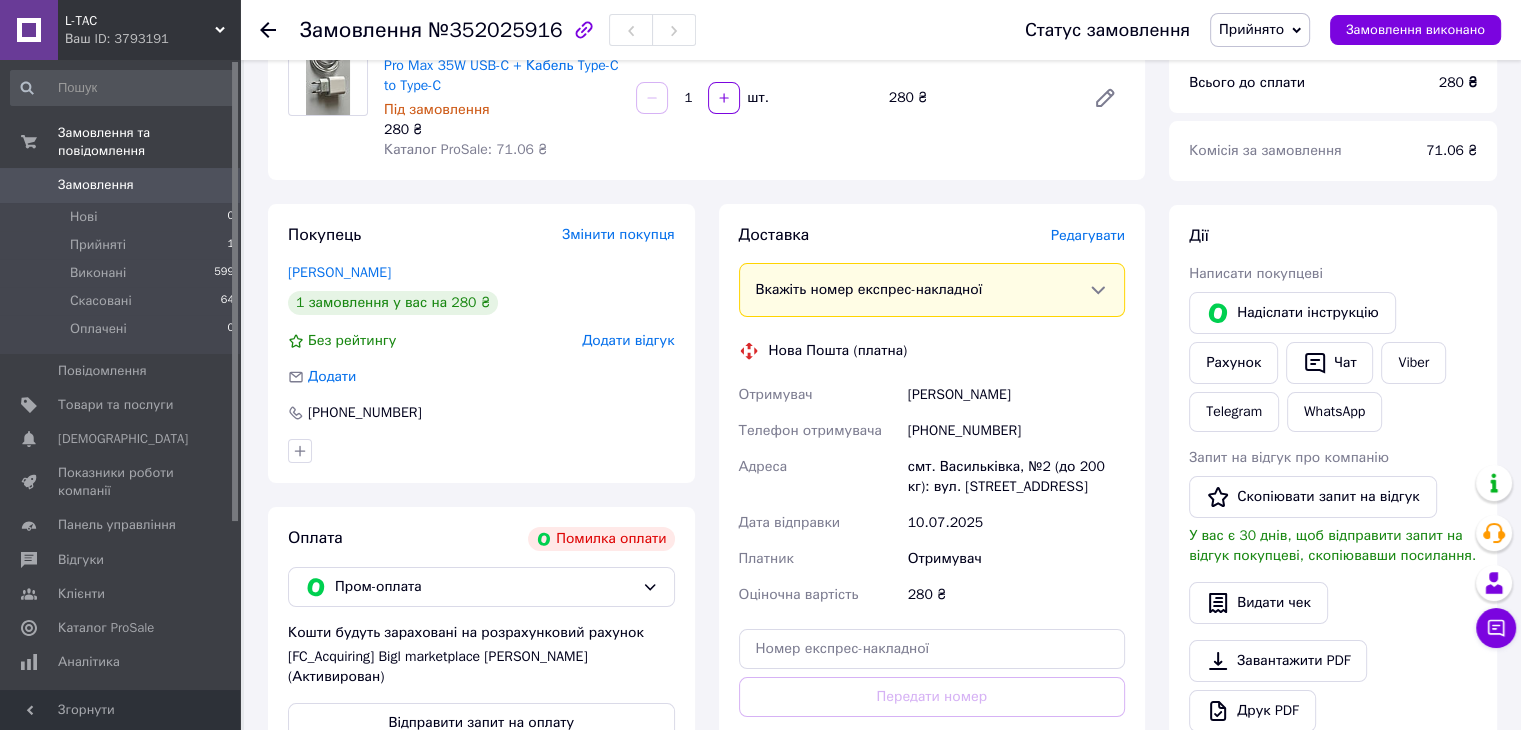 scroll, scrollTop: 200, scrollLeft: 0, axis: vertical 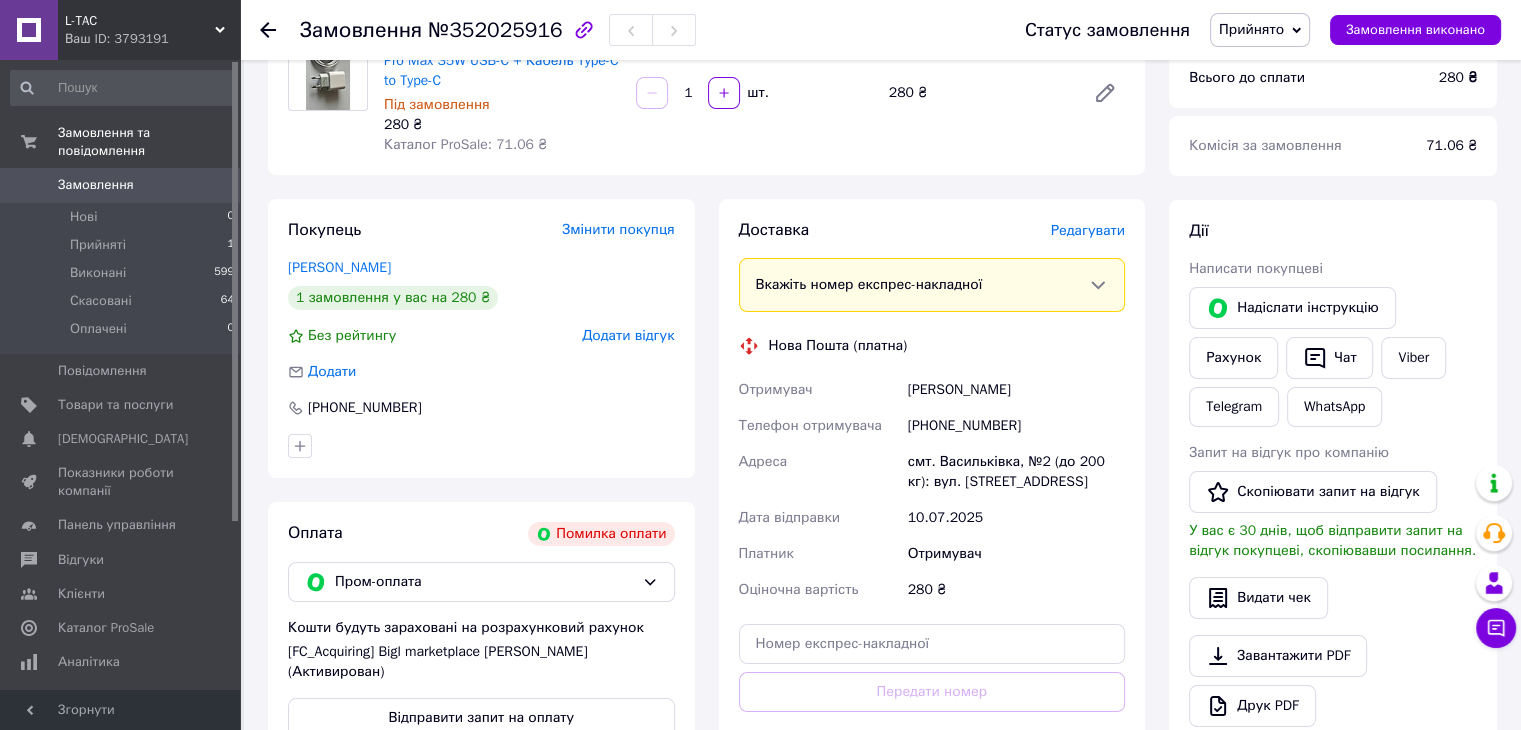 click on "Замовлення" at bounding box center (121, 185) 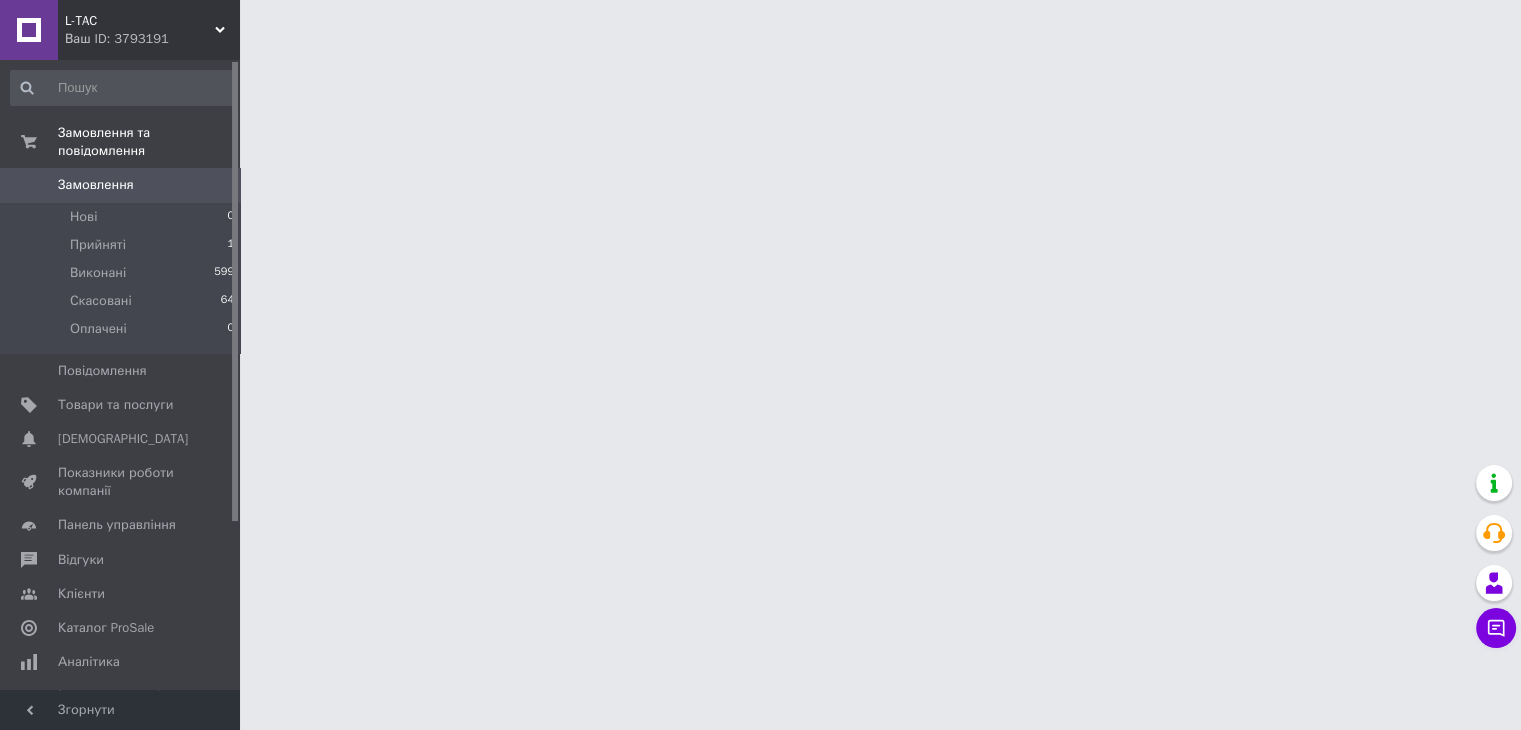 scroll, scrollTop: 0, scrollLeft: 0, axis: both 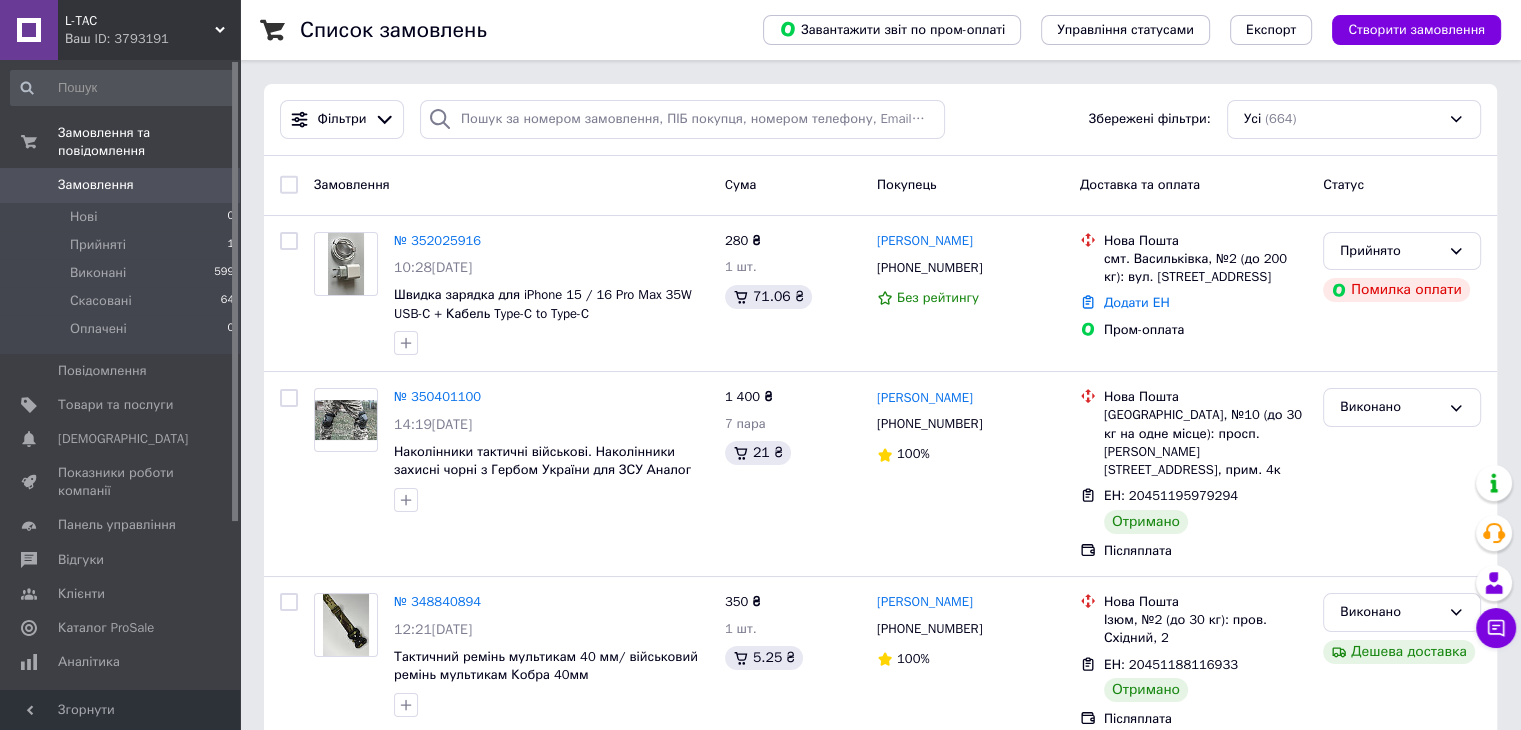click on "Ваш ID: 3793191" at bounding box center (152, 39) 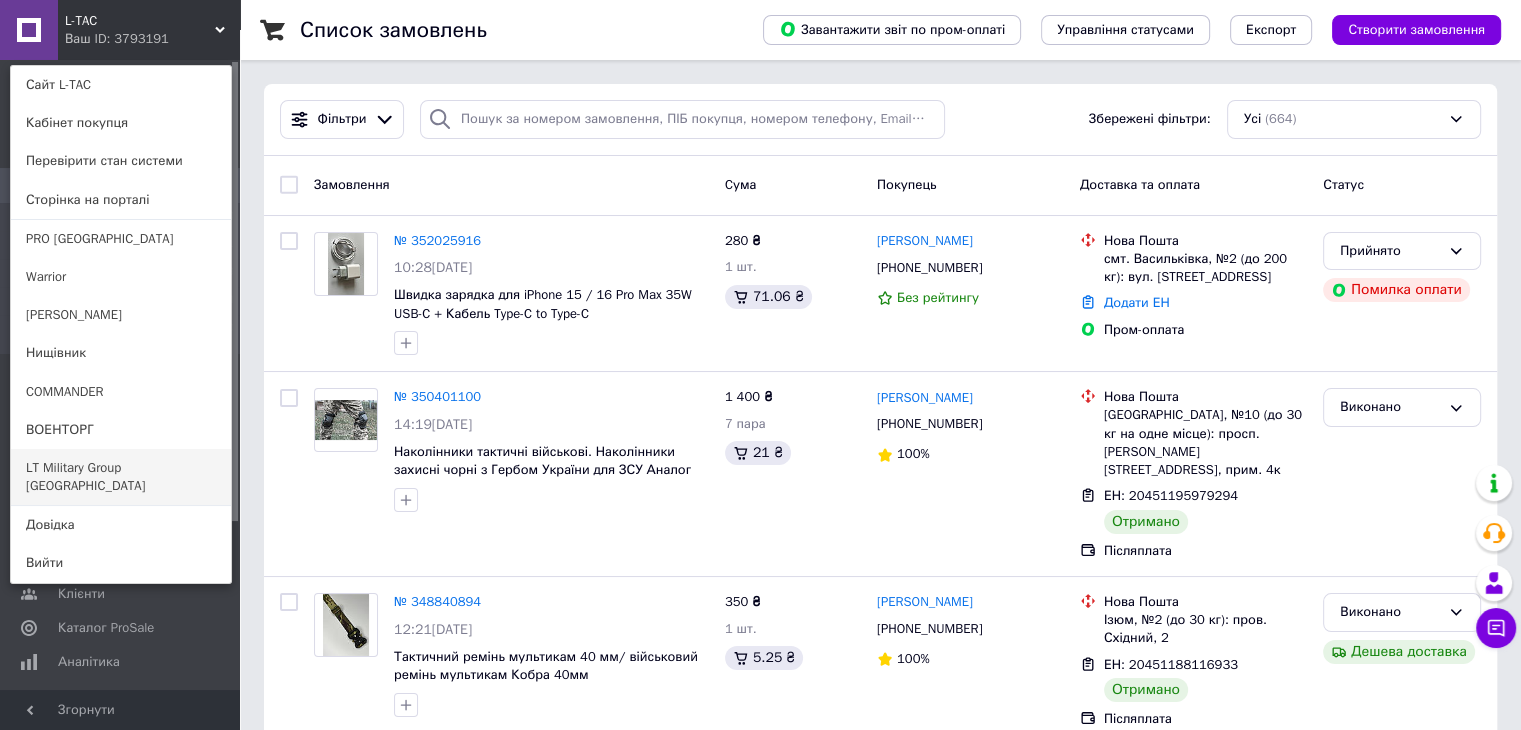 click on "LT Military Group [GEOGRAPHIC_DATA]" at bounding box center (121, 477) 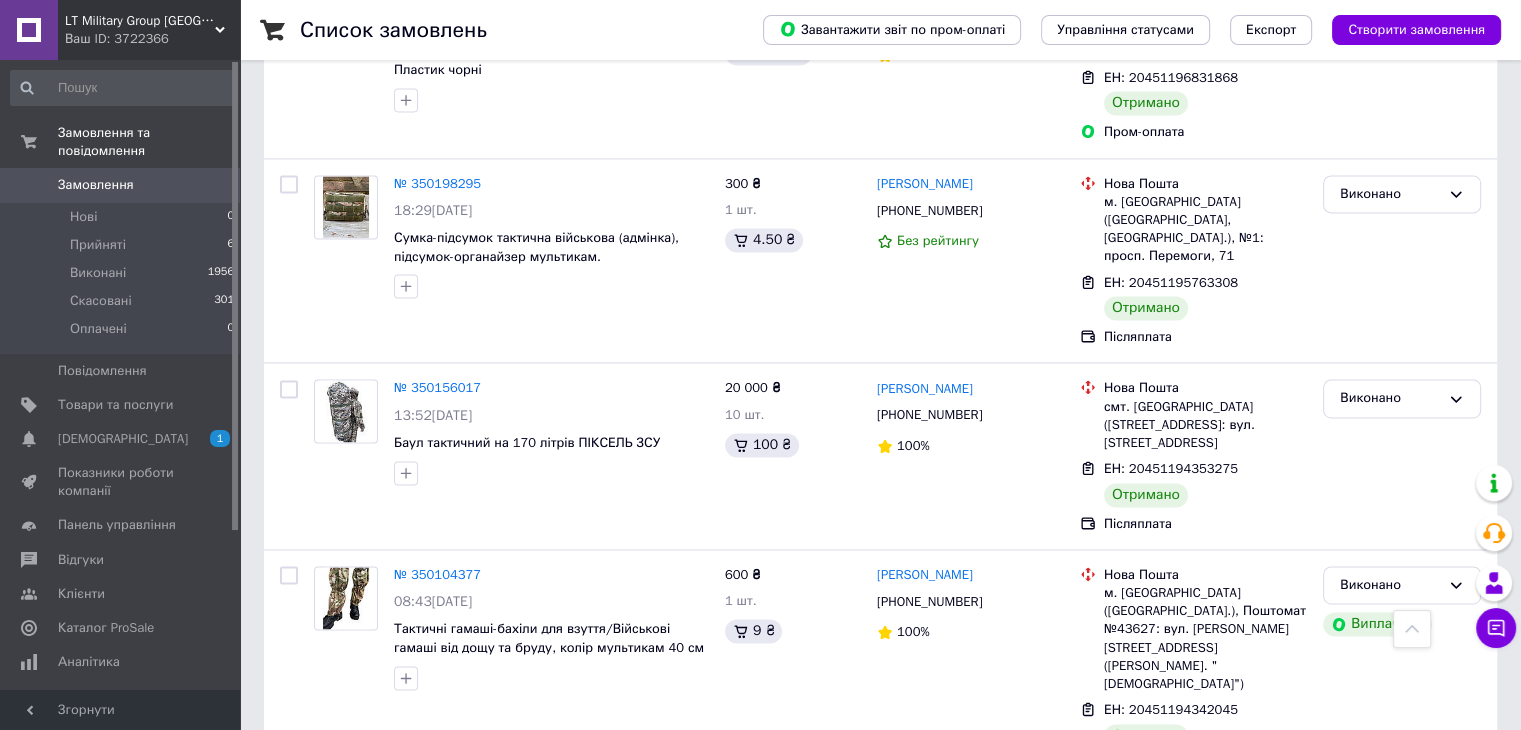 scroll, scrollTop: 3100, scrollLeft: 0, axis: vertical 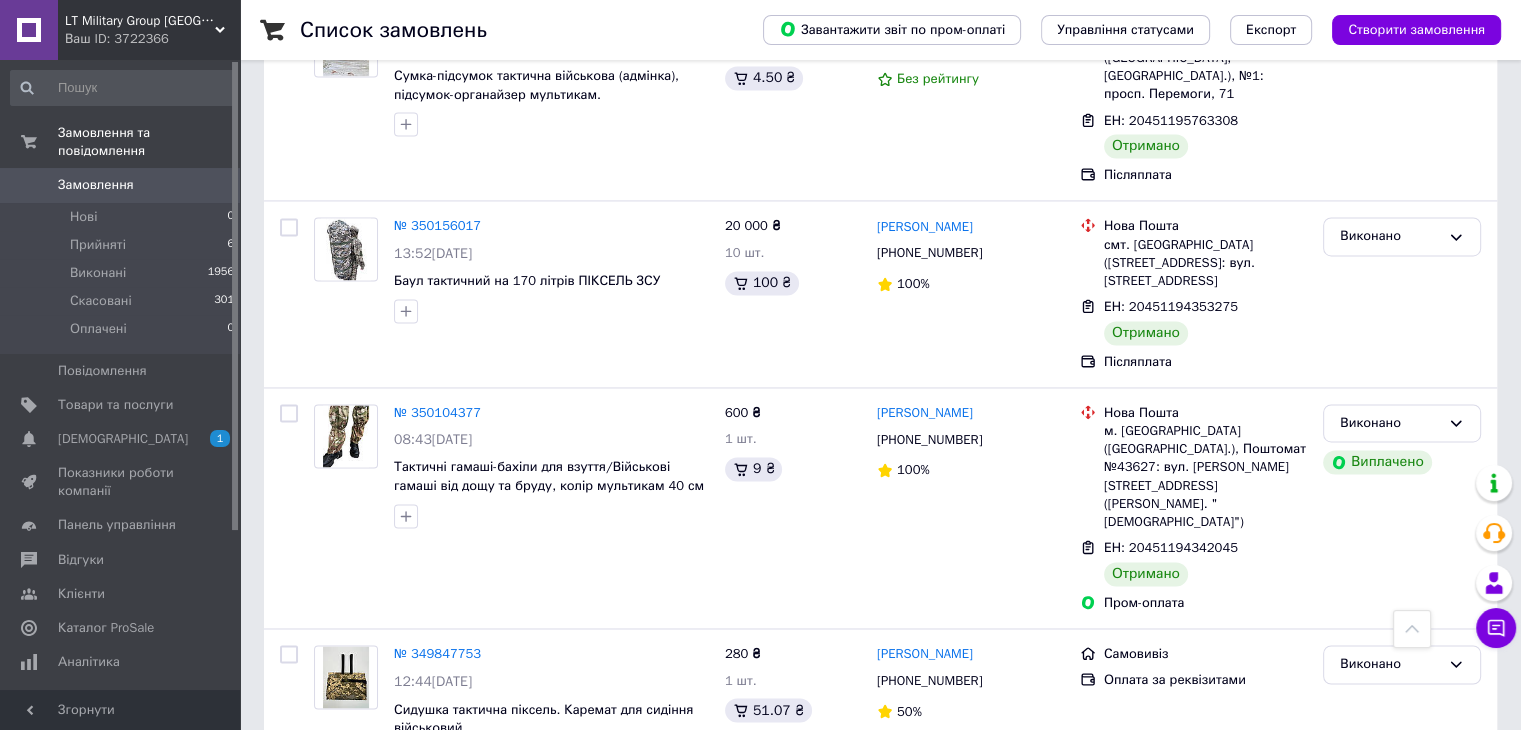 click on "Ваш ID: 3722366" at bounding box center (152, 39) 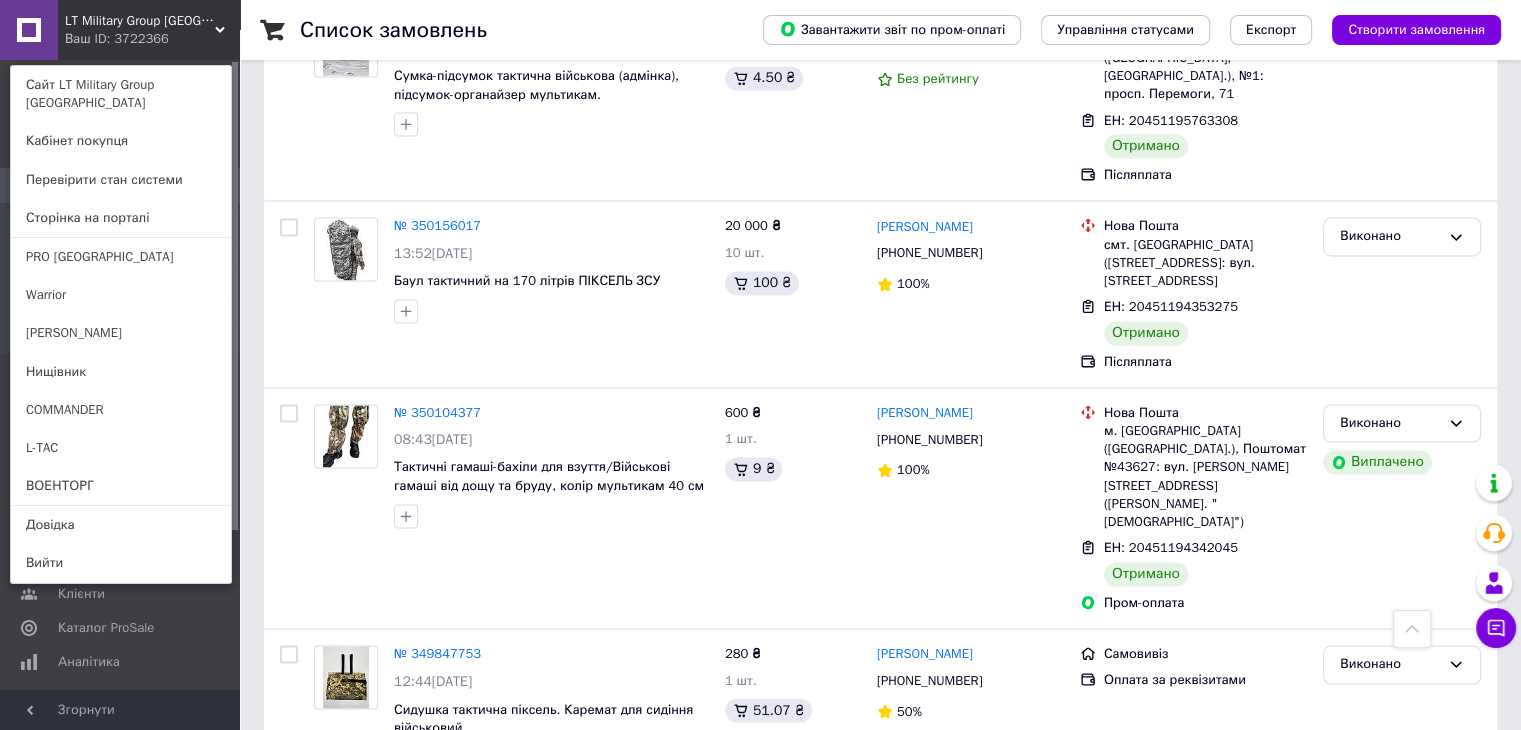 click on "Warrior" at bounding box center [121, 295] 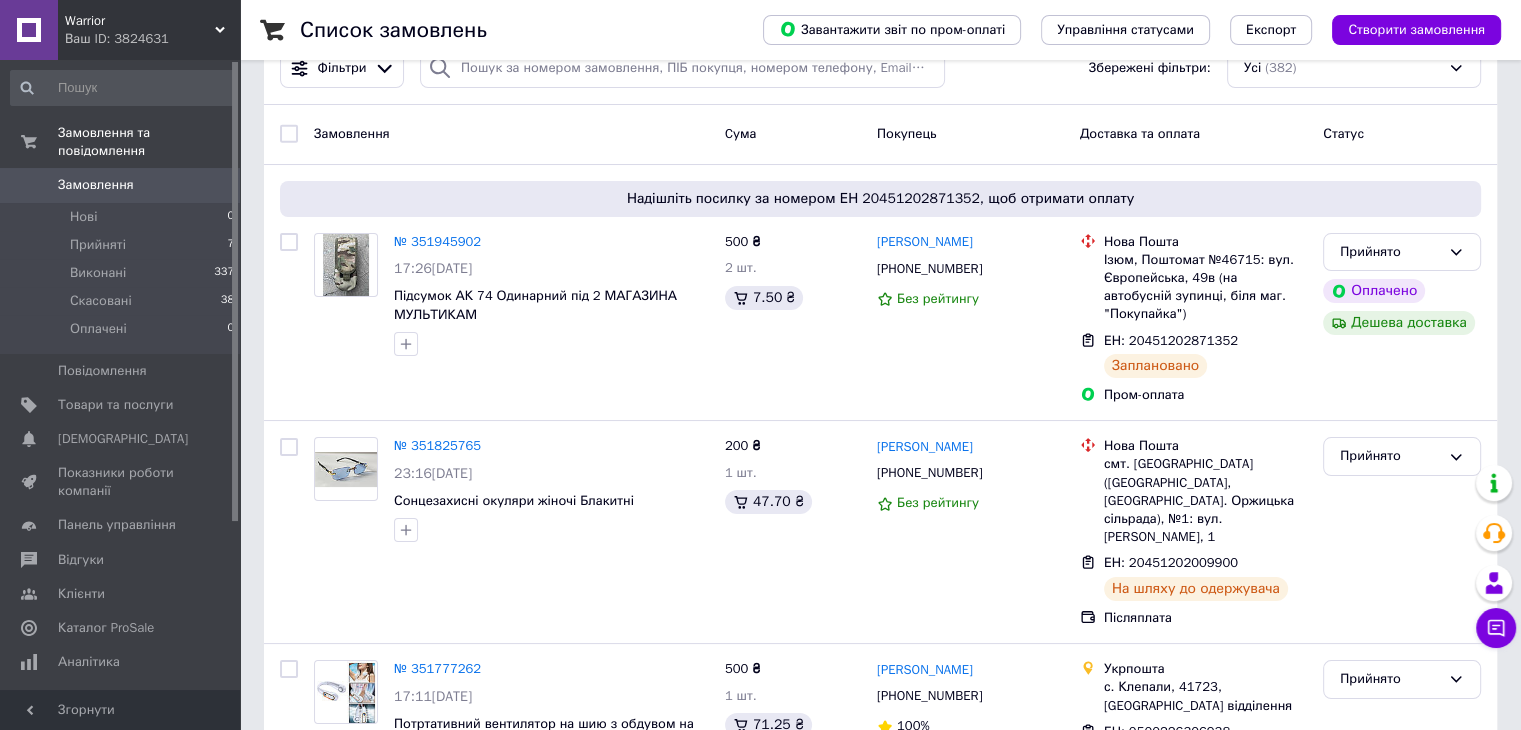 scroll, scrollTop: 0, scrollLeft: 0, axis: both 